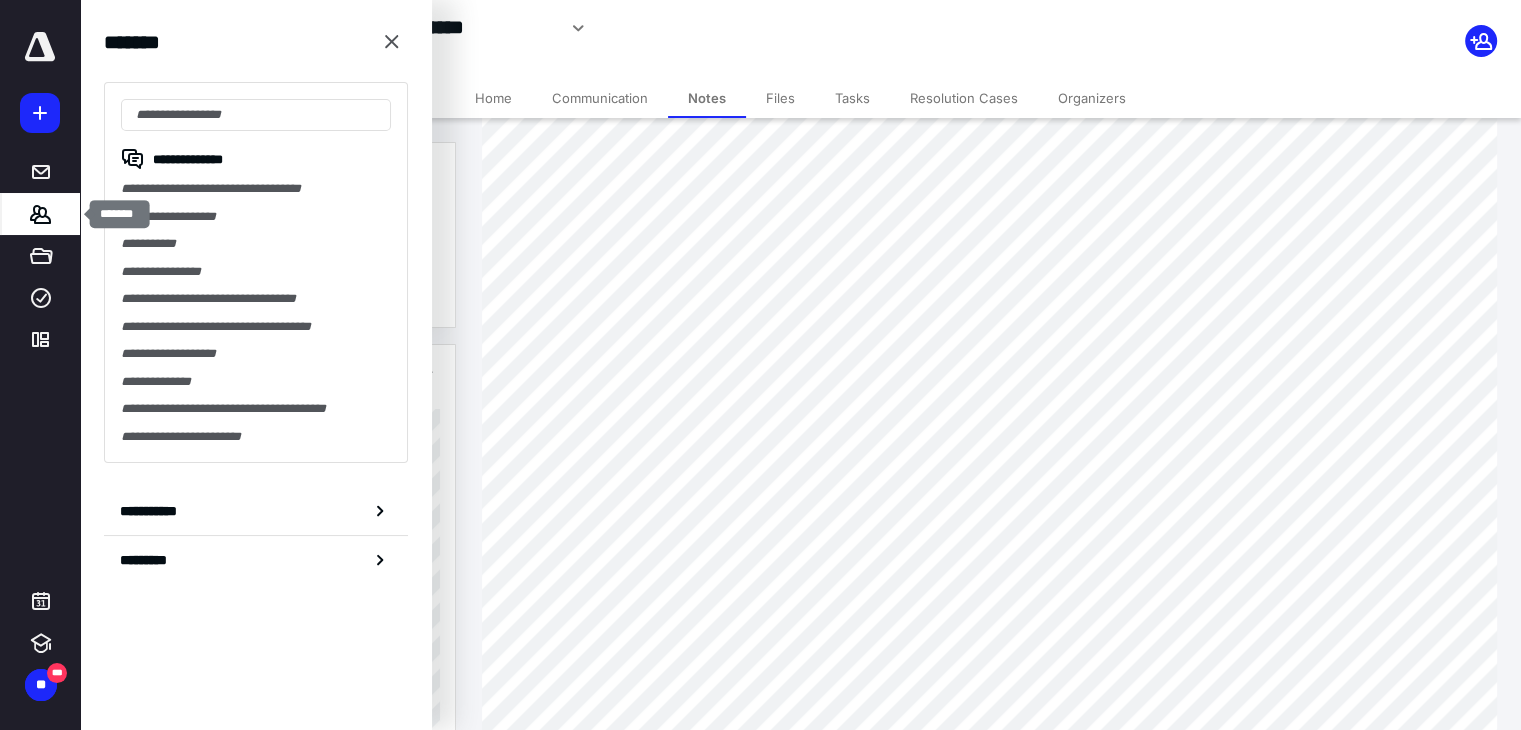 scroll, scrollTop: 0, scrollLeft: 0, axis: both 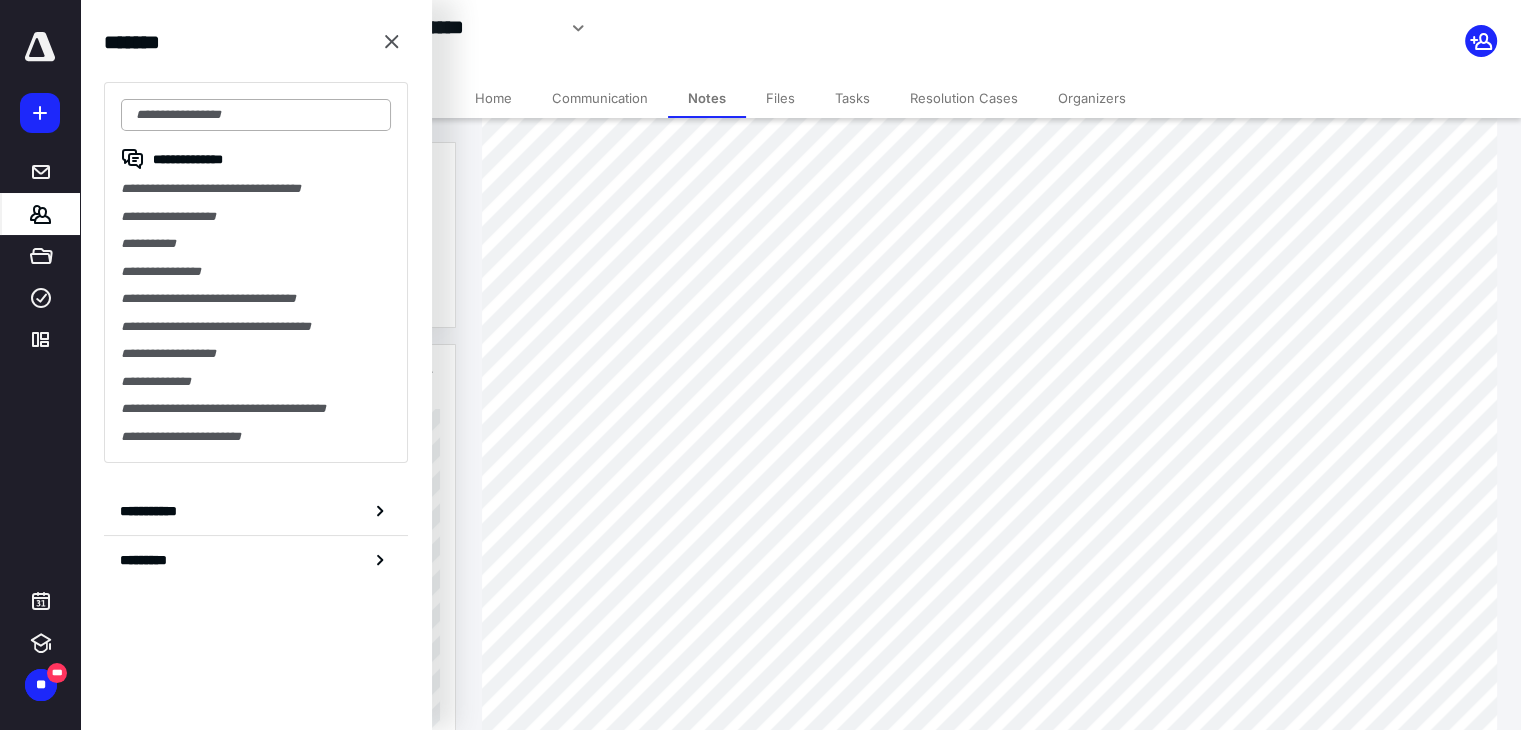 click at bounding box center [256, 115] 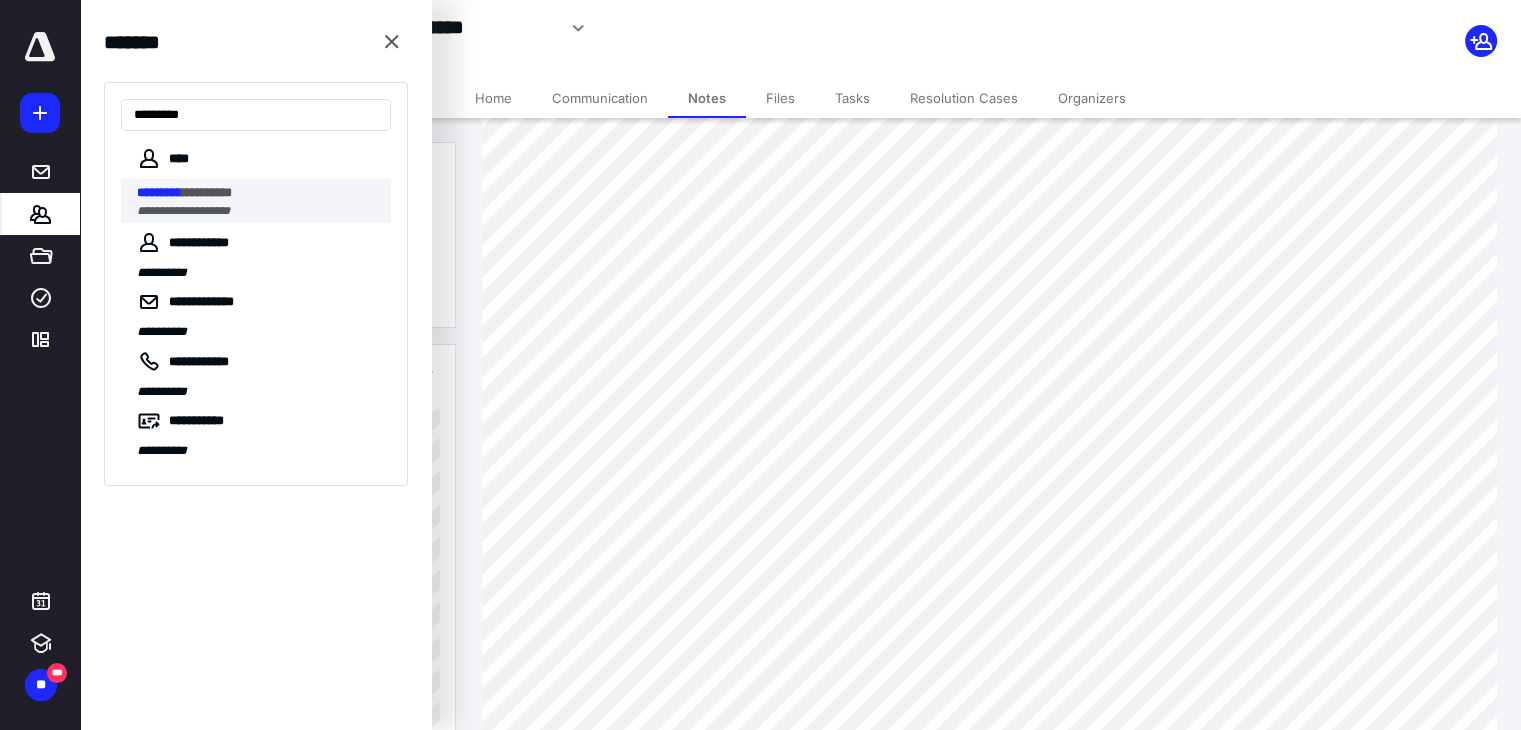 type on "*********" 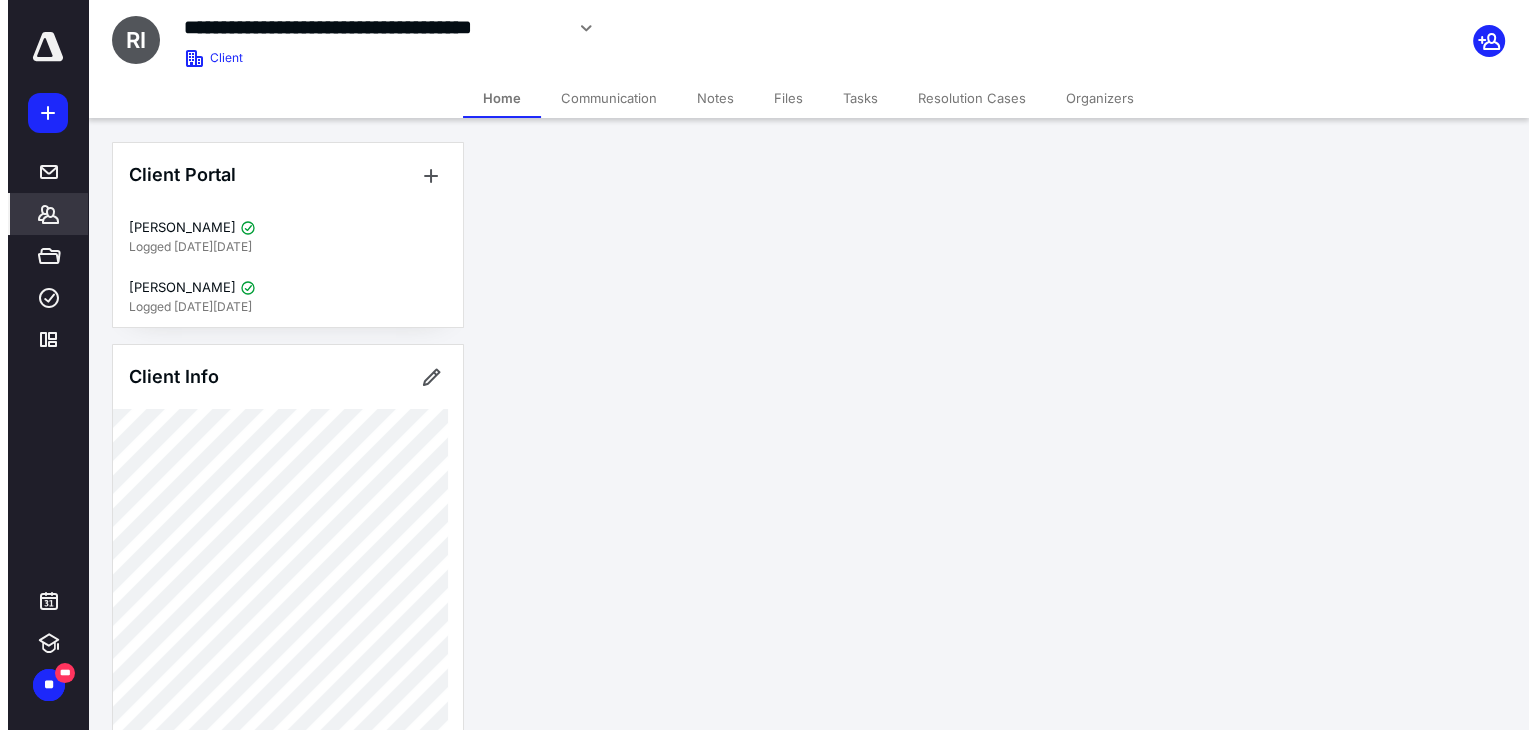 scroll, scrollTop: 0, scrollLeft: 0, axis: both 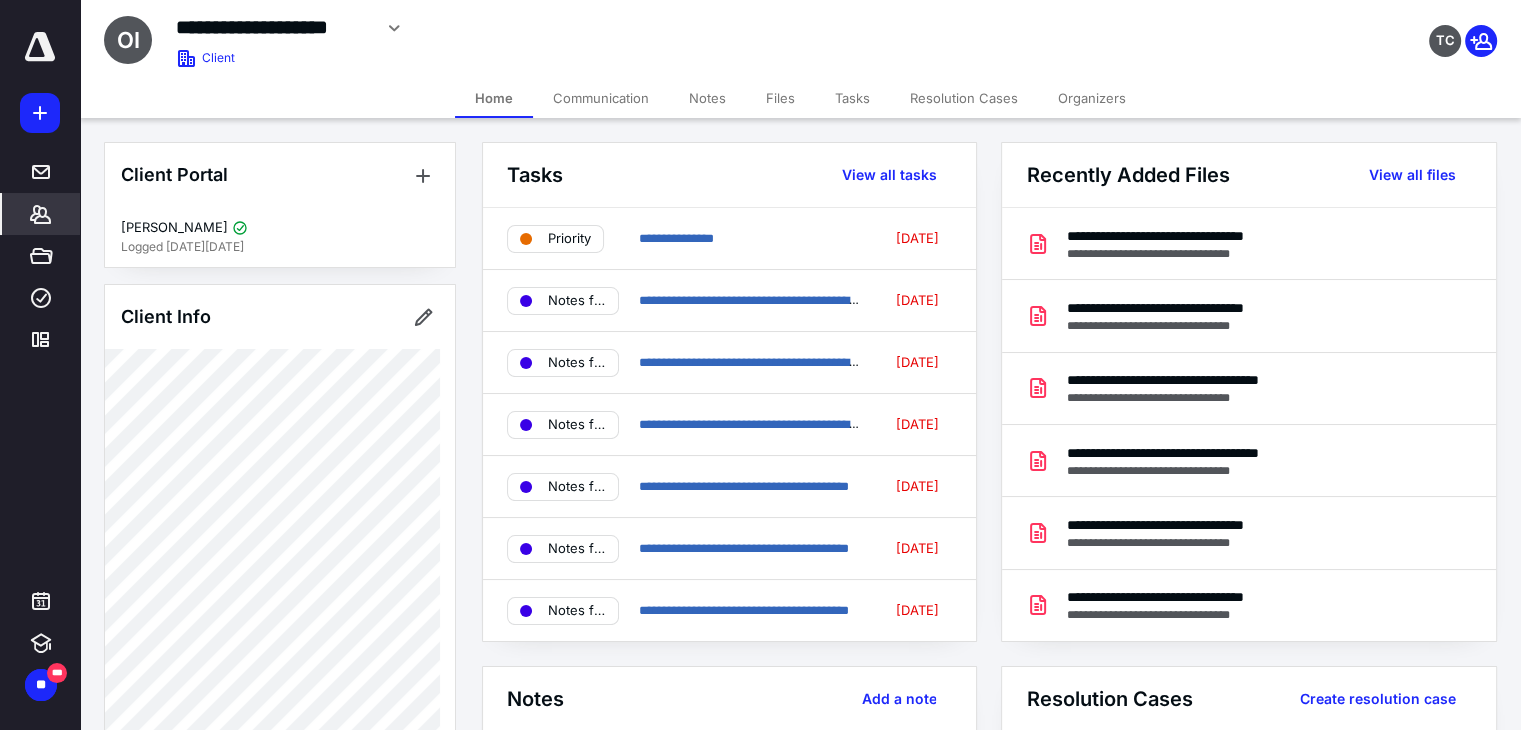 click on "Files" at bounding box center [780, 98] 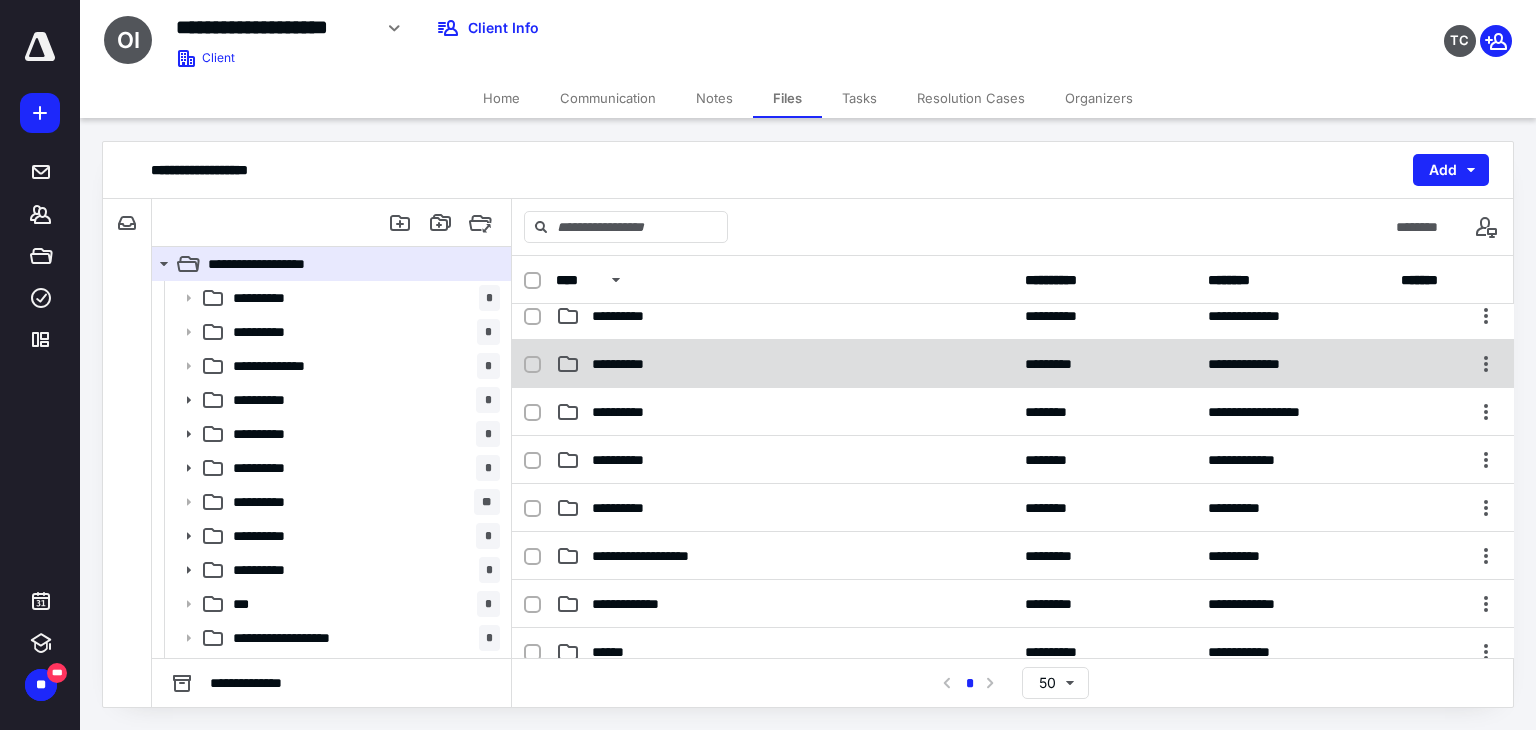 scroll, scrollTop: 400, scrollLeft: 0, axis: vertical 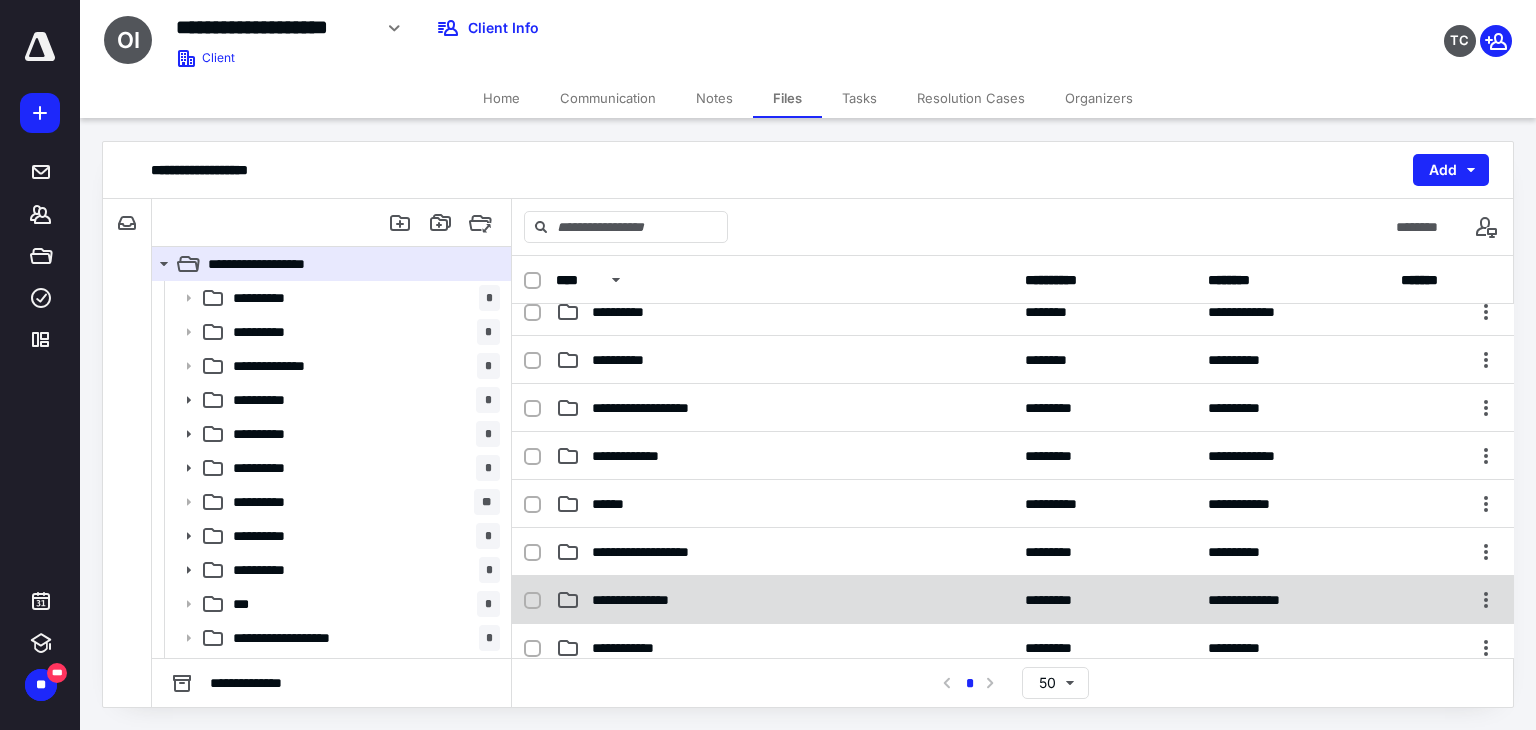 click on "**********" at bounding box center (784, 600) 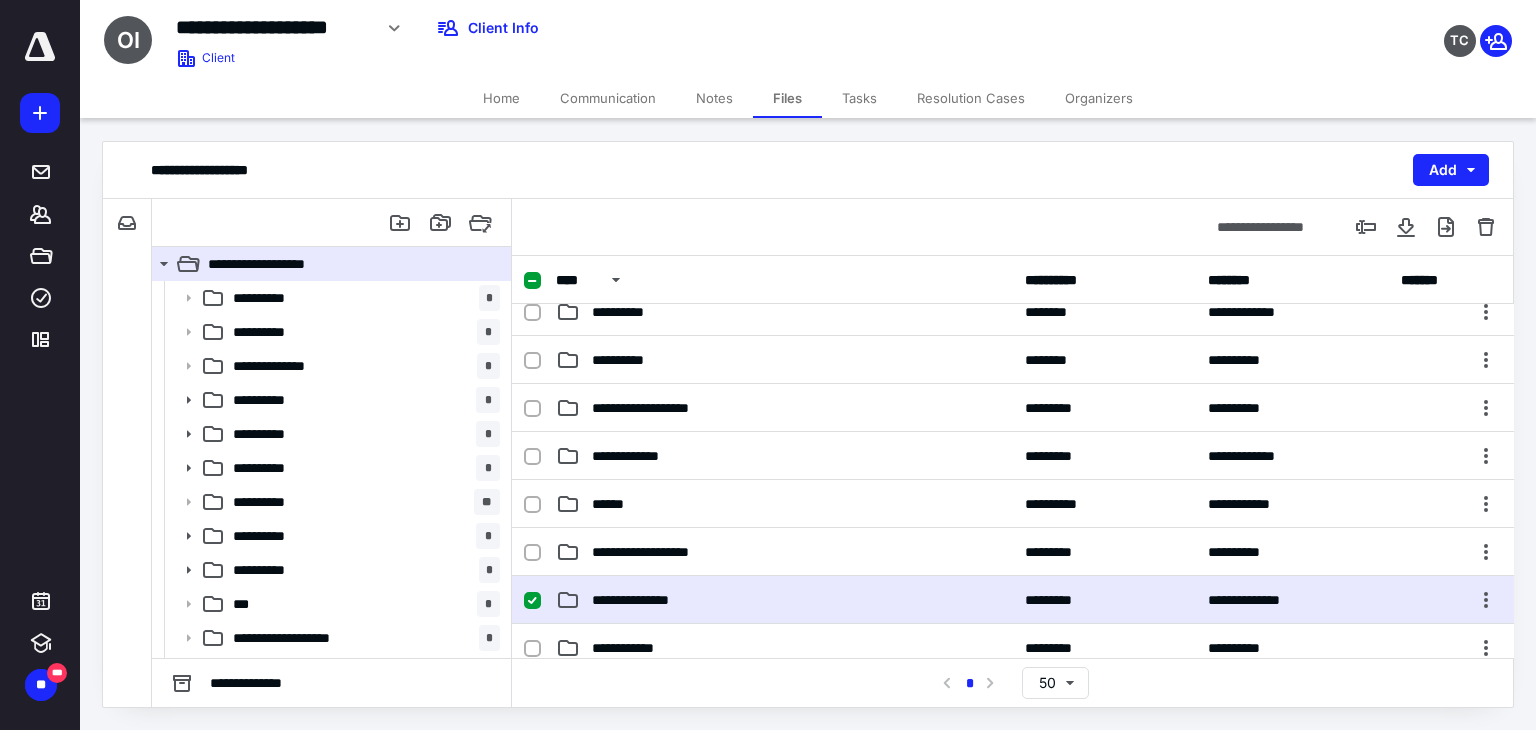 click on "**********" at bounding box center (784, 600) 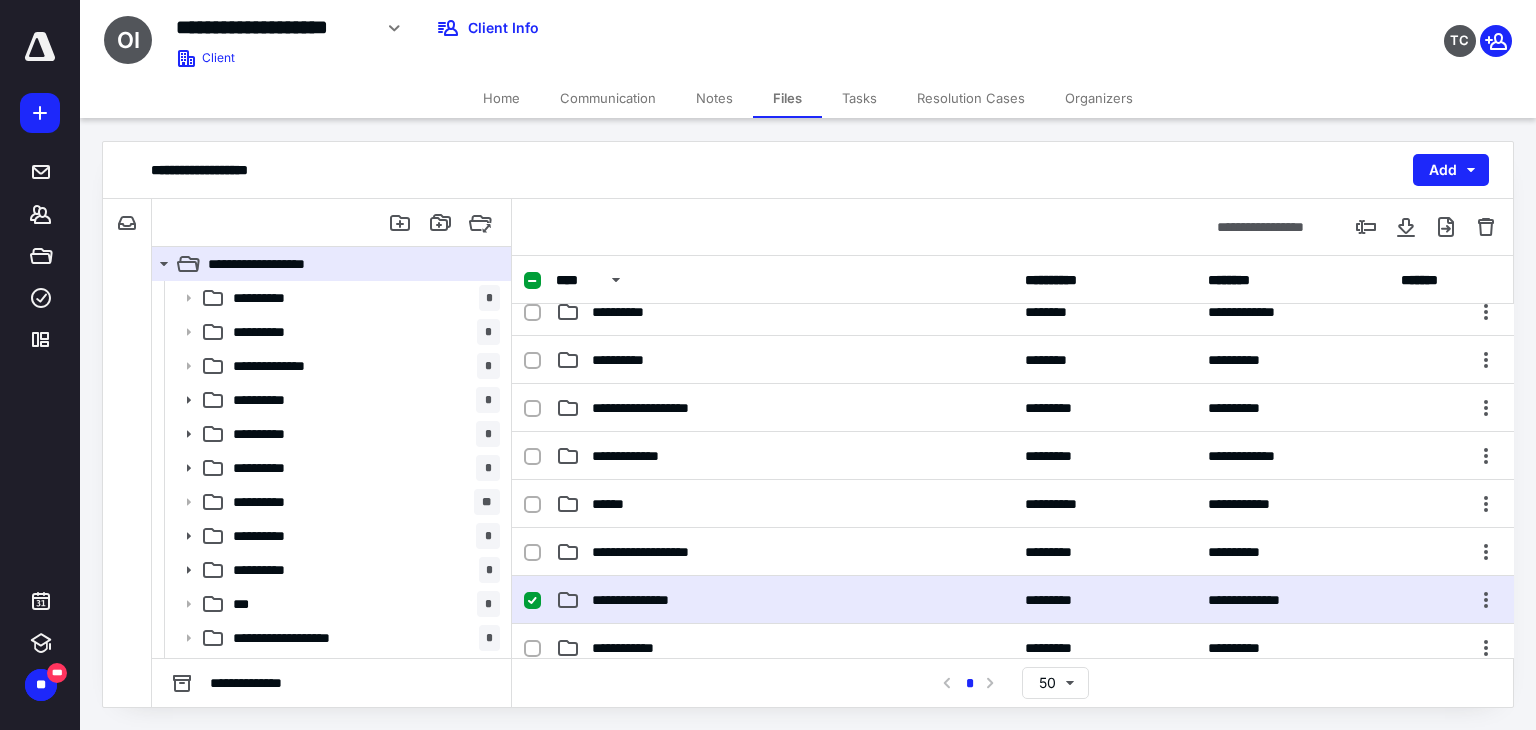 scroll, scrollTop: 0, scrollLeft: 0, axis: both 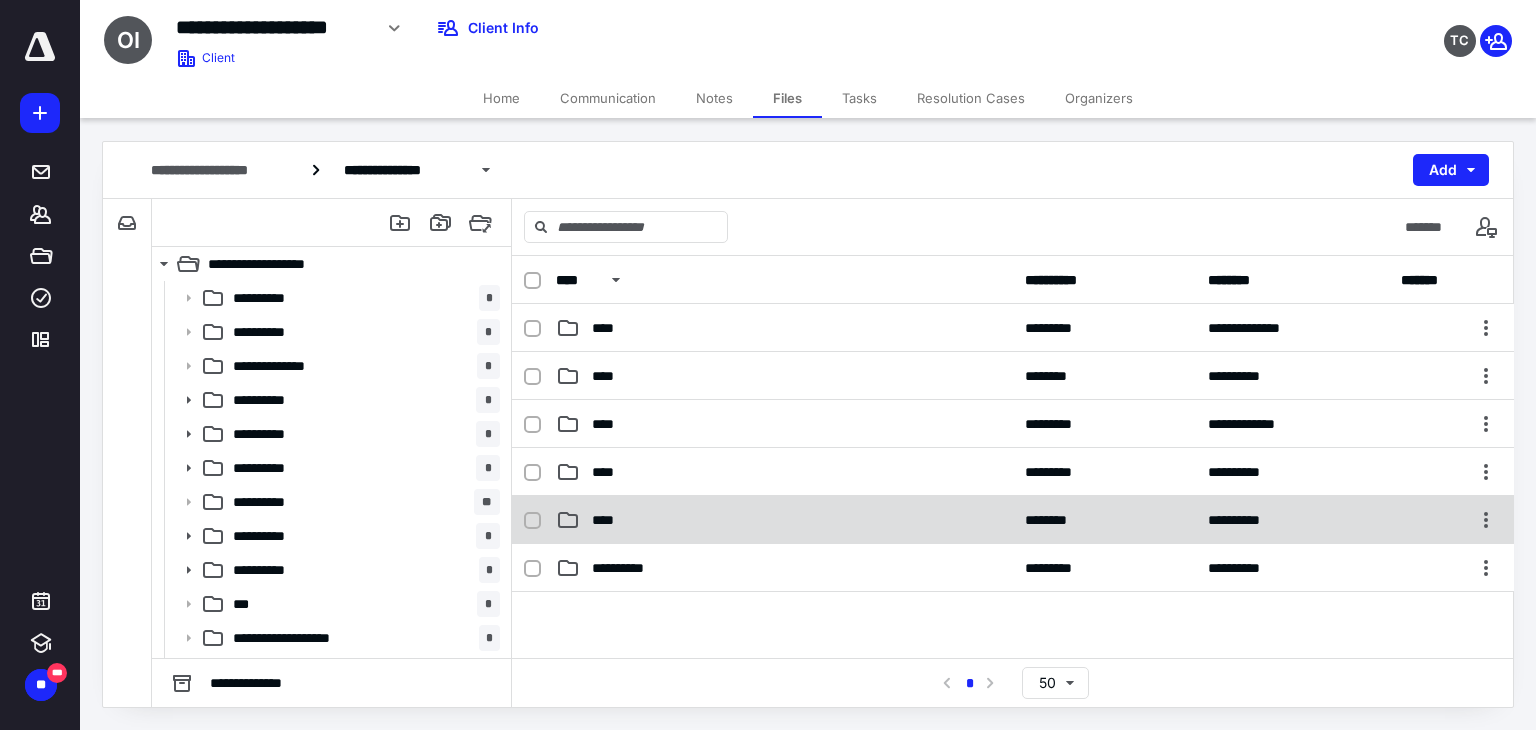 click on "****" at bounding box center [784, 520] 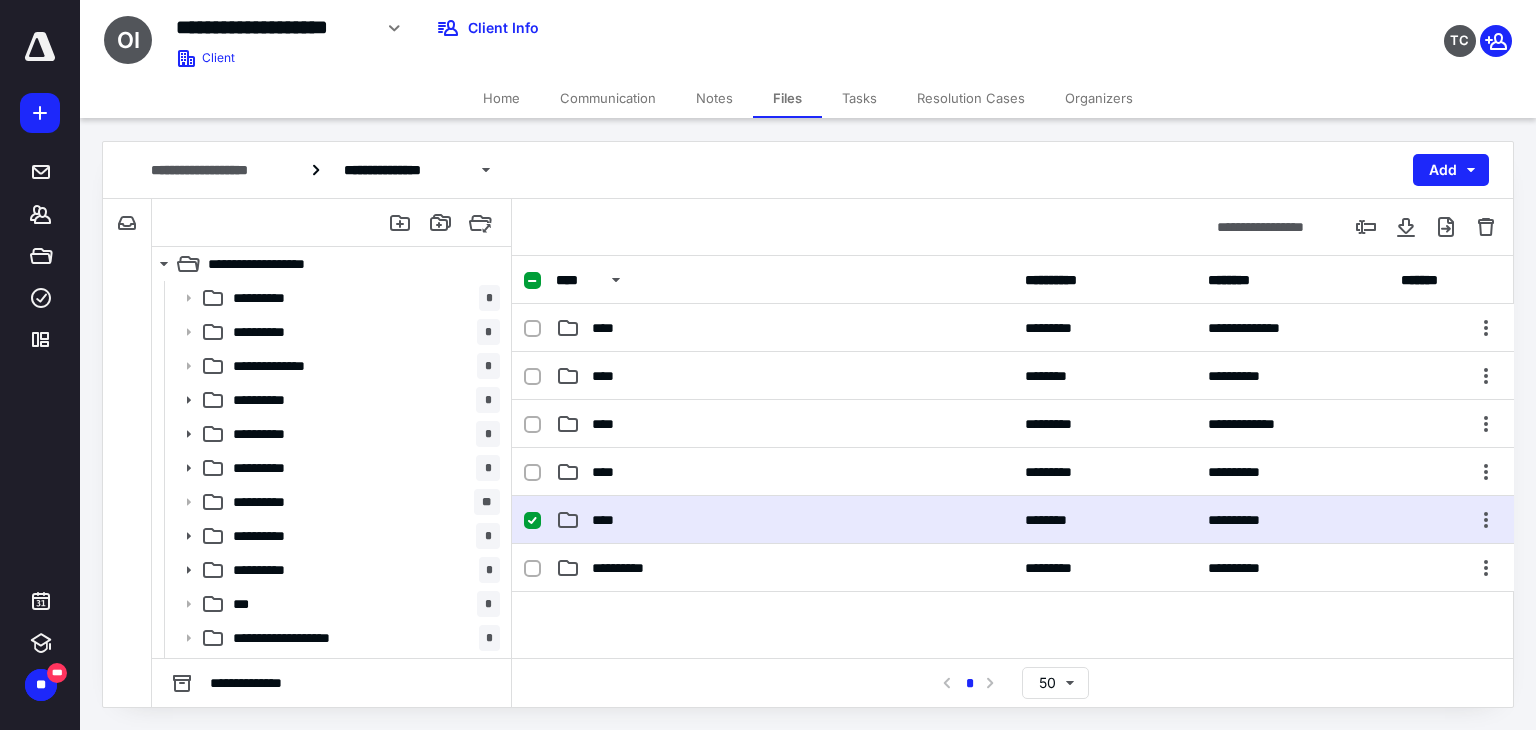 click on "****" at bounding box center [784, 520] 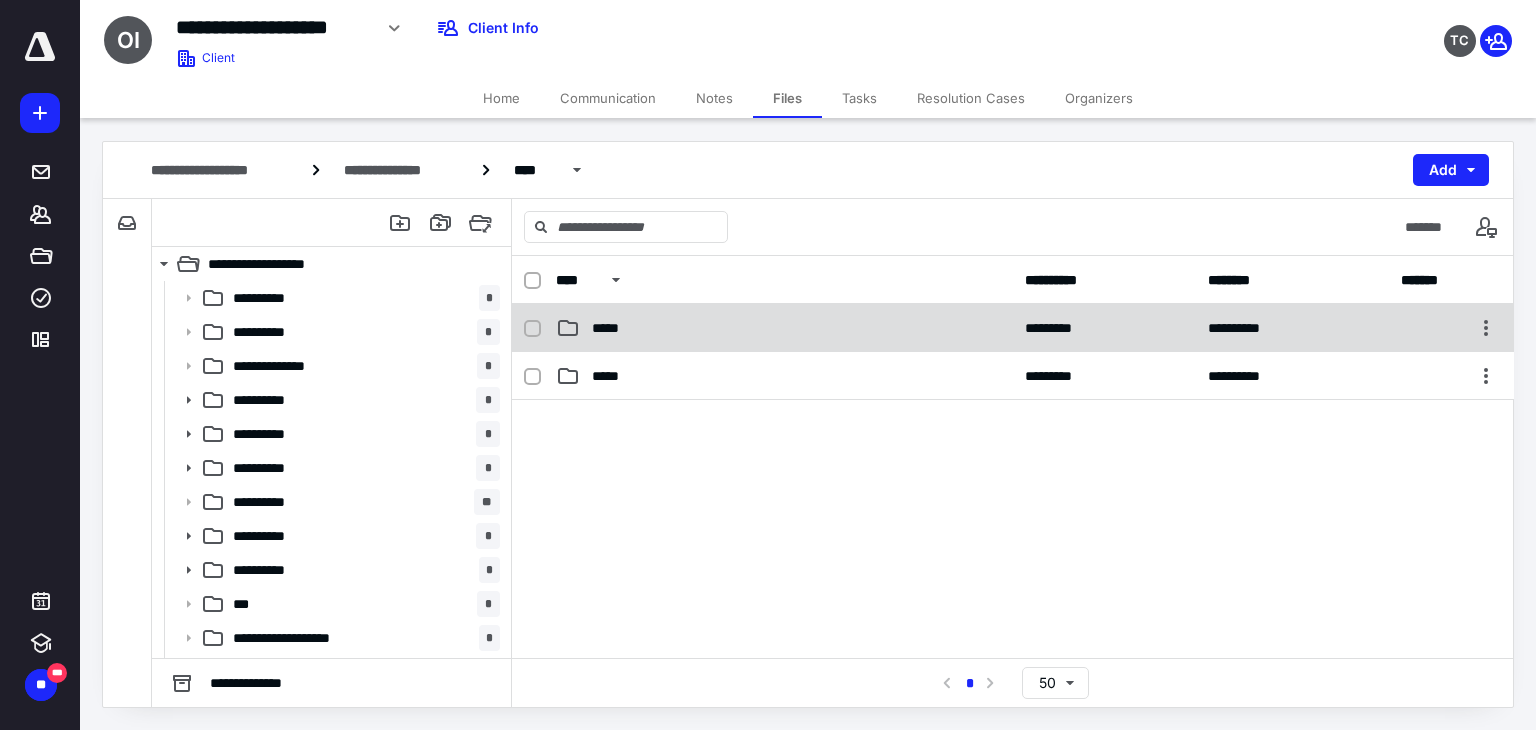 click on "*****" at bounding box center [784, 328] 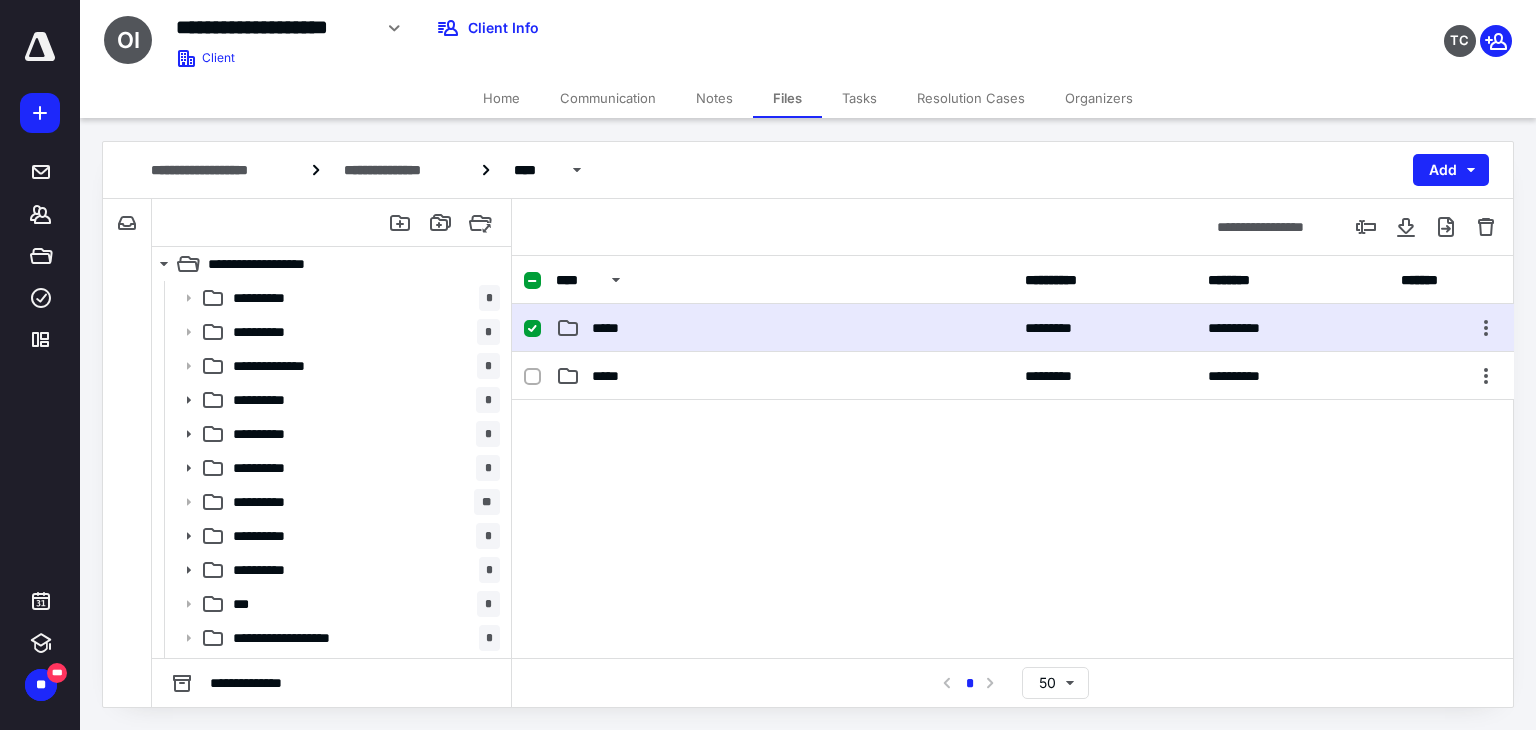 click on "*****" at bounding box center [784, 328] 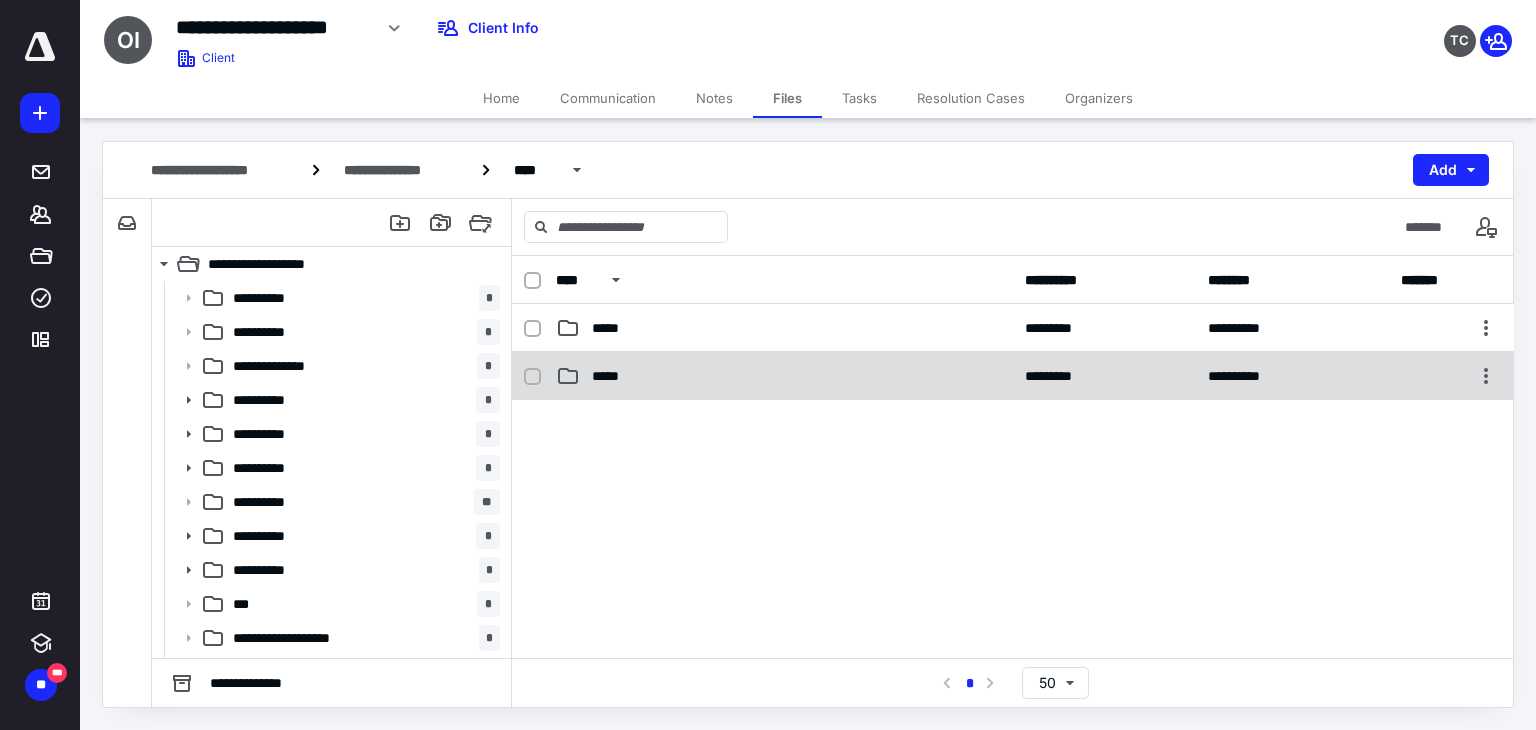 click on "*****" at bounding box center (613, 376) 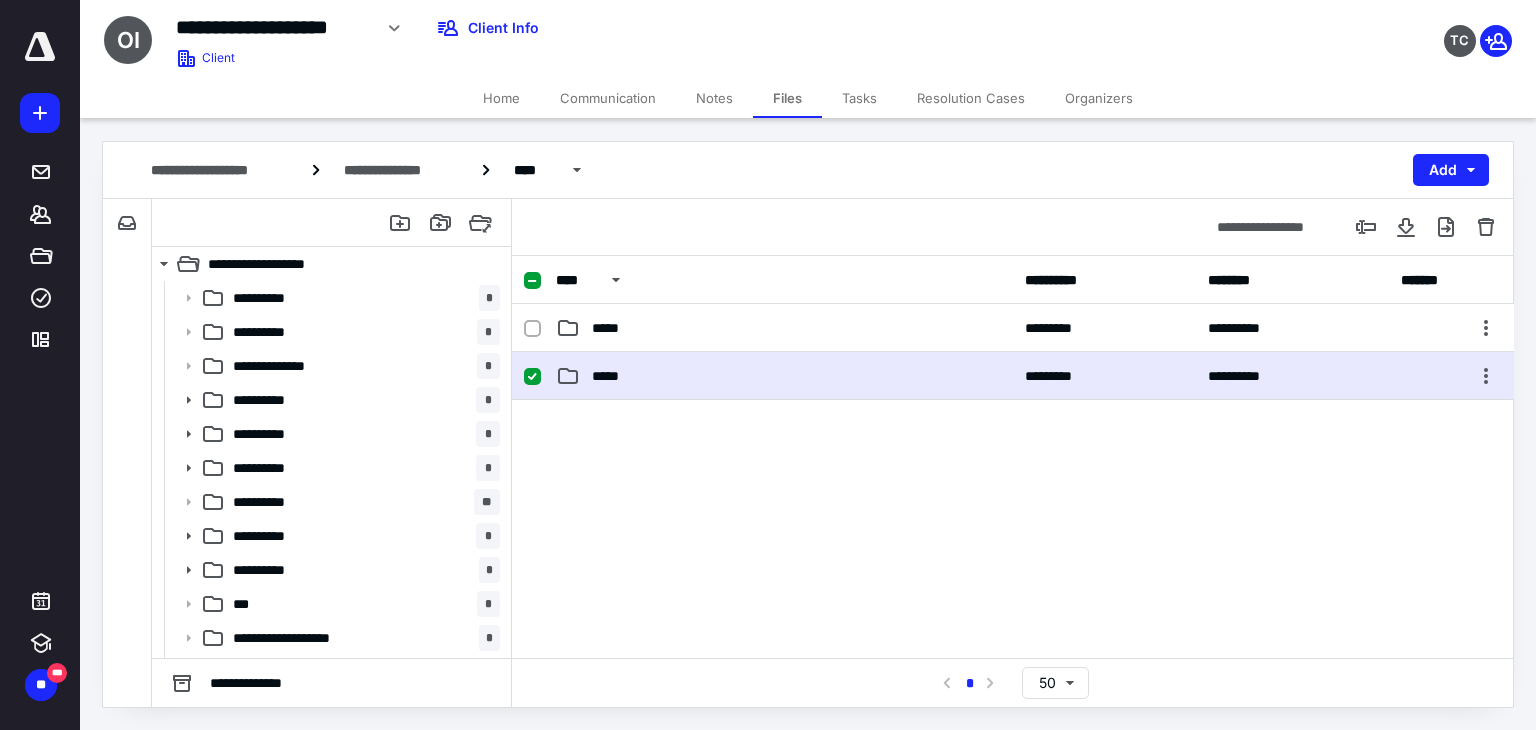 click on "*****" at bounding box center [613, 376] 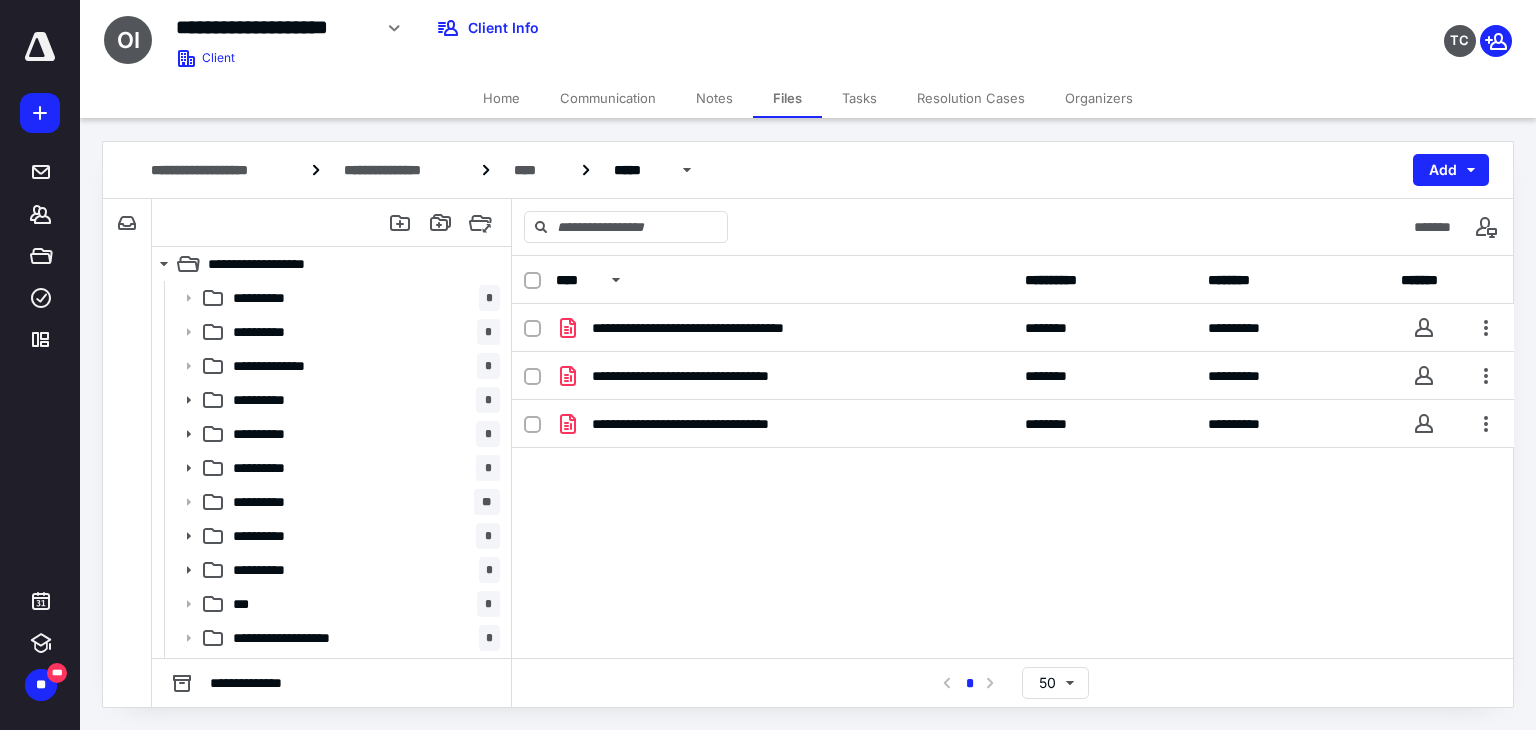 click on "Communication" at bounding box center (608, 98) 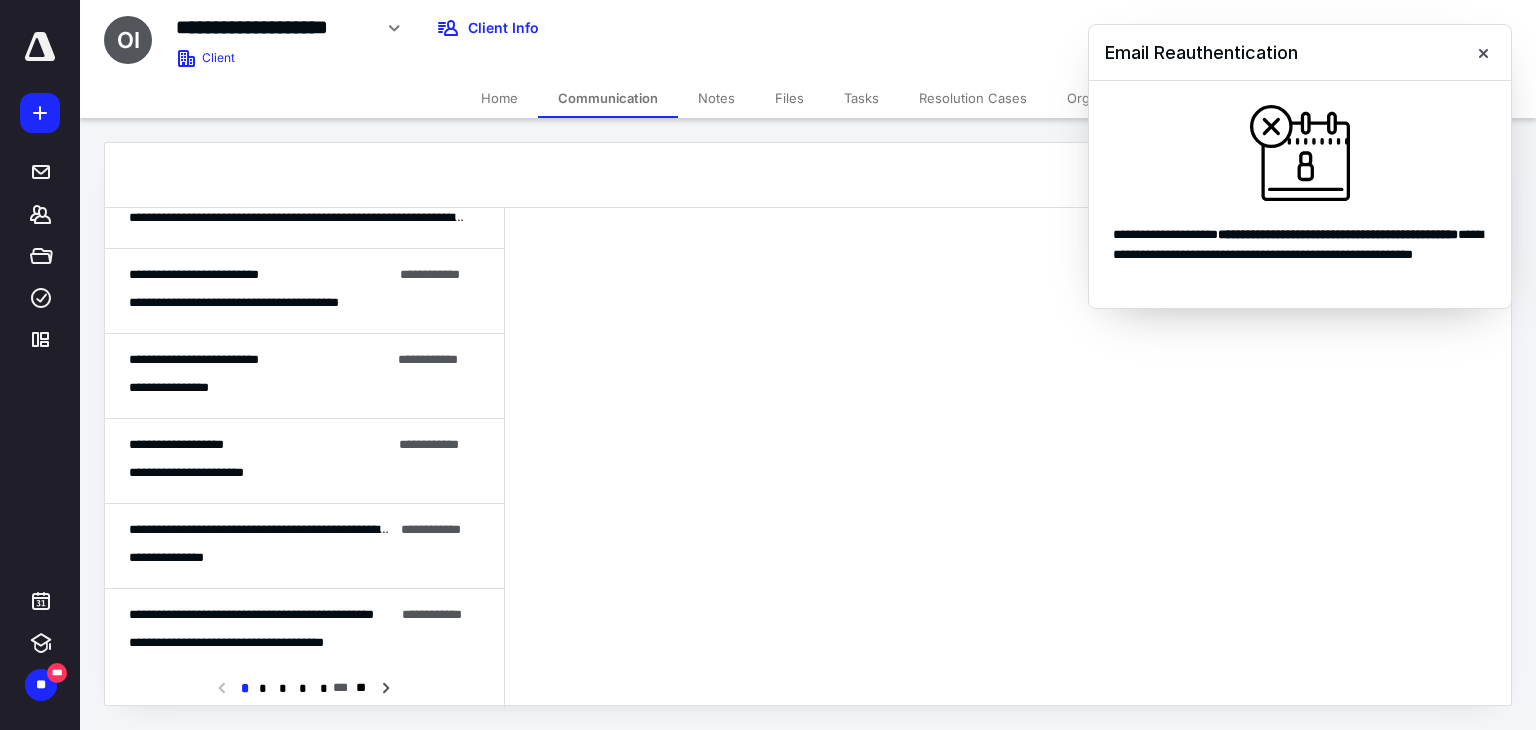 scroll, scrollTop: 300, scrollLeft: 0, axis: vertical 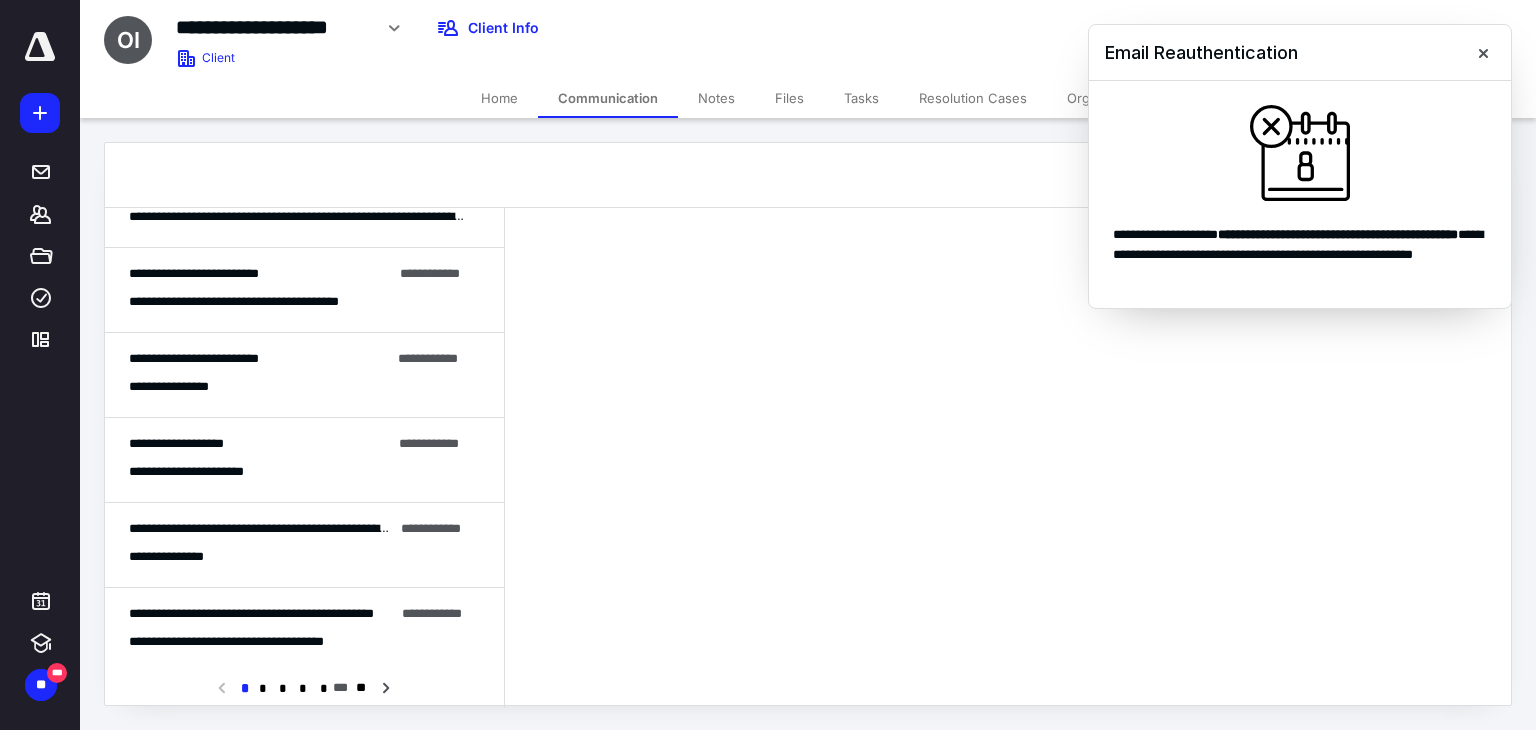 click on "**********" at bounding box center [267, 302] 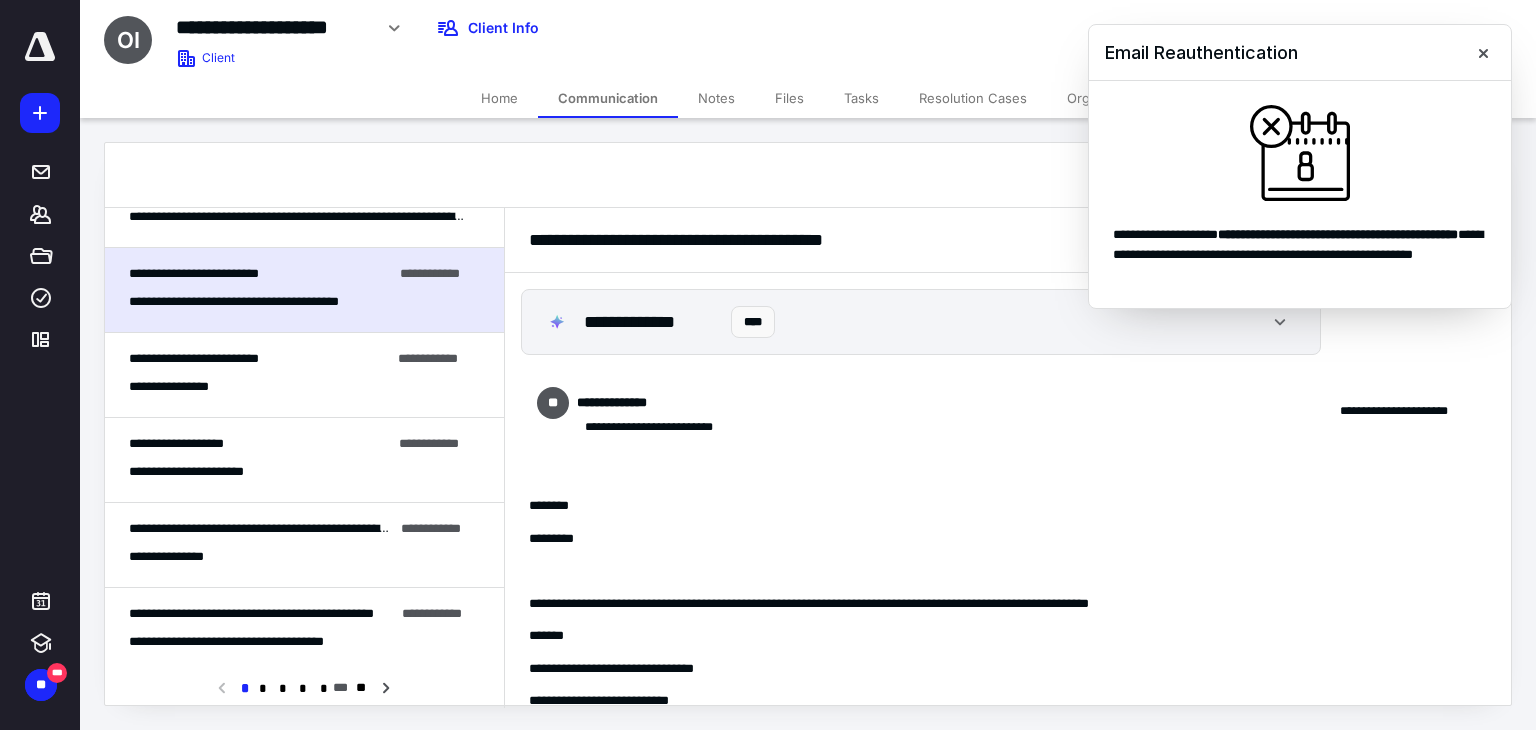scroll, scrollTop: 197, scrollLeft: 0, axis: vertical 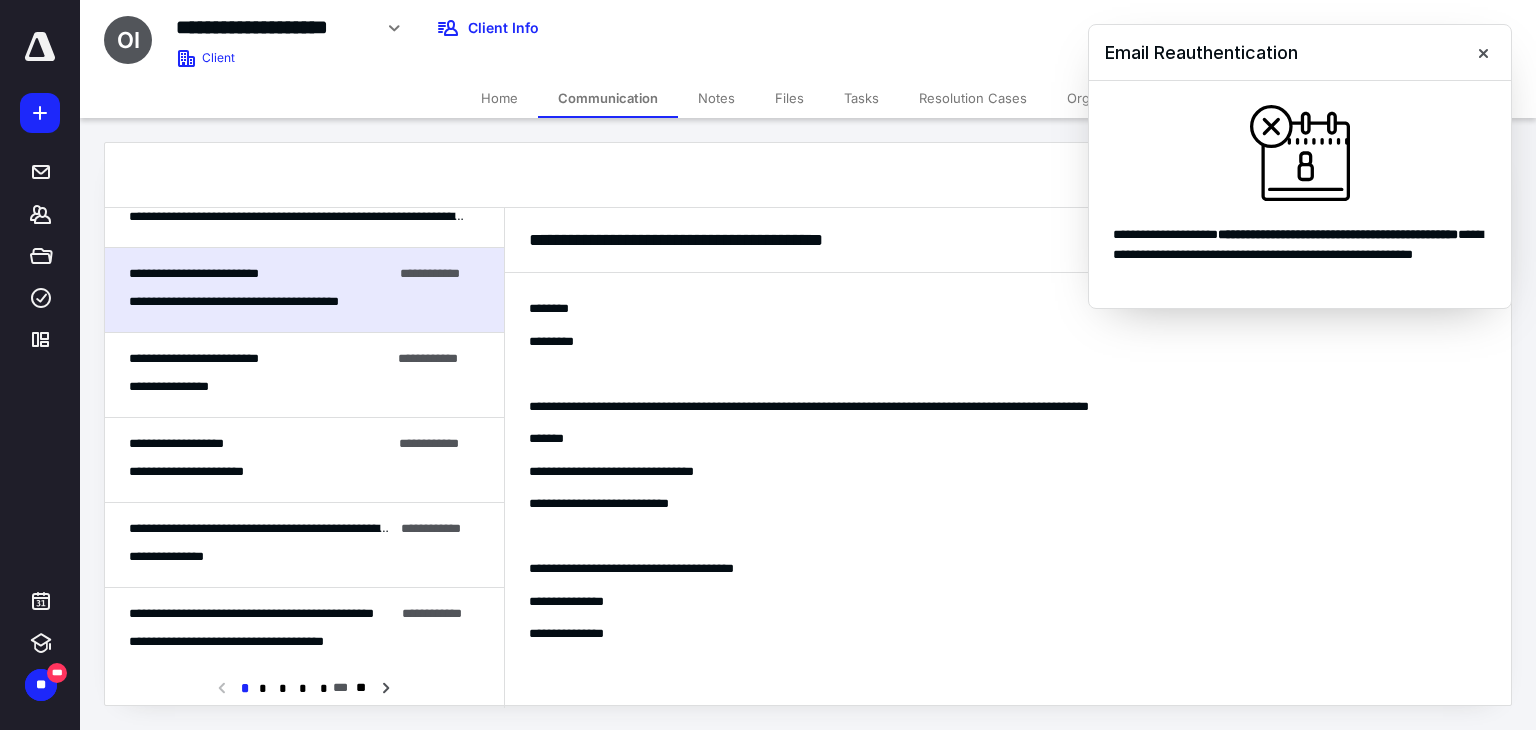 click on "**********" at bounding box center (304, 375) 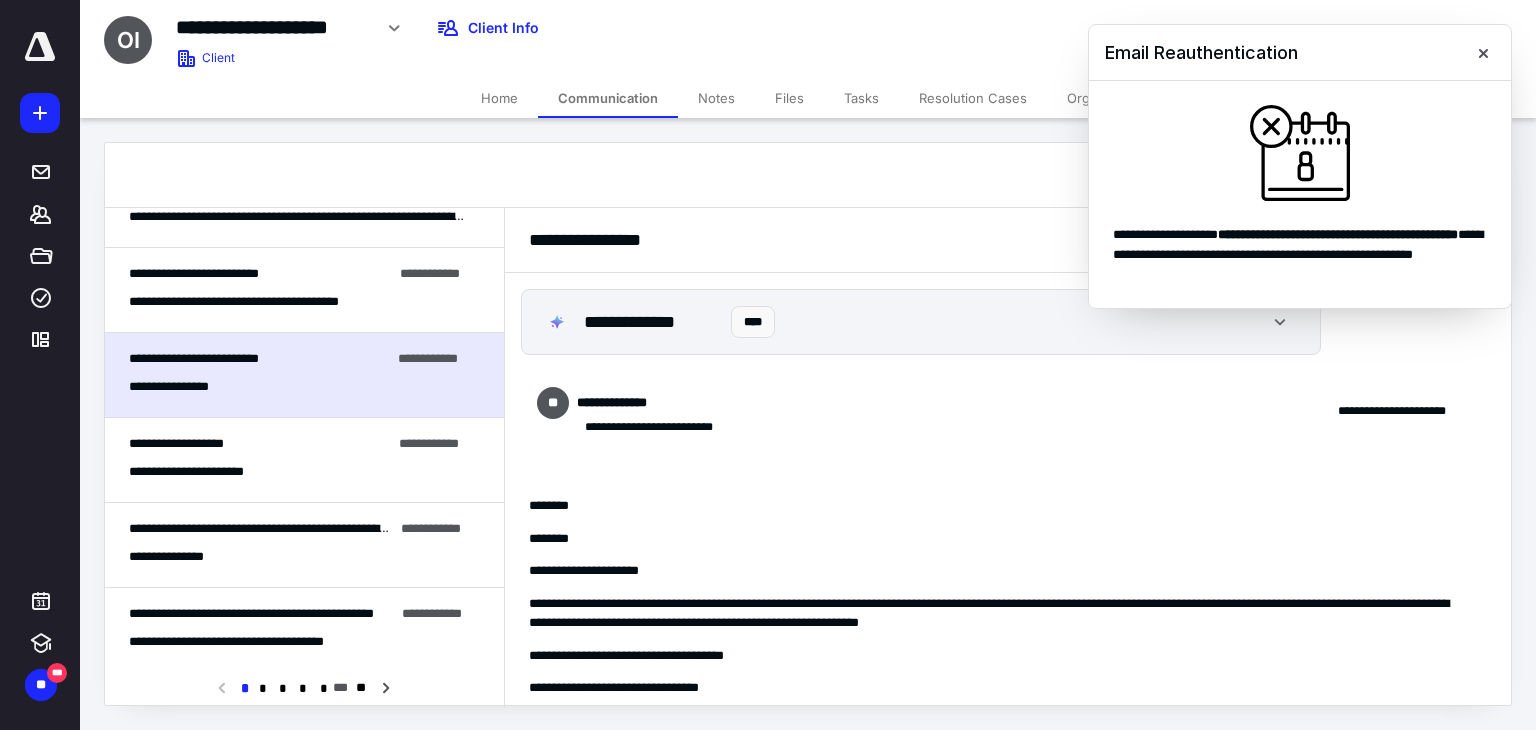 scroll, scrollTop: 152, scrollLeft: 0, axis: vertical 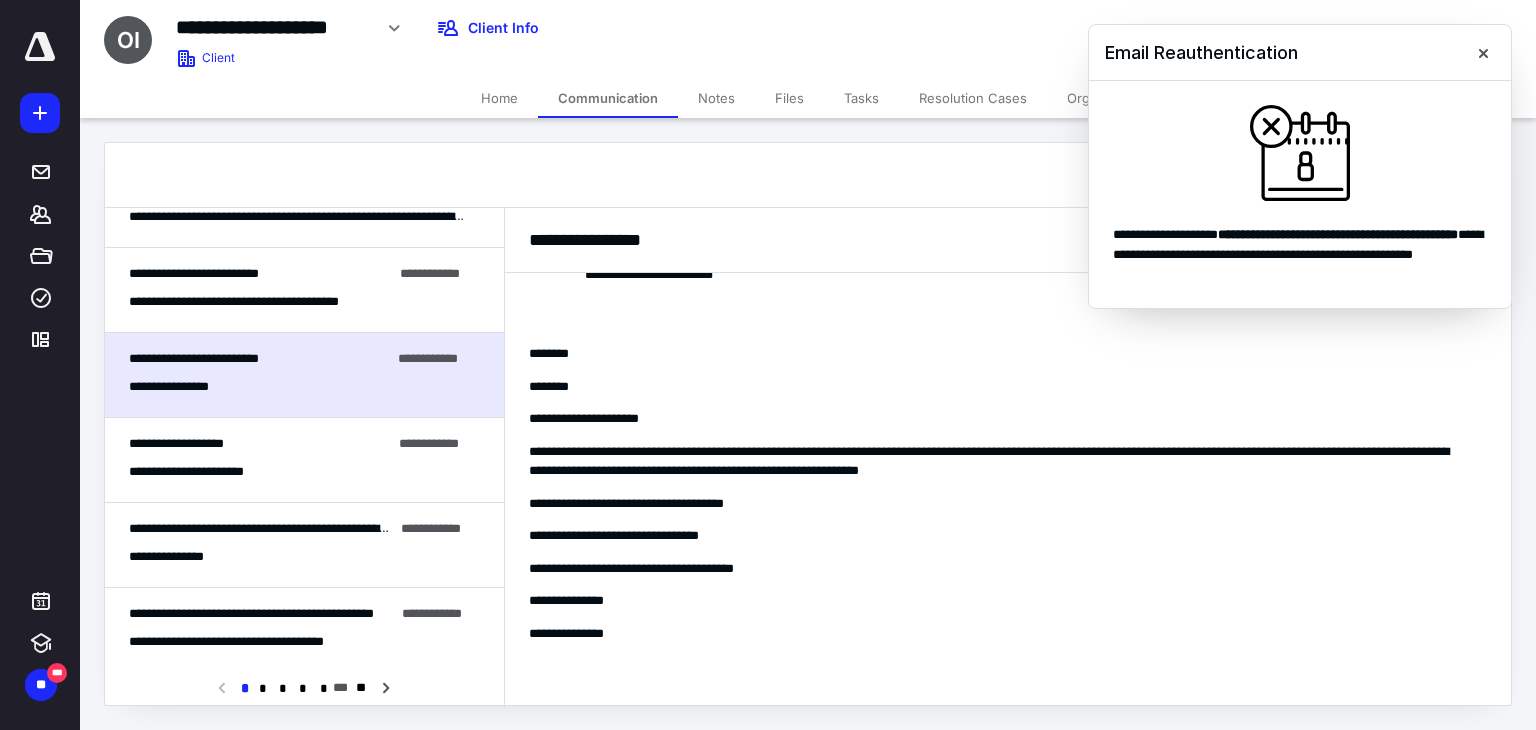click on "**********" at bounding box center [260, 444] 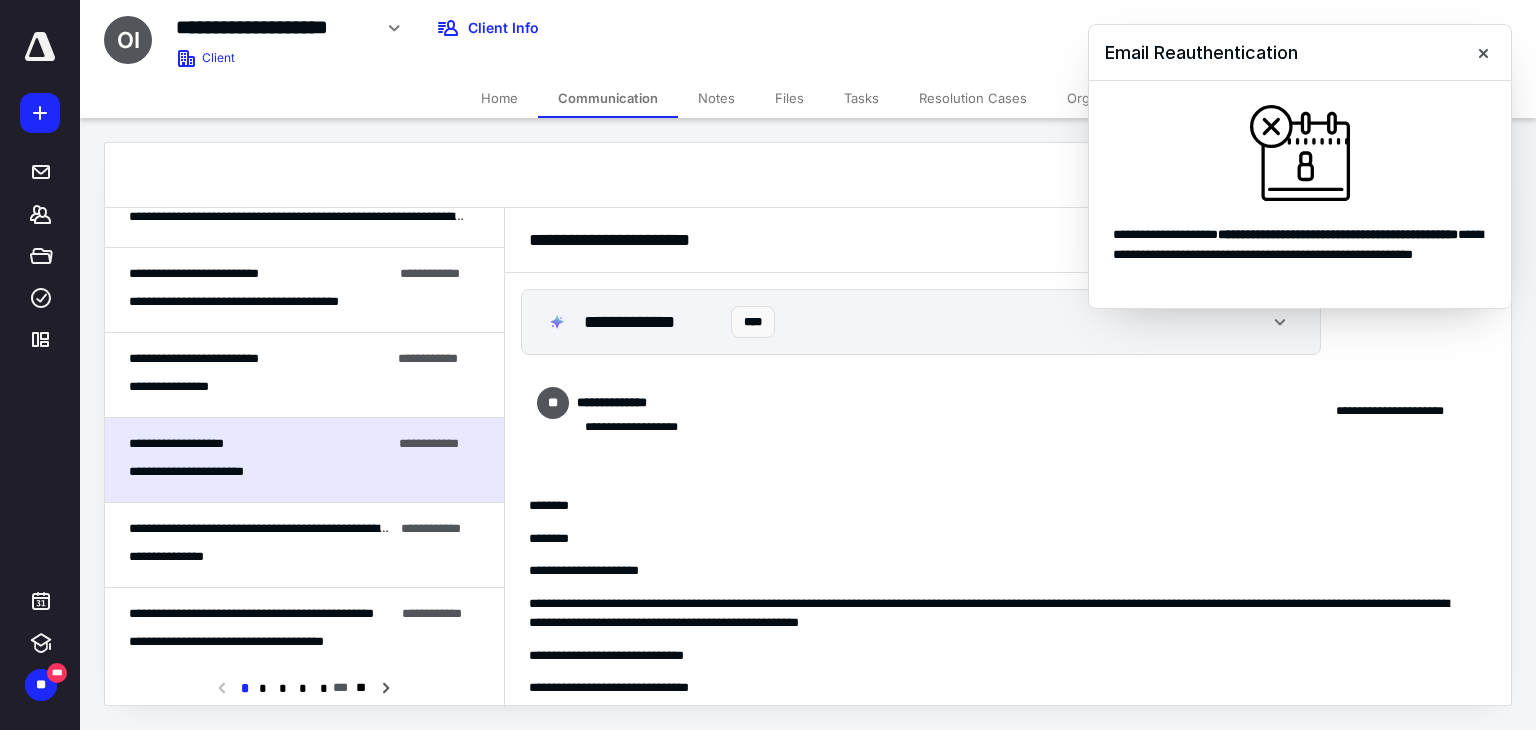scroll, scrollTop: 152, scrollLeft: 0, axis: vertical 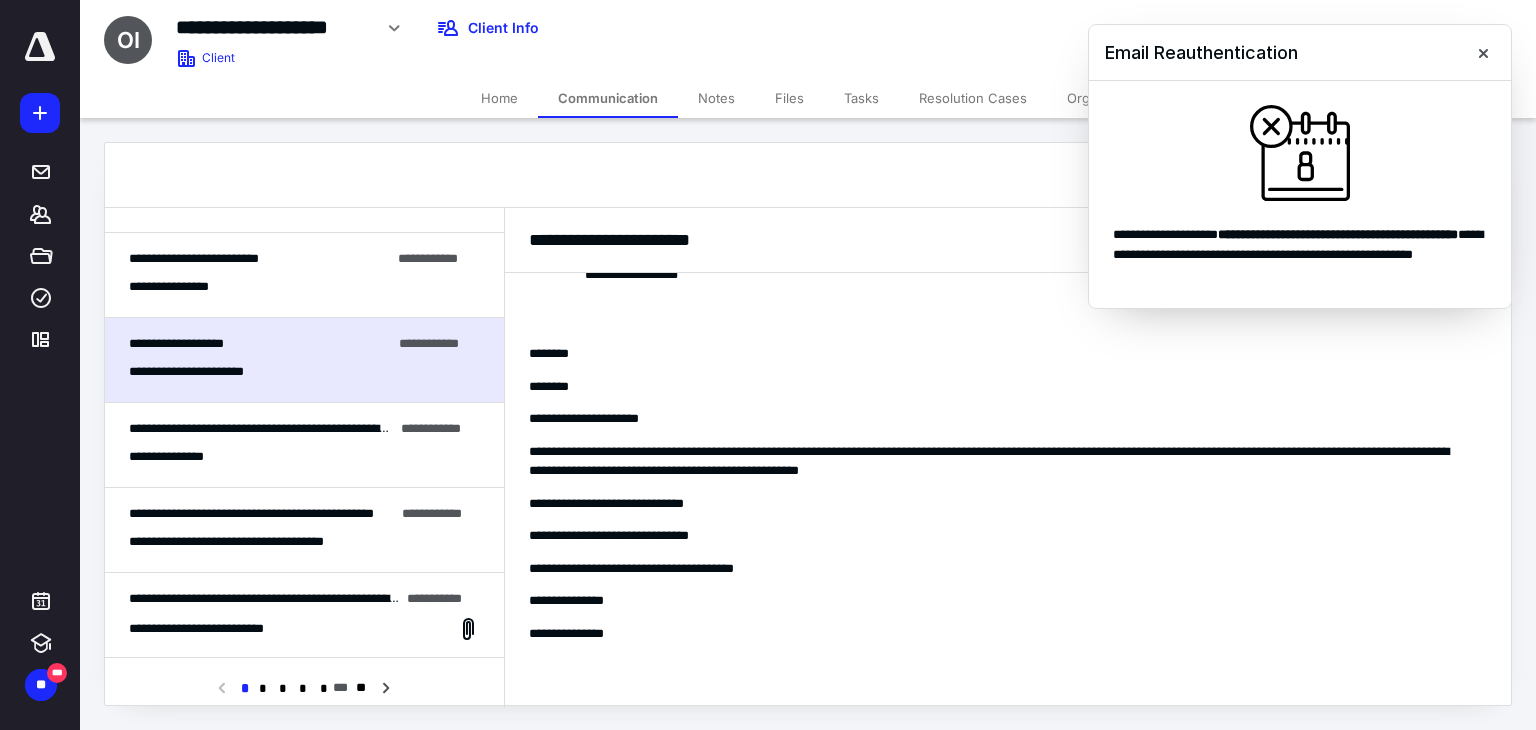 click on "**********" at bounding box center (304, 457) 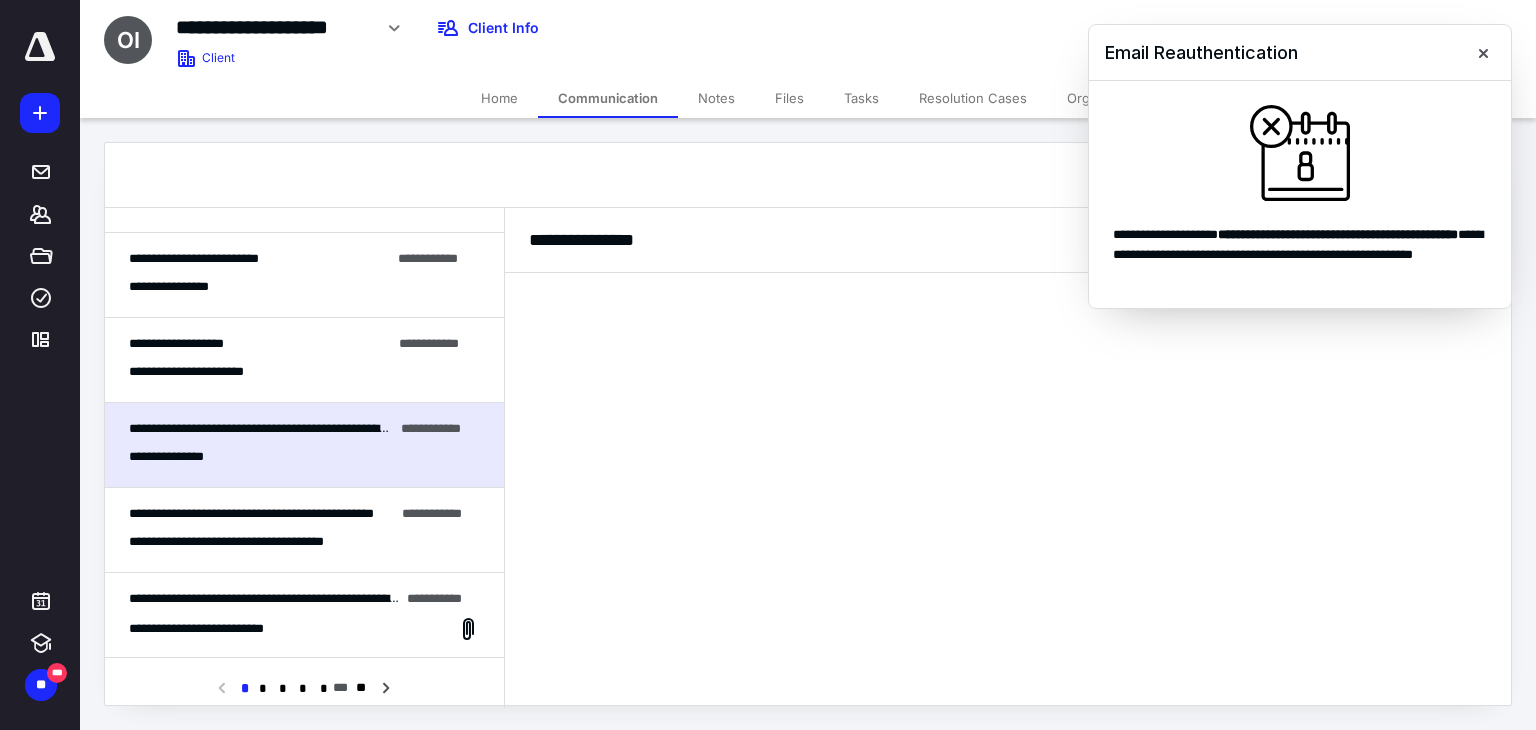 click on "**********" at bounding box center [251, 513] 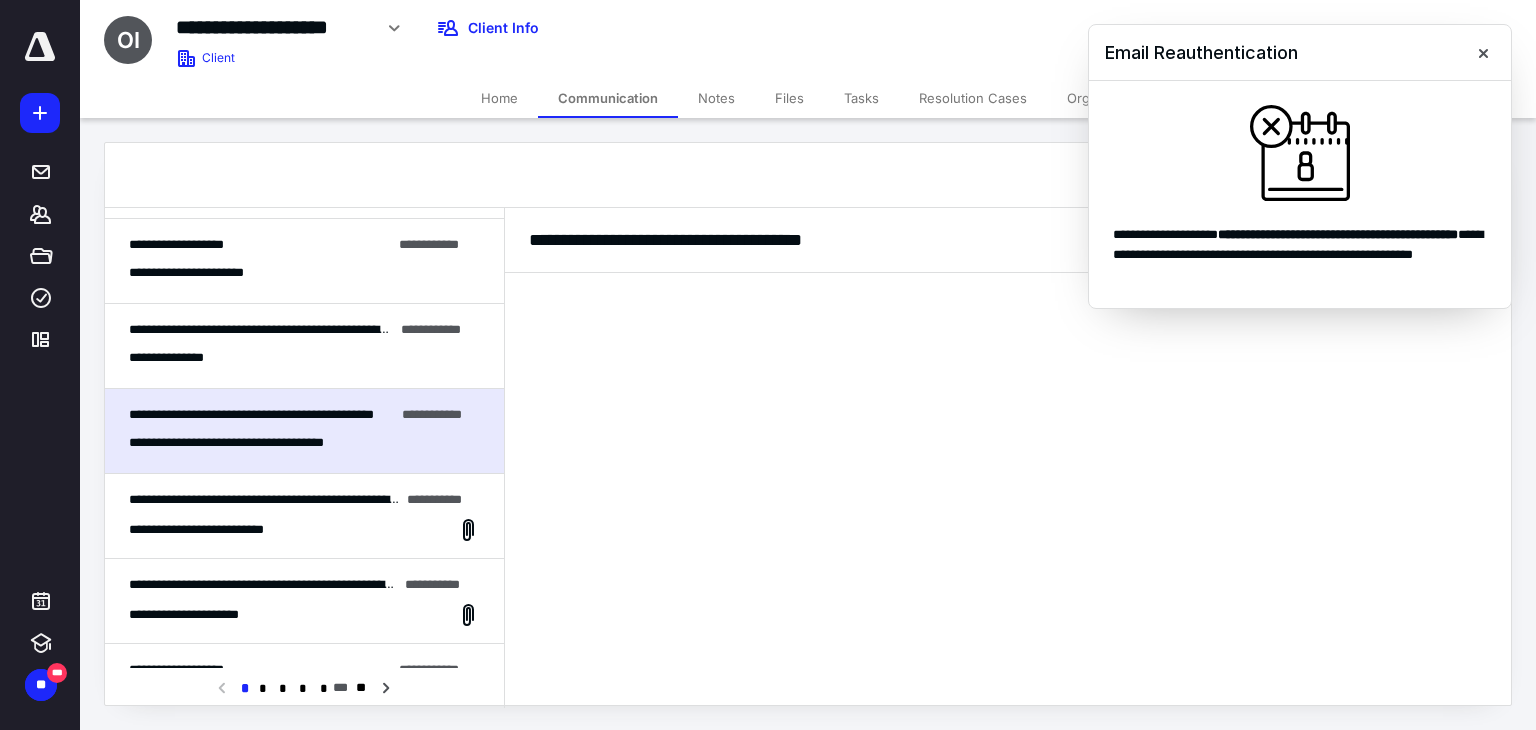 scroll, scrollTop: 500, scrollLeft: 0, axis: vertical 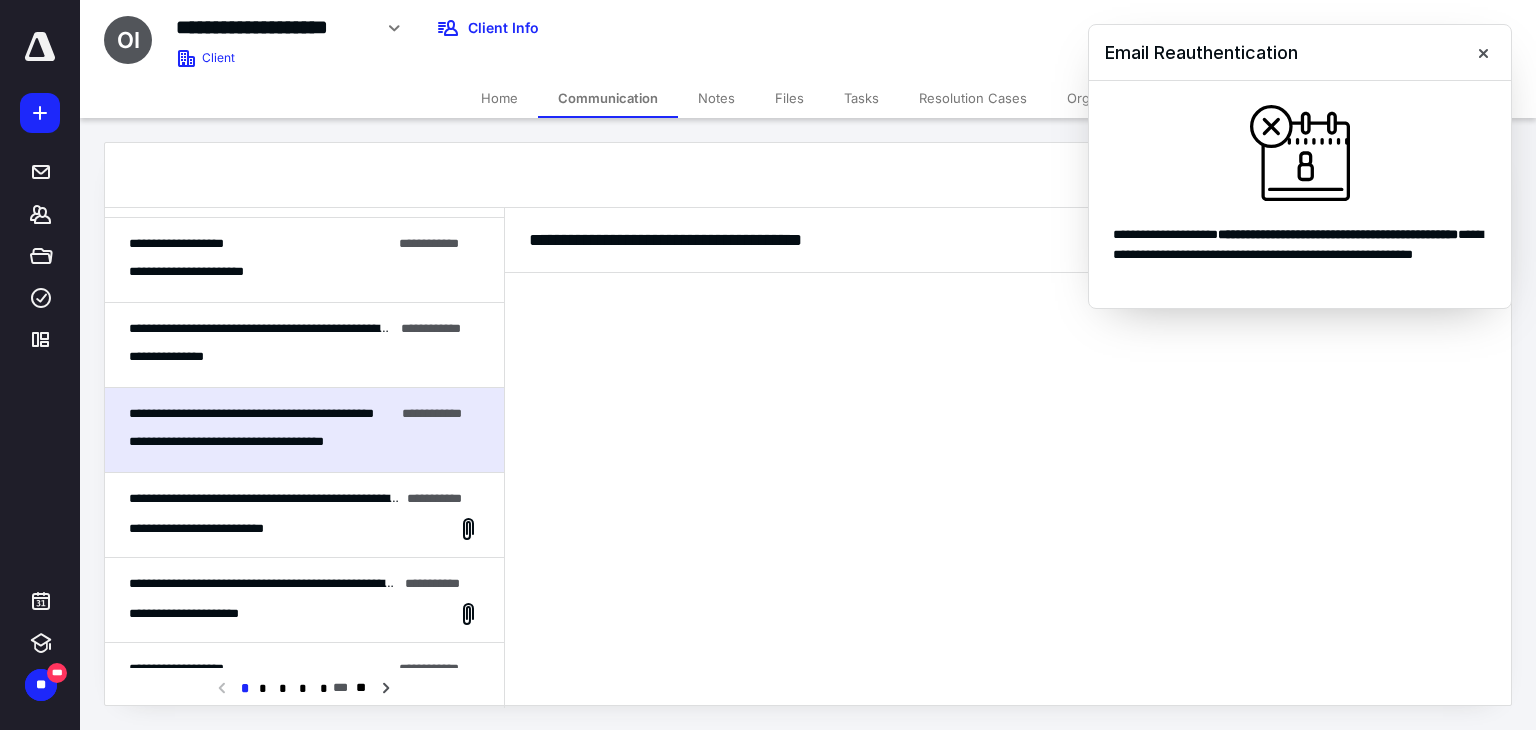 click on "**********" at bounding box center [304, 515] 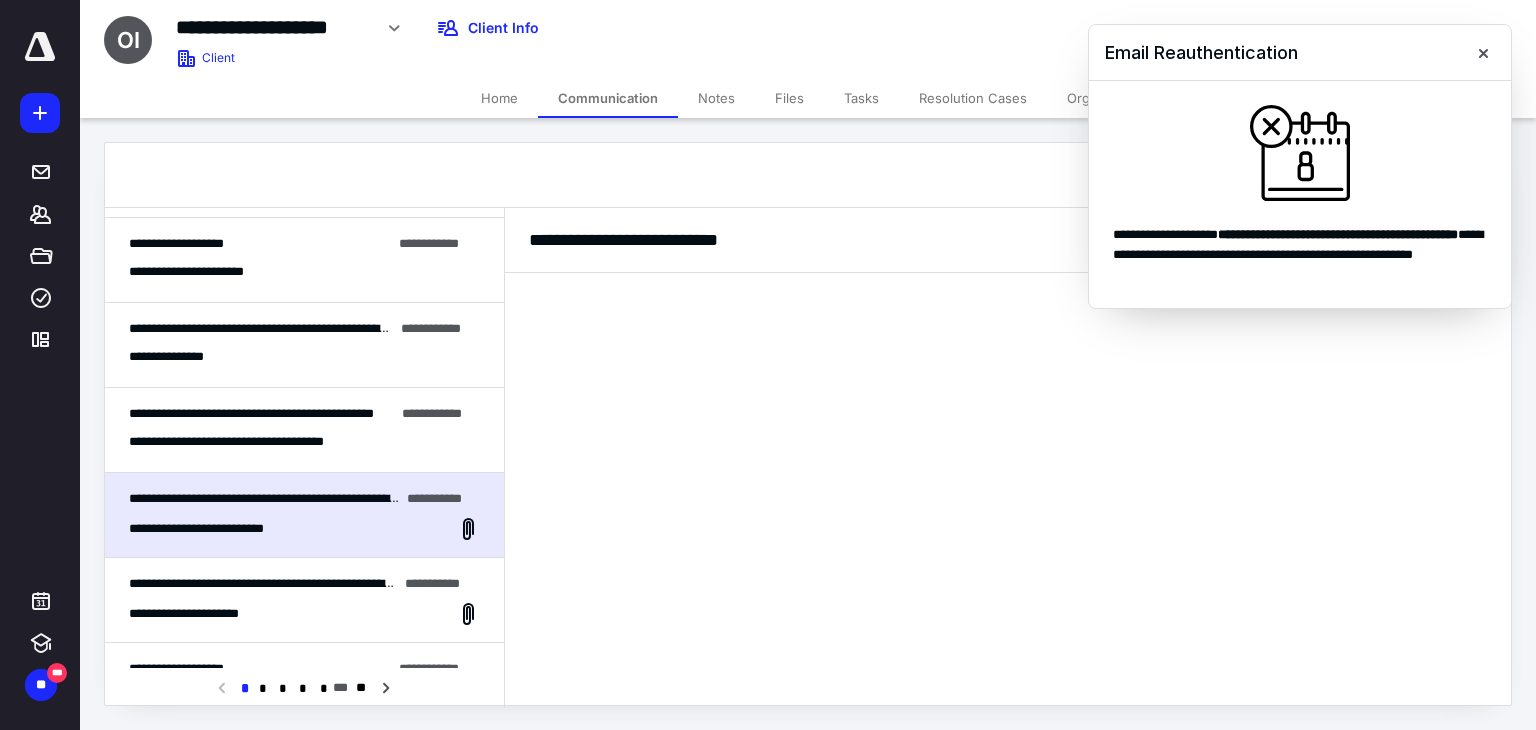 click on "**********" at bounding box center [204, 614] 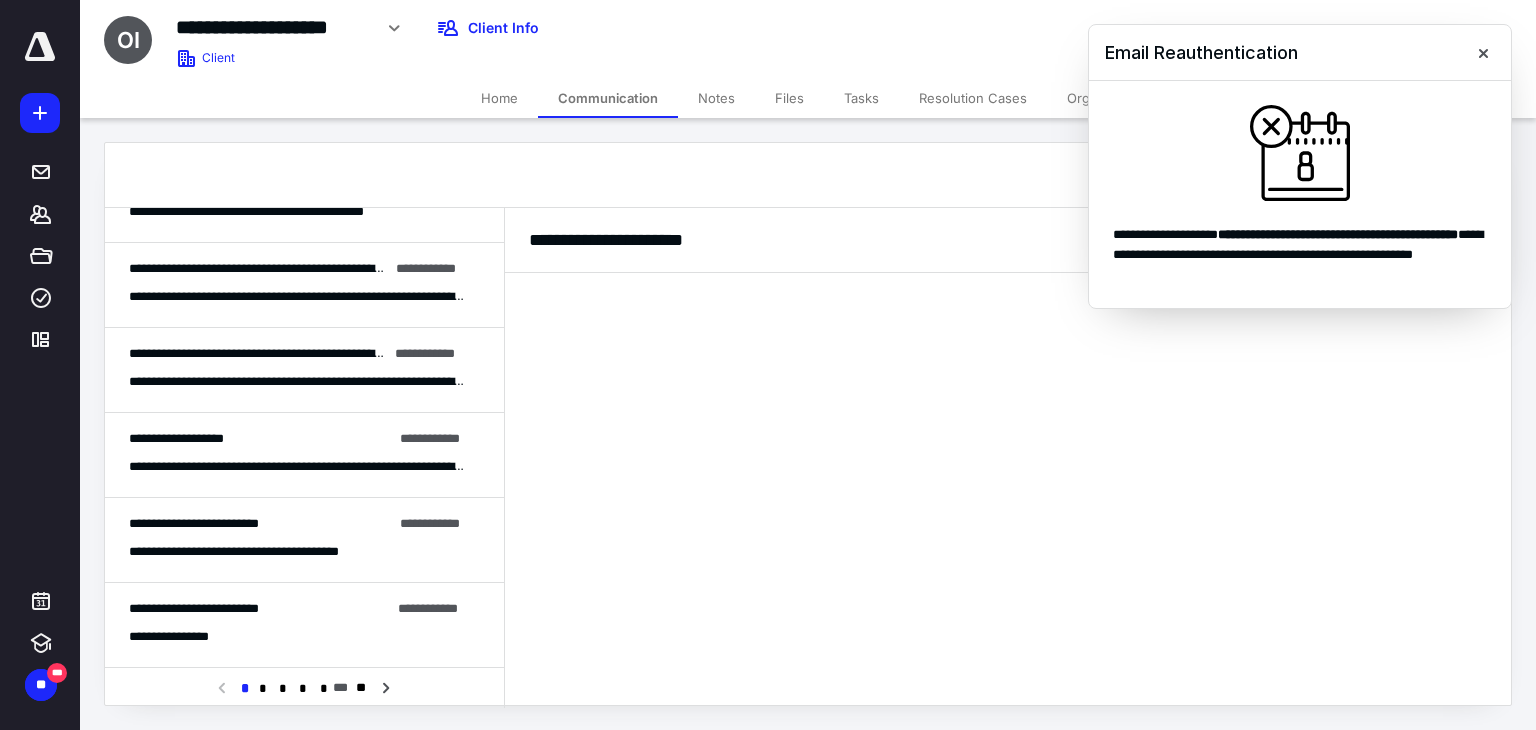 scroll, scrollTop: 0, scrollLeft: 0, axis: both 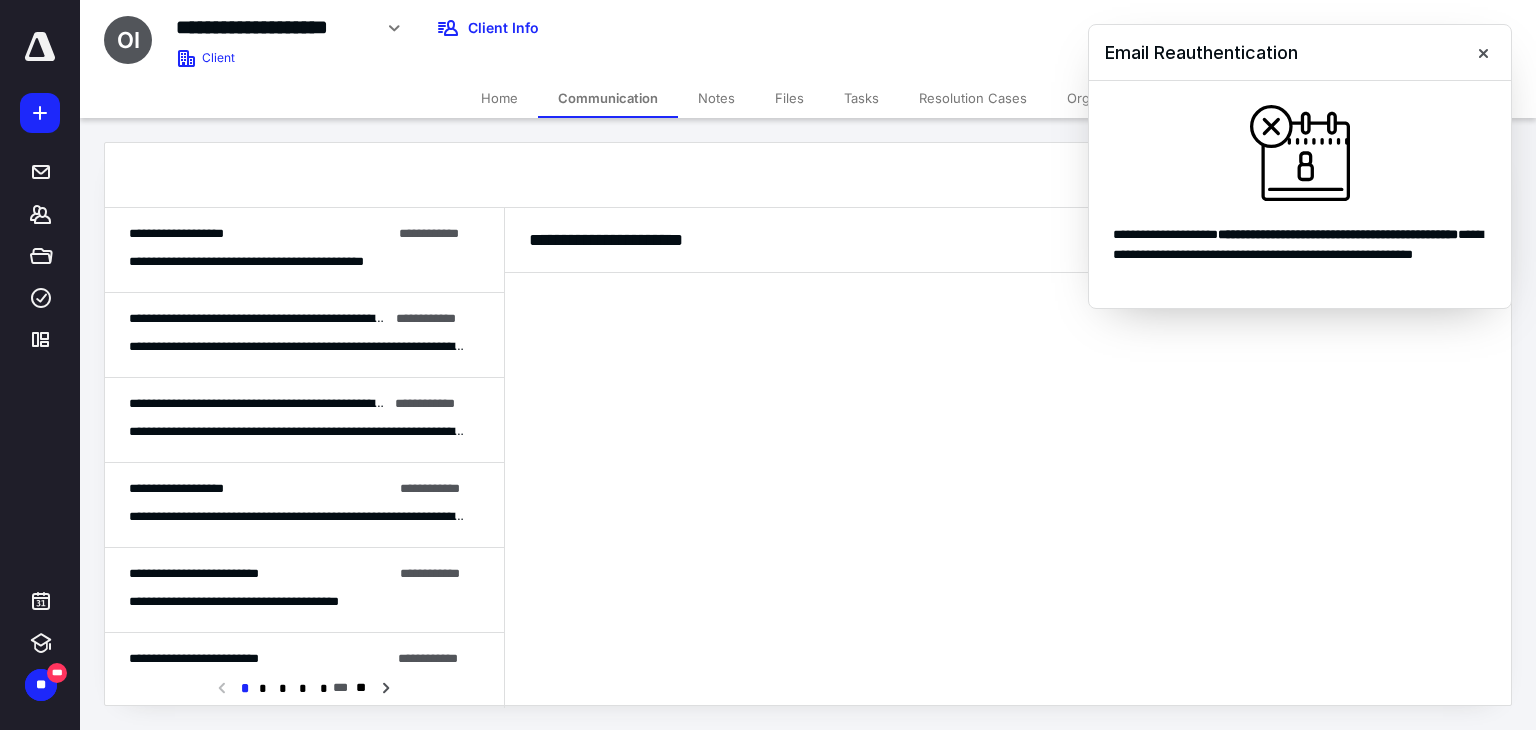 click on "**********" at bounding box center (304, 250) 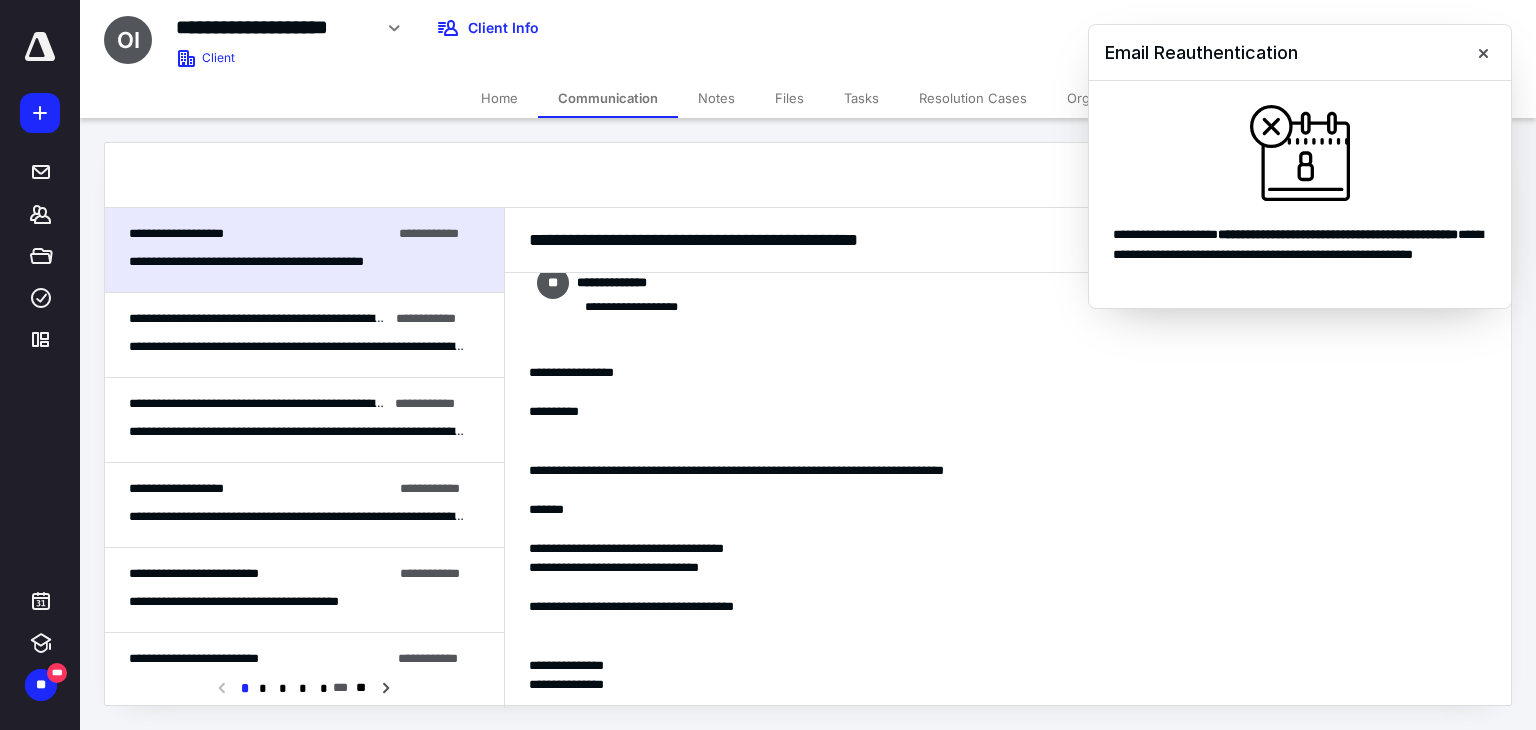 scroll, scrollTop: 138, scrollLeft: 0, axis: vertical 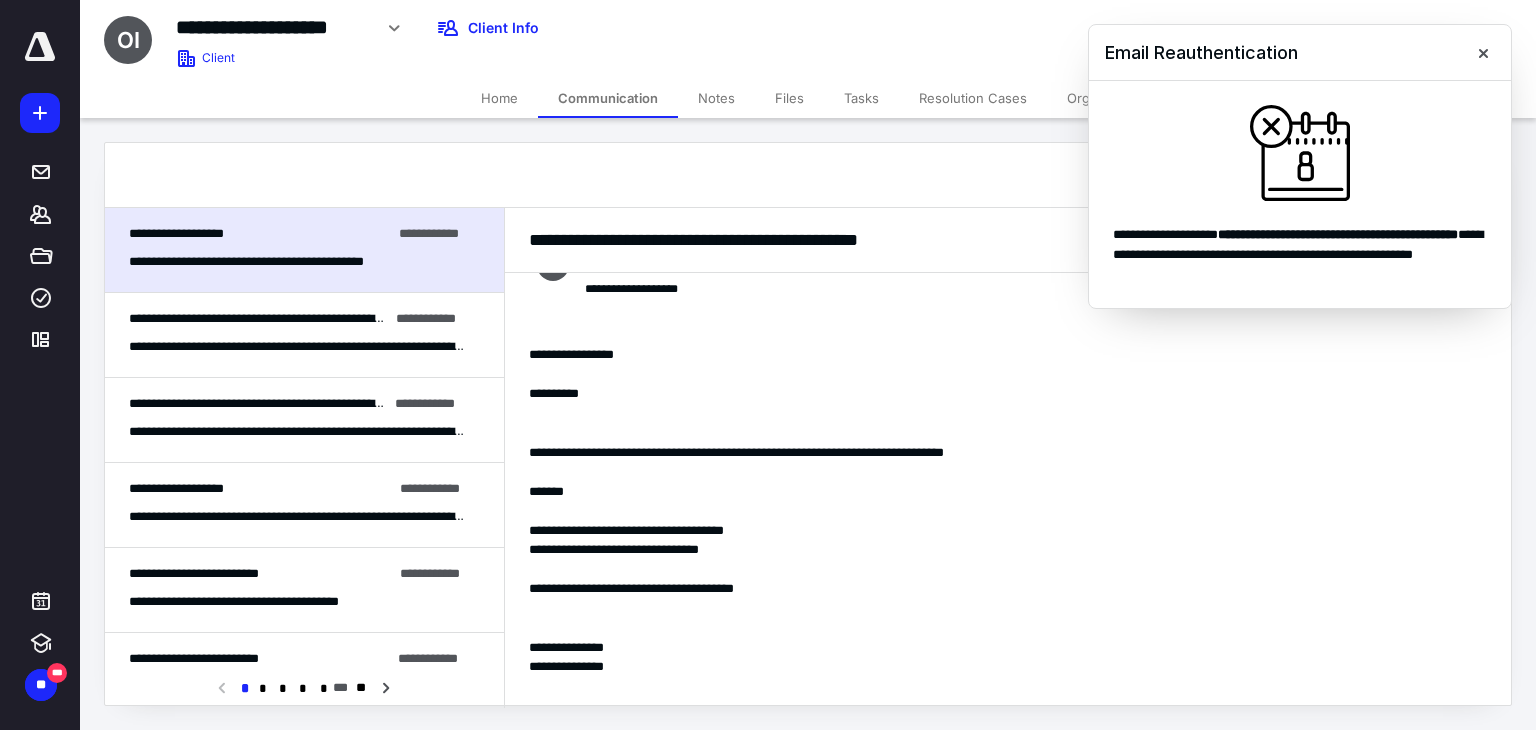 click on "**********" at bounding box center (297, 347) 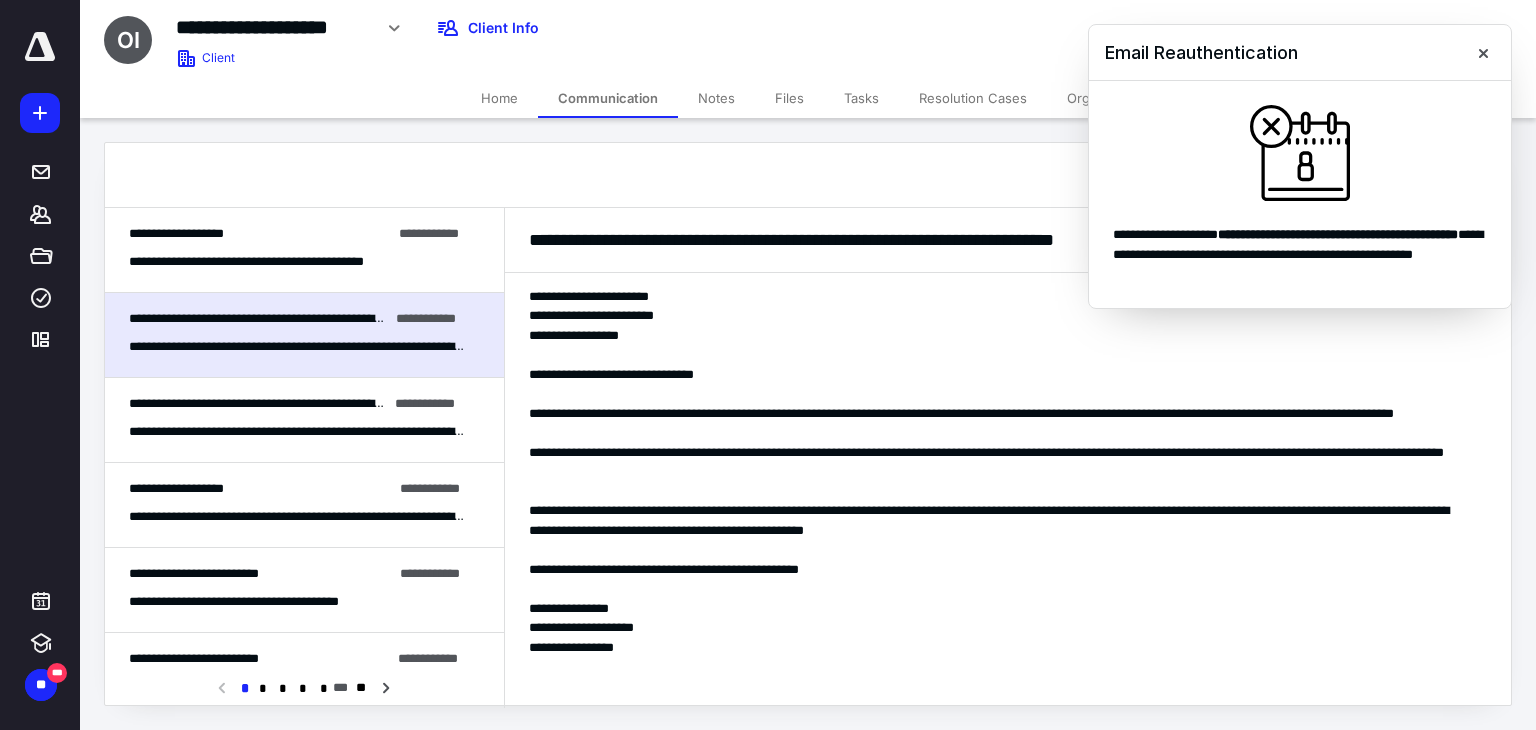 scroll, scrollTop: 854, scrollLeft: 0, axis: vertical 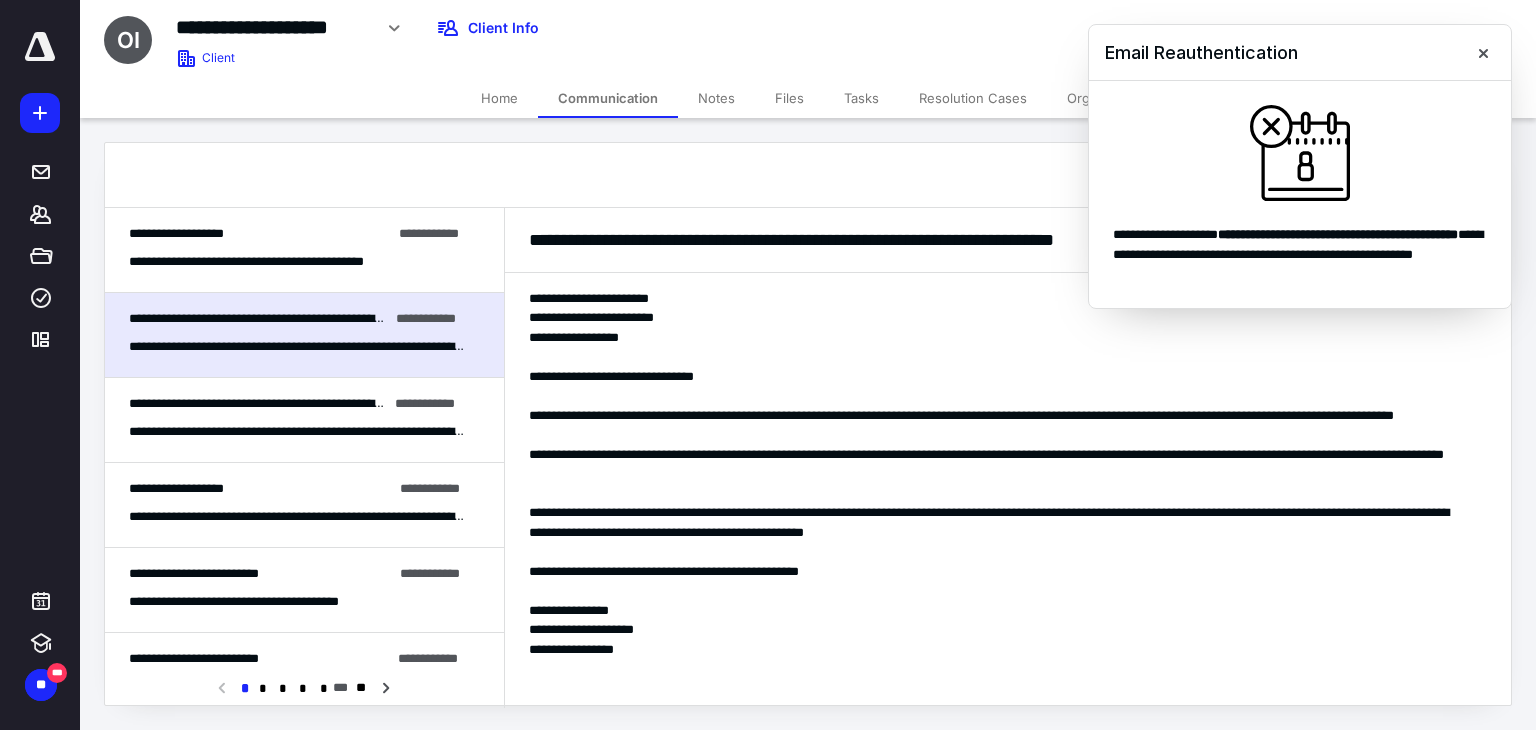 click on "**********" at bounding box center [297, 432] 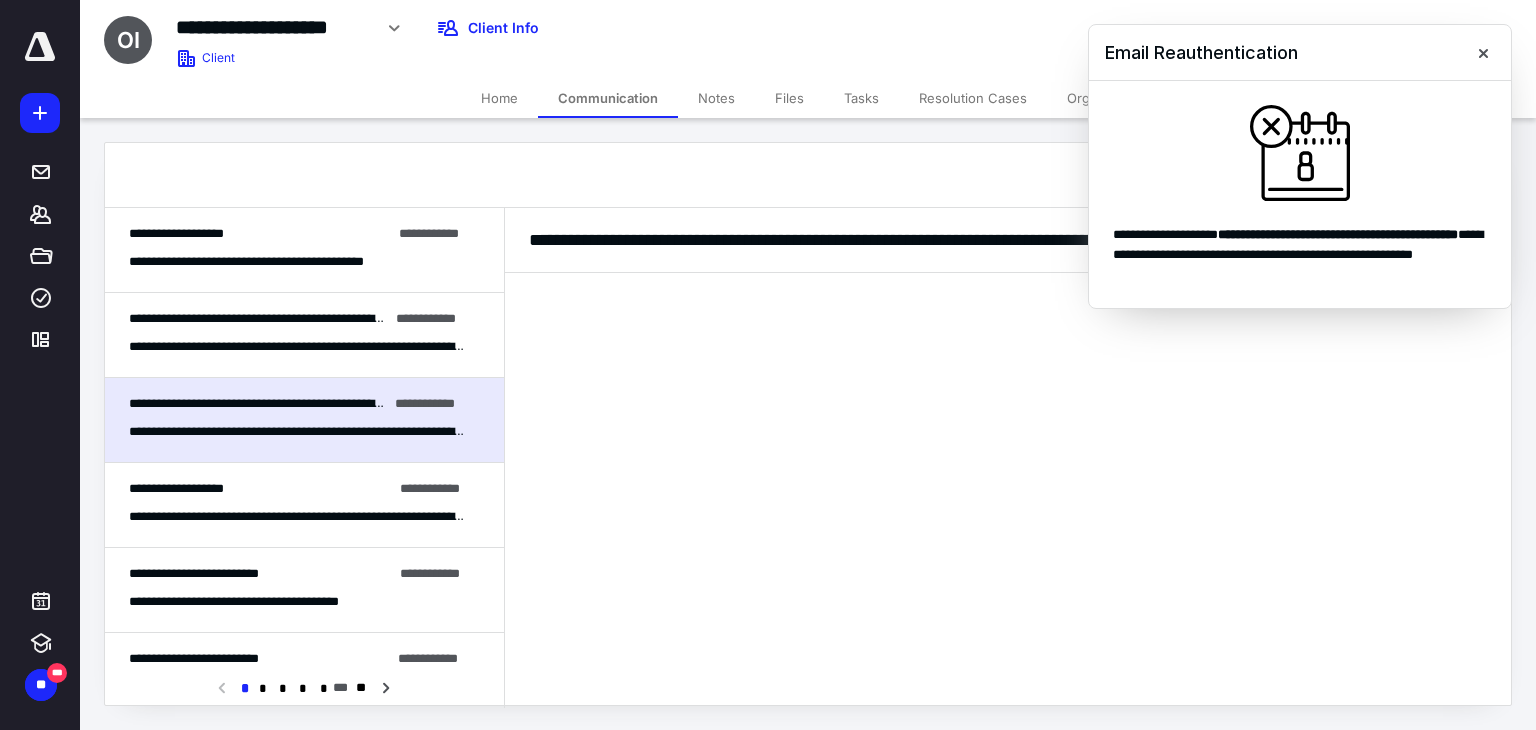click on "**********" at bounding box center (176, 488) 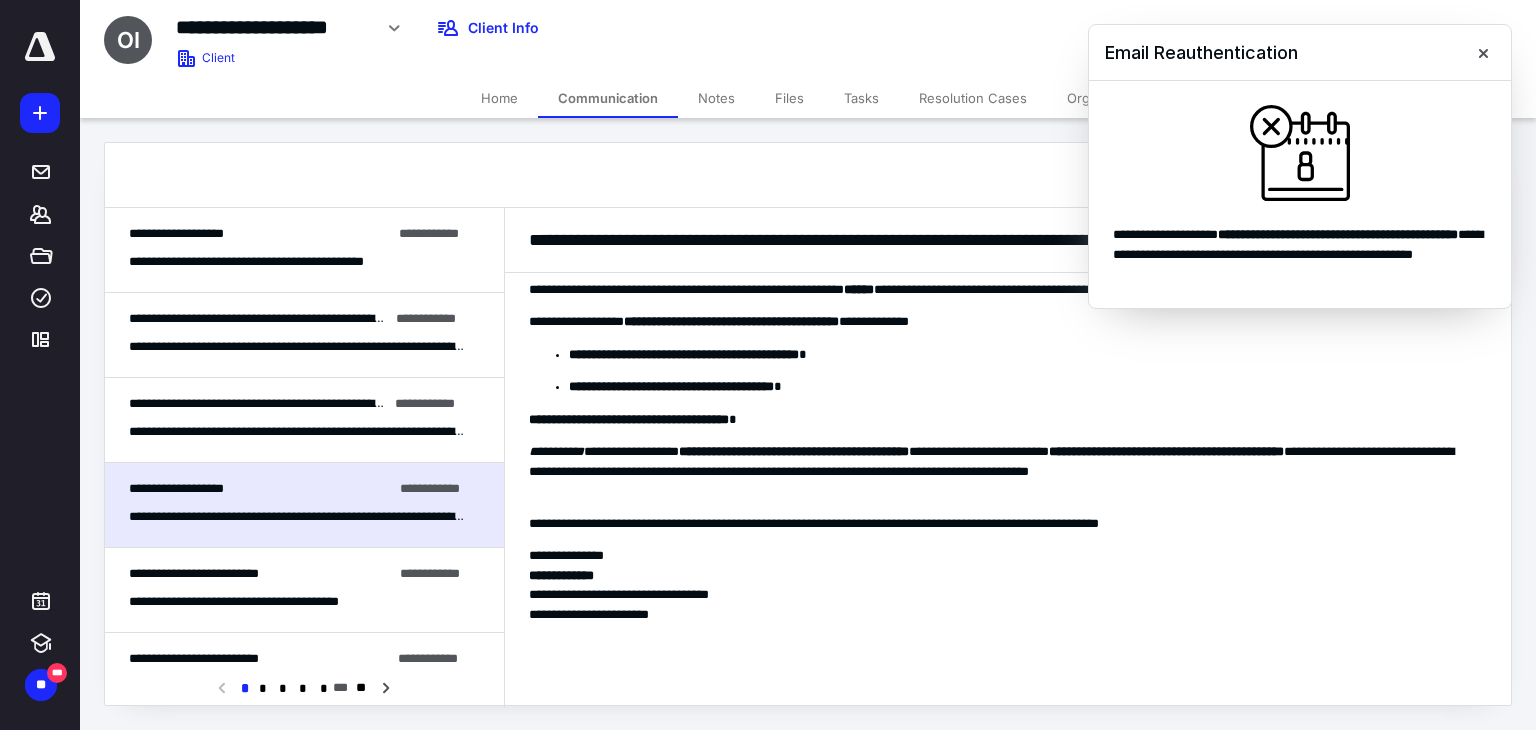 click on "**********" at bounding box center (194, 573) 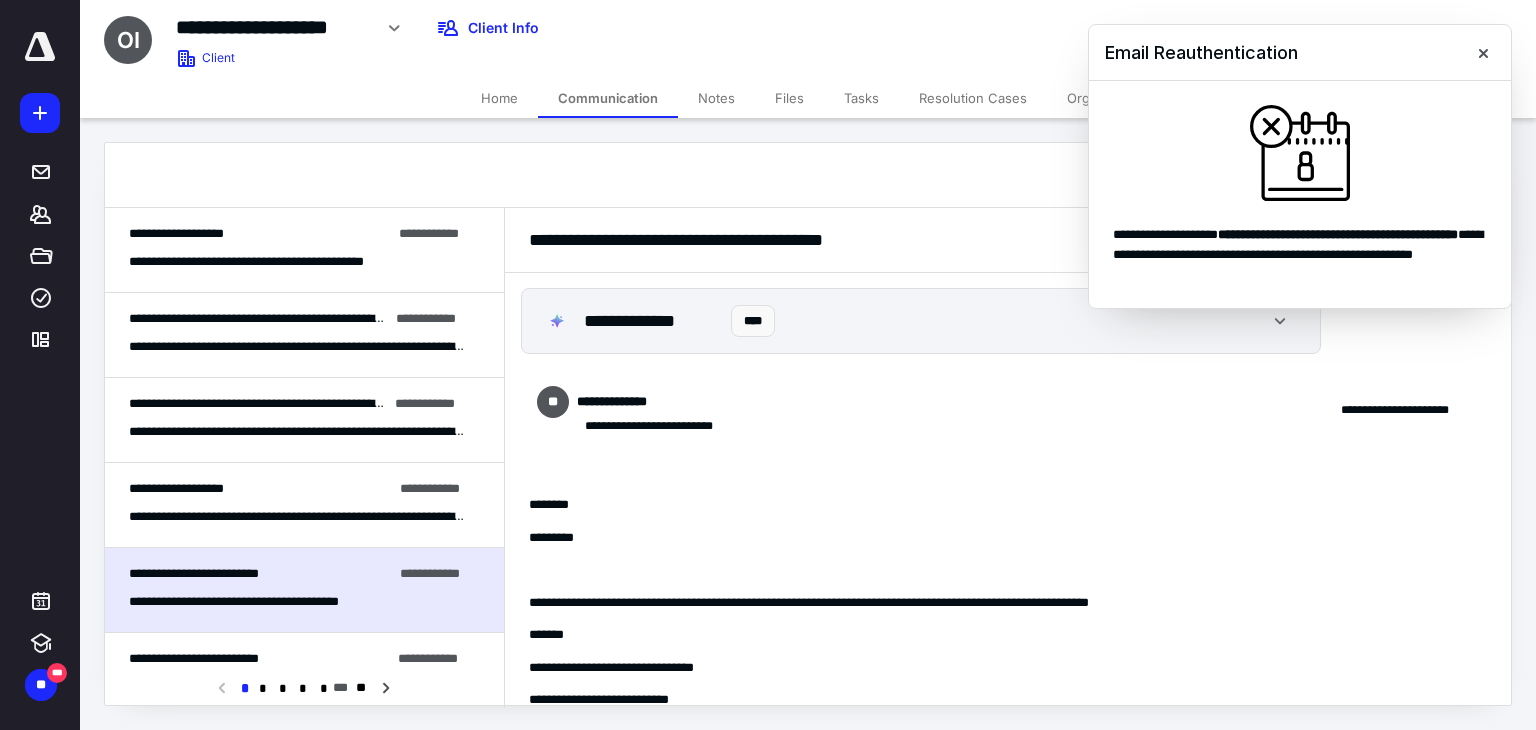 scroll, scrollTop: 0, scrollLeft: 0, axis: both 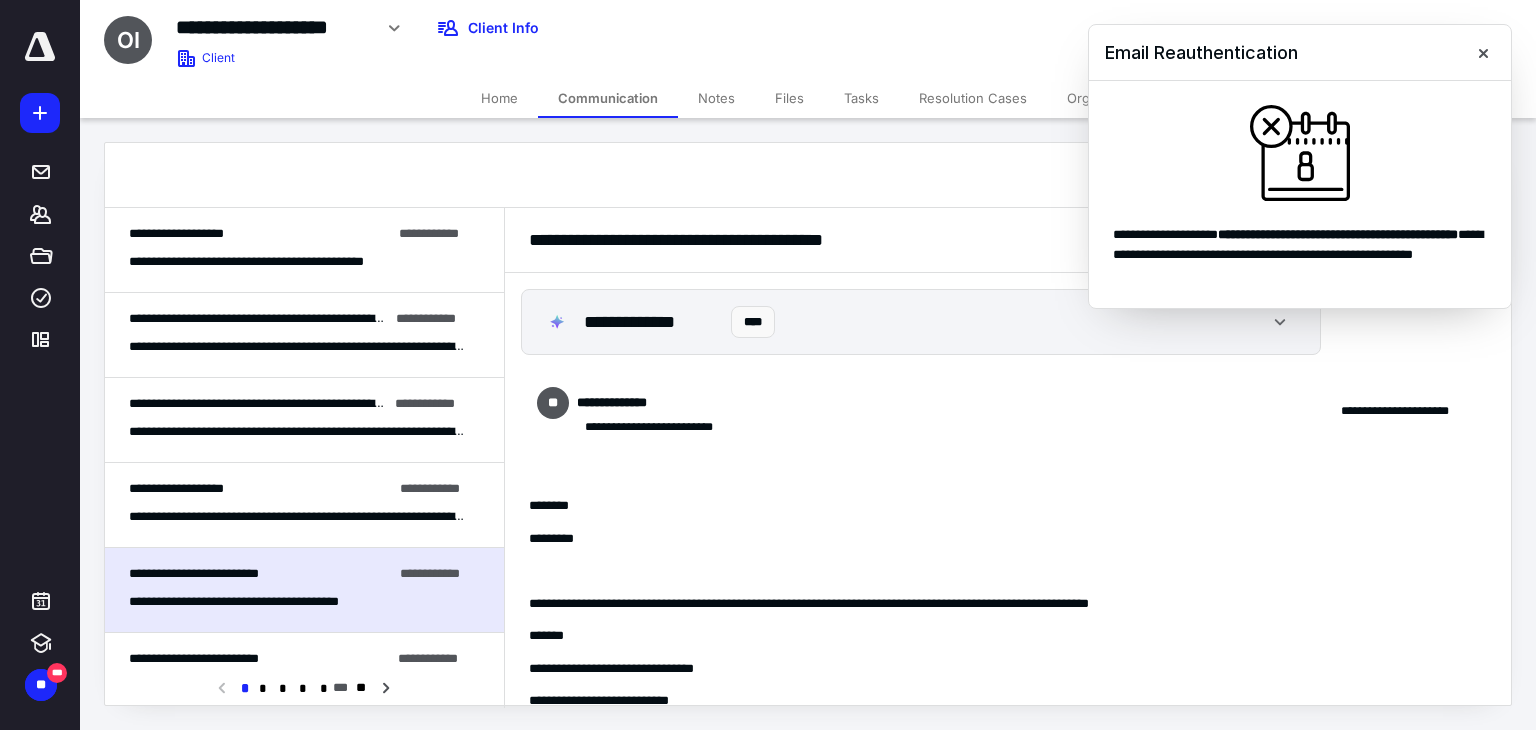 click on "Files" at bounding box center (789, 98) 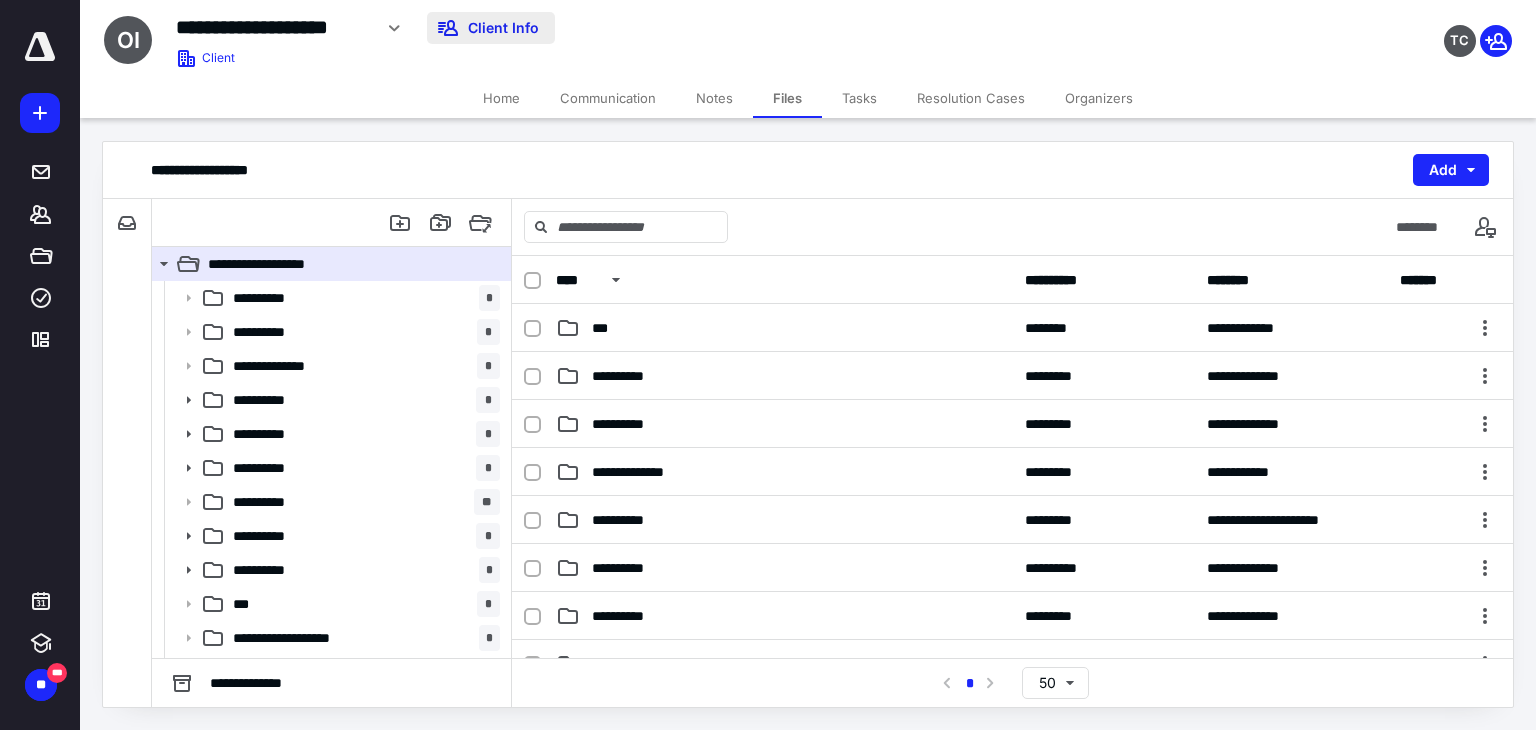 click on "Client Info" at bounding box center [491, 28] 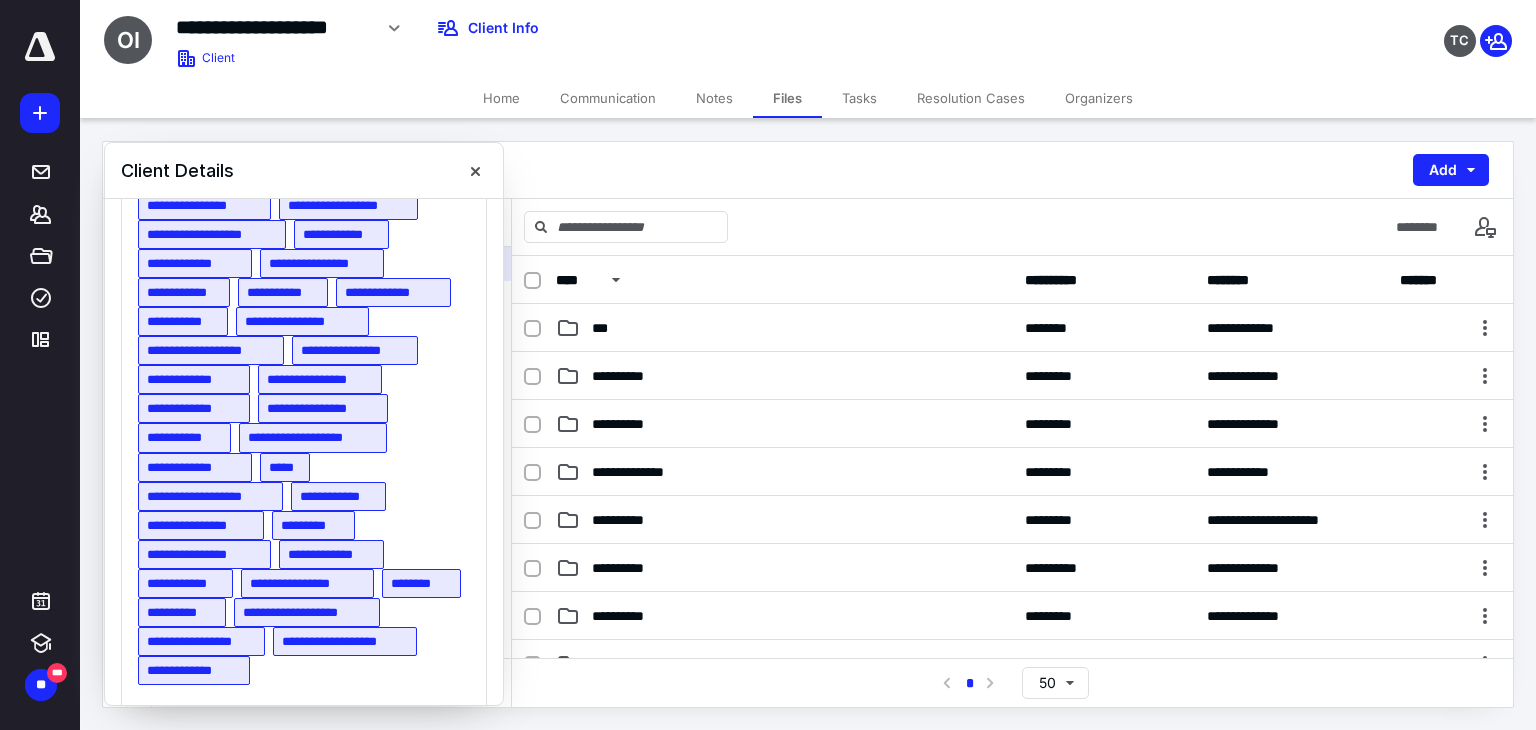 scroll, scrollTop: 2036, scrollLeft: 0, axis: vertical 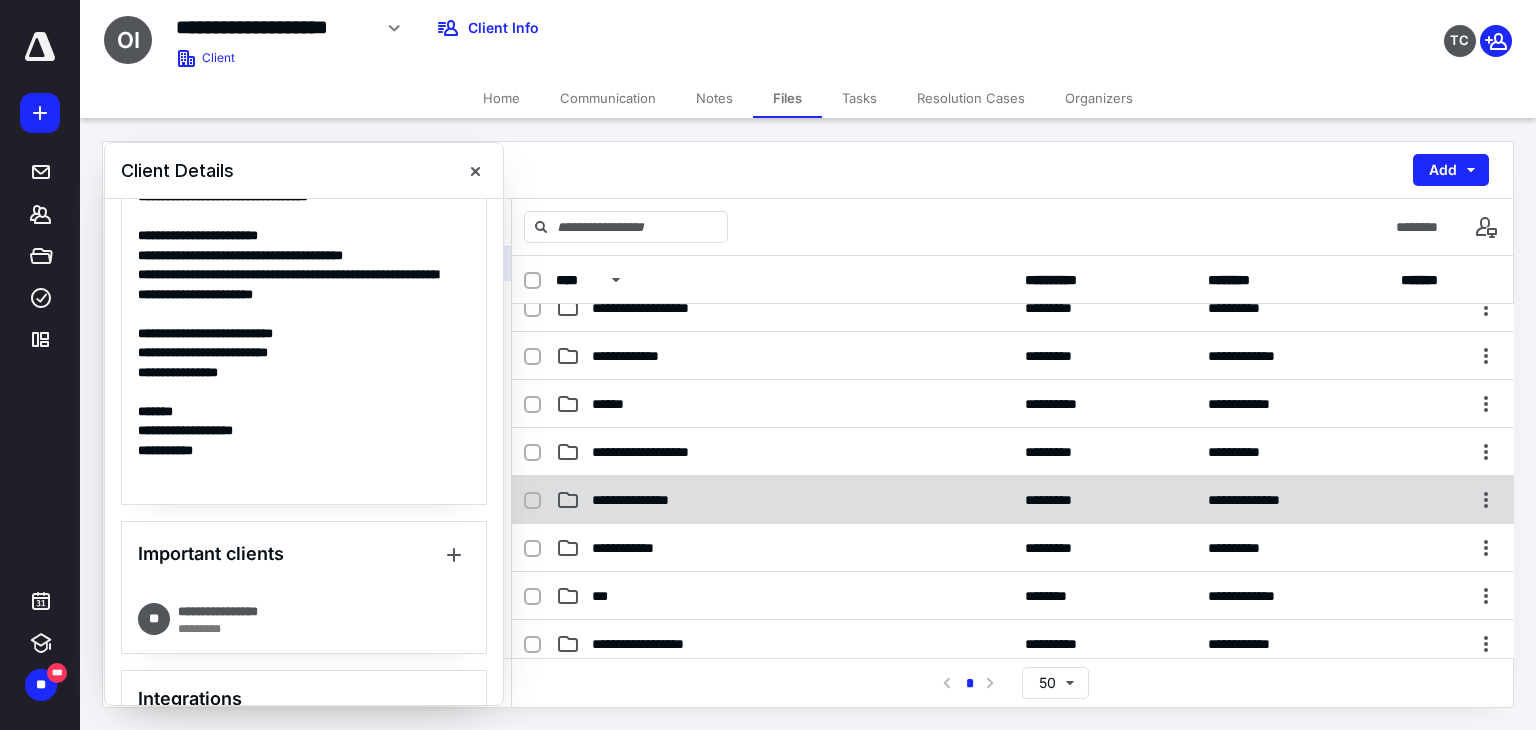click on "**********" at bounding box center [1013, 500] 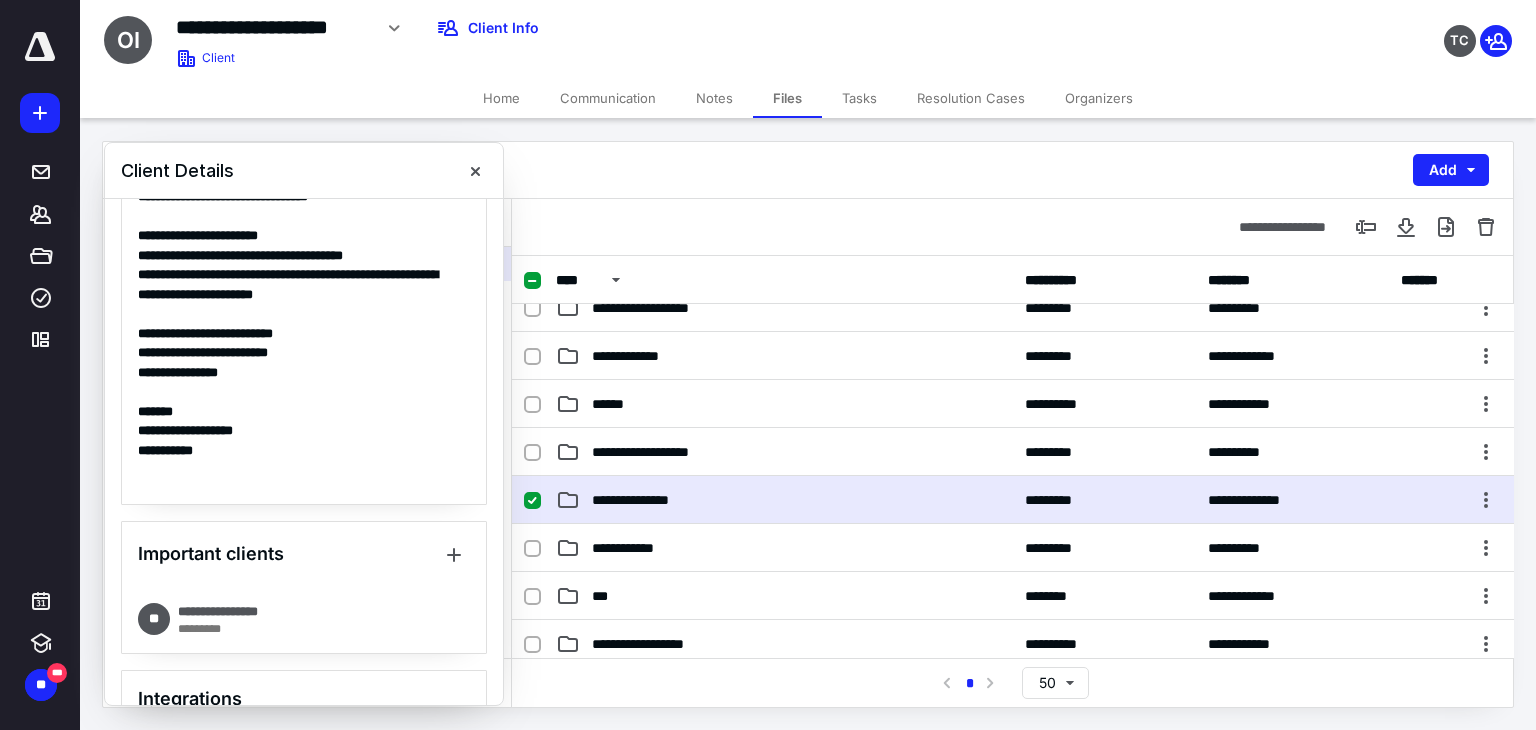 click on "**********" at bounding box center (1013, 500) 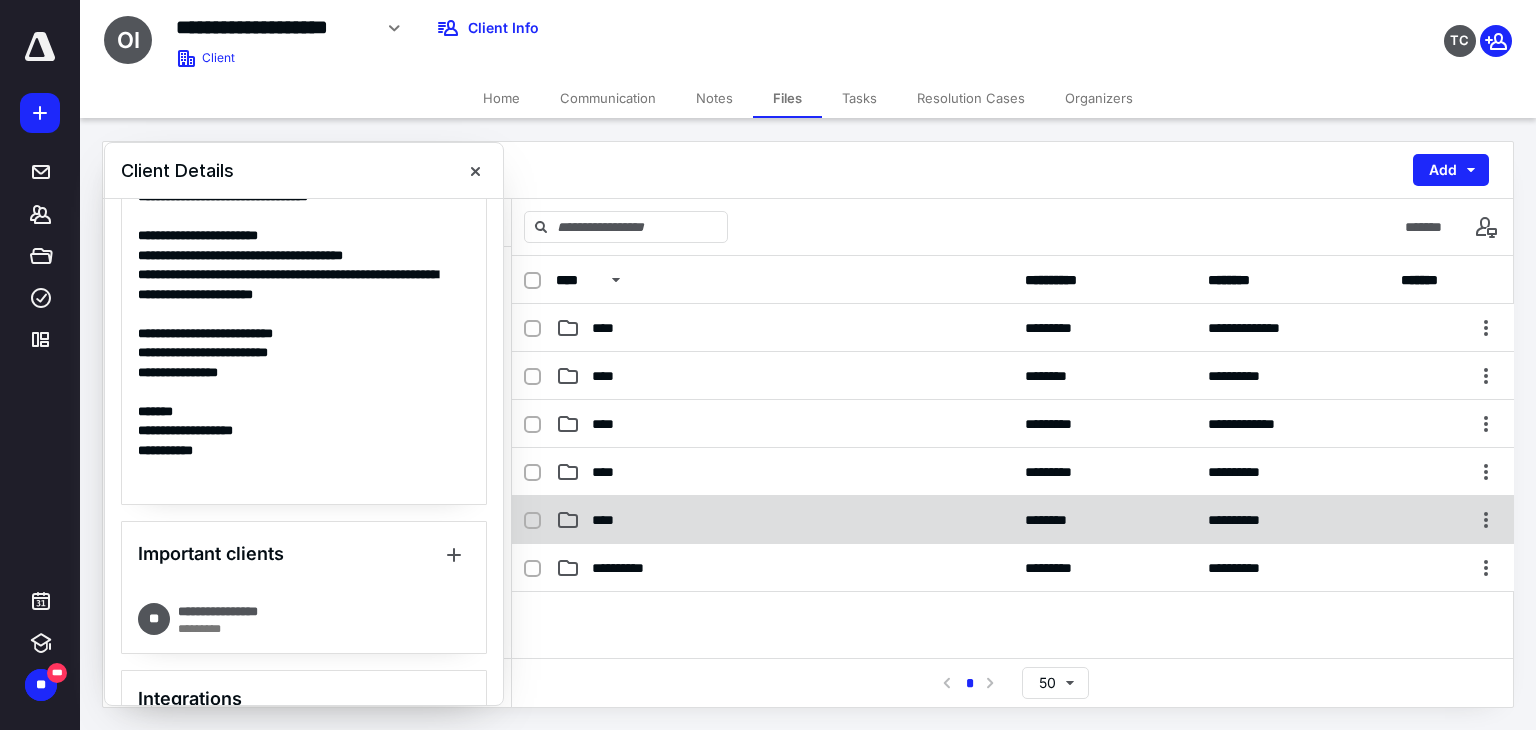 click on "****" at bounding box center (784, 520) 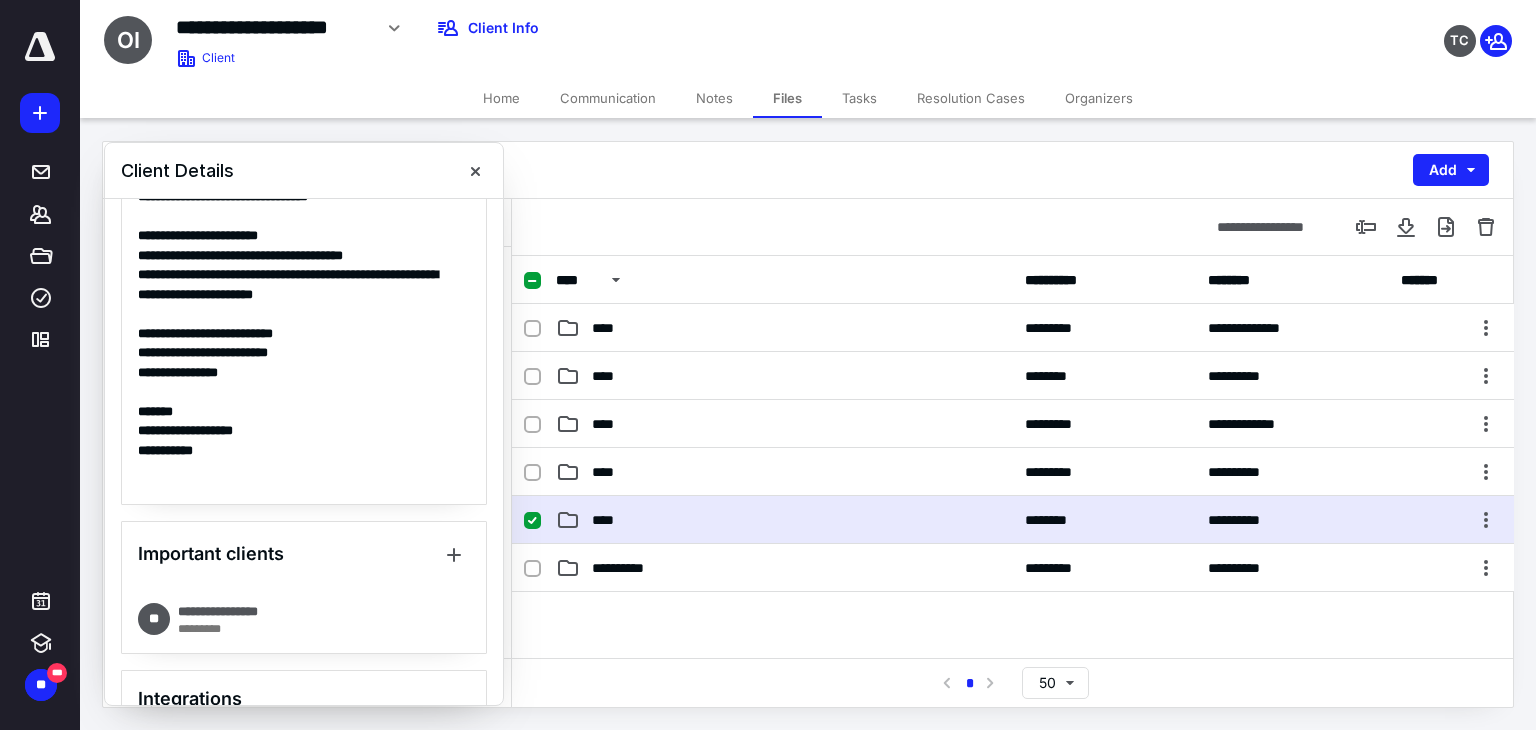 click on "****" at bounding box center (784, 520) 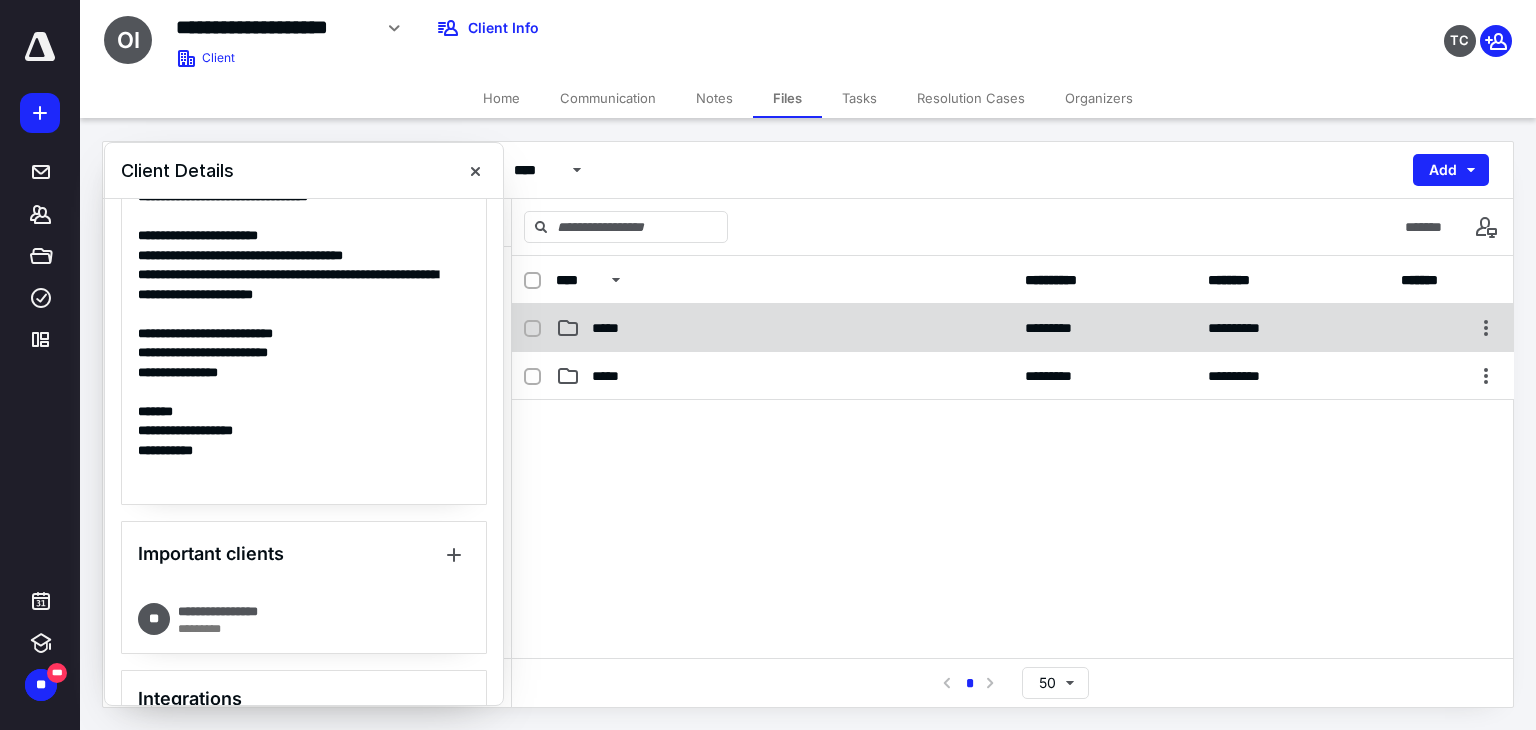 click on "*****" at bounding box center (784, 328) 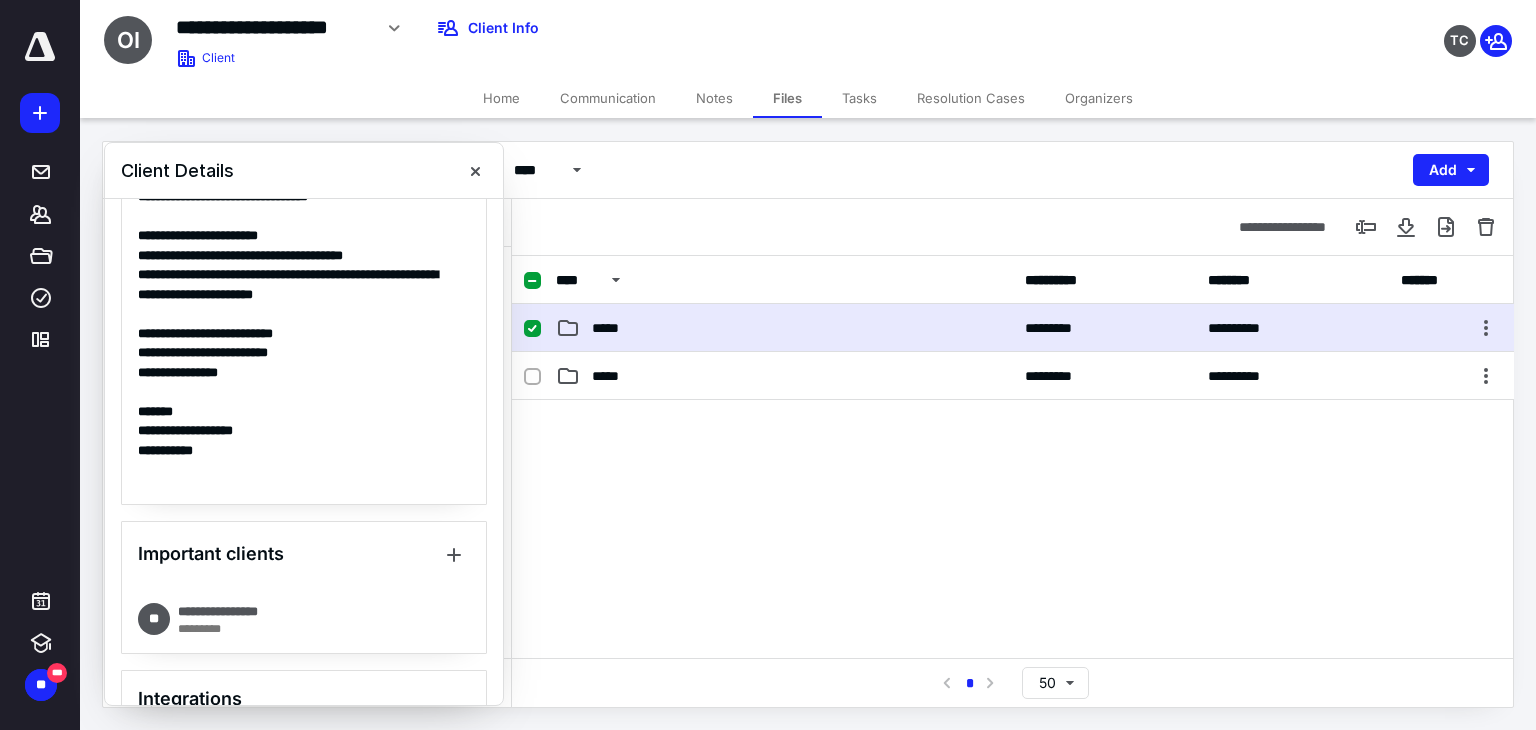 click on "*****" at bounding box center [784, 328] 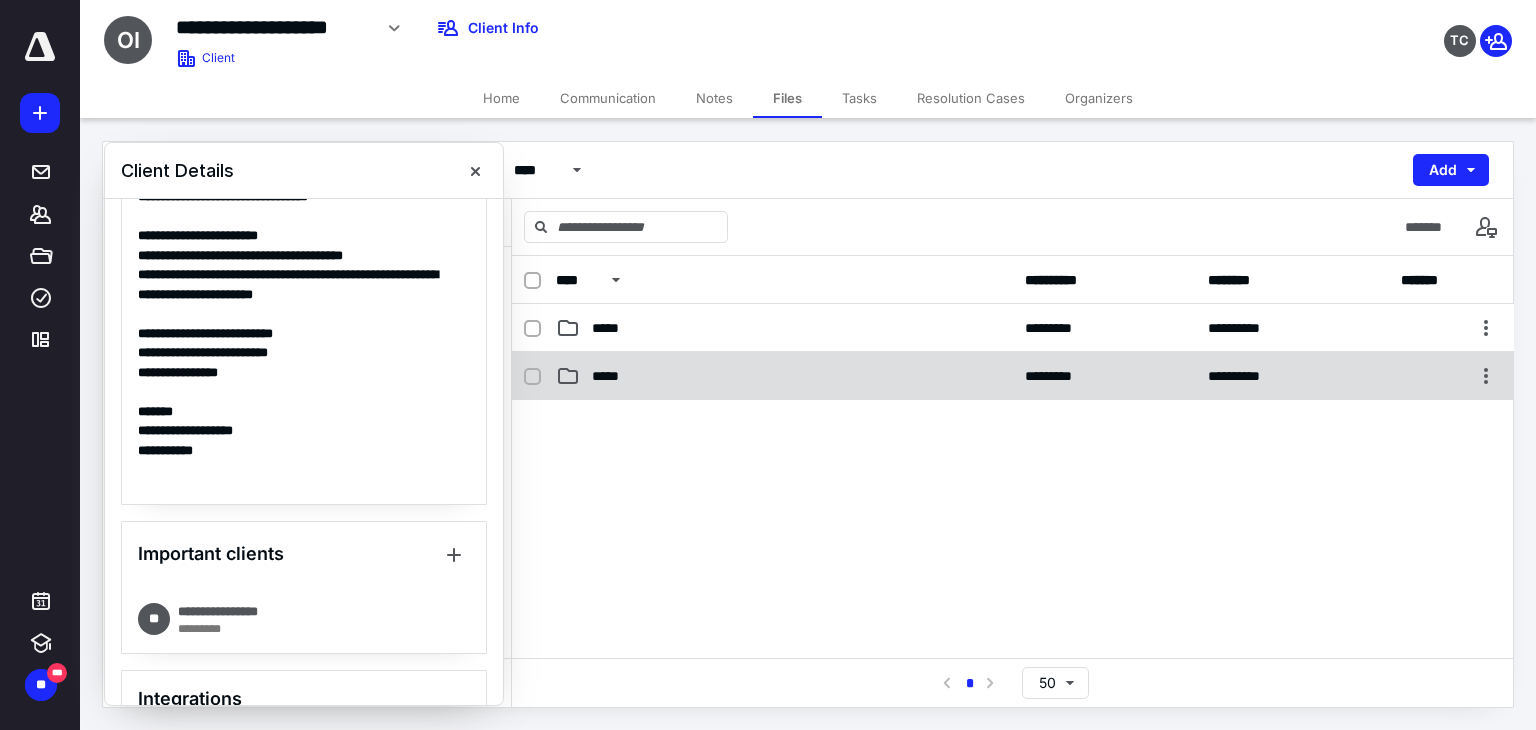click on "**********" at bounding box center [1013, 376] 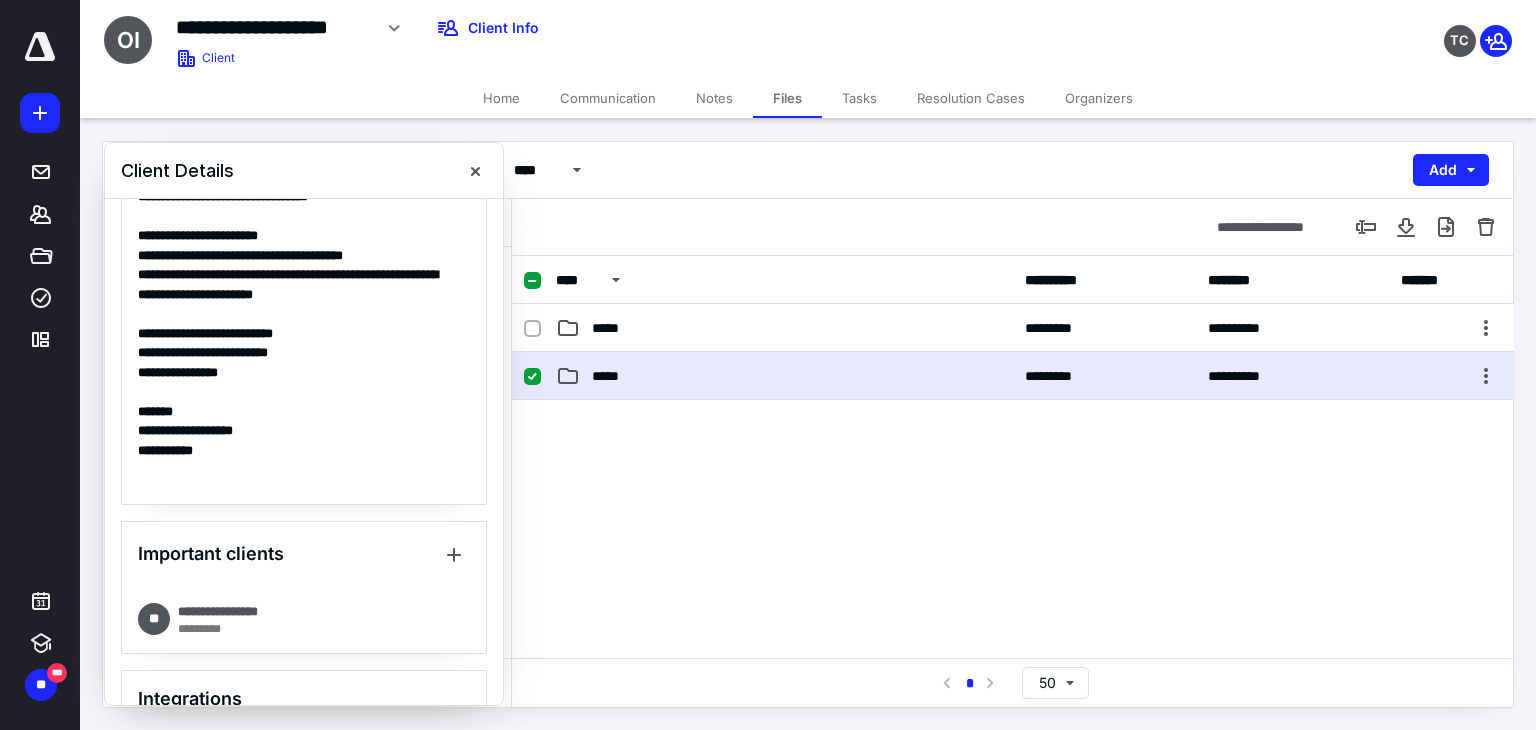 click on "**********" at bounding box center [1013, 376] 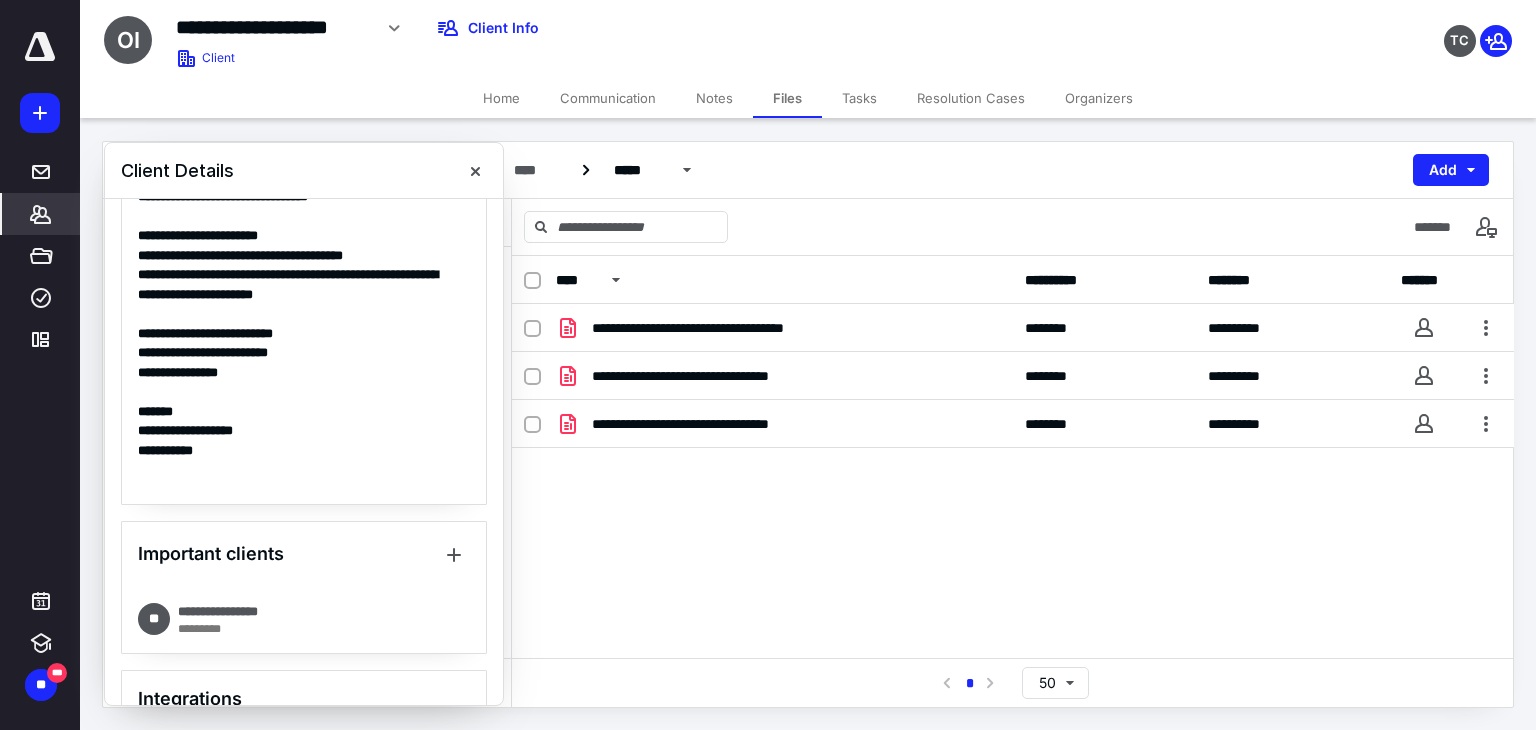 click 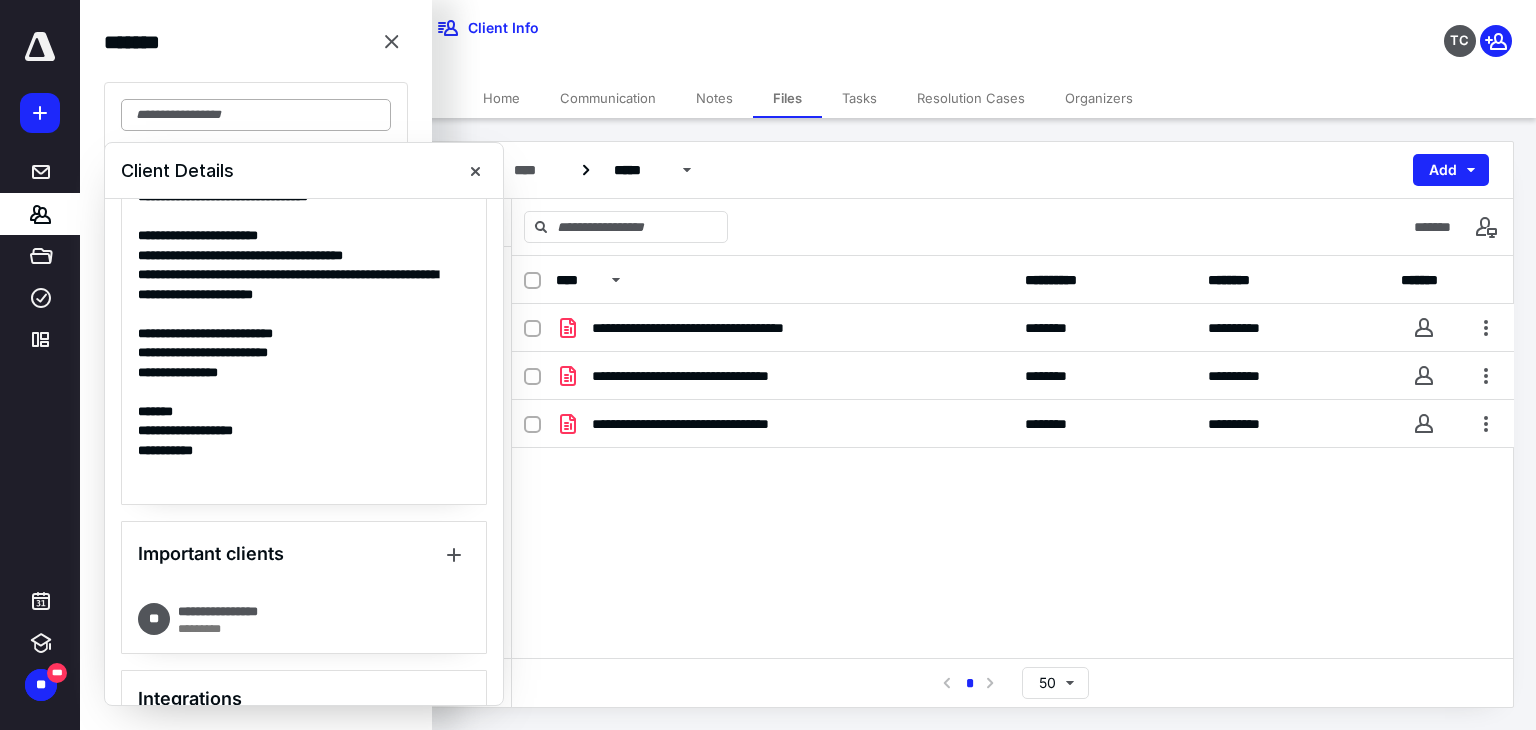 click at bounding box center (256, 115) 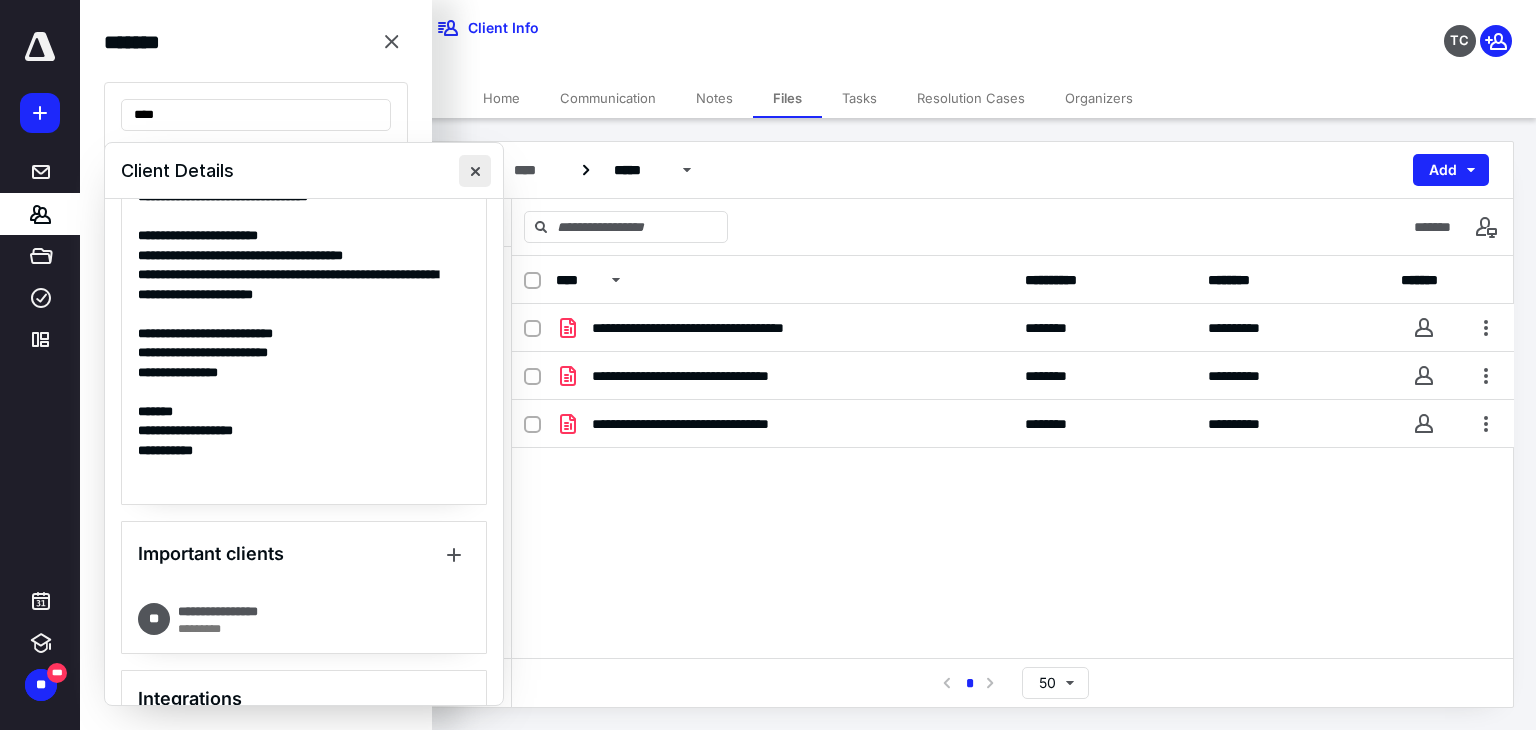 type on "****" 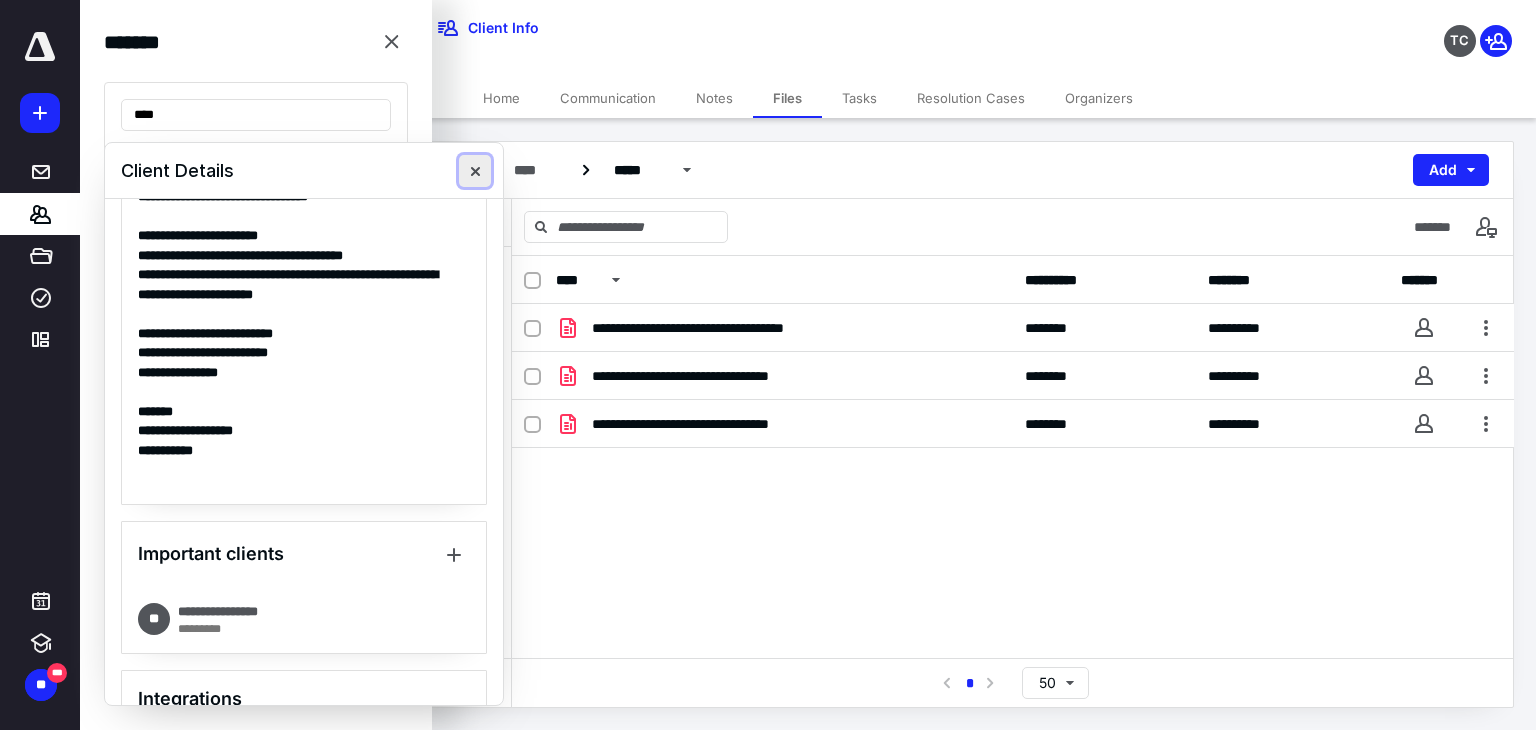 click at bounding box center [475, 171] 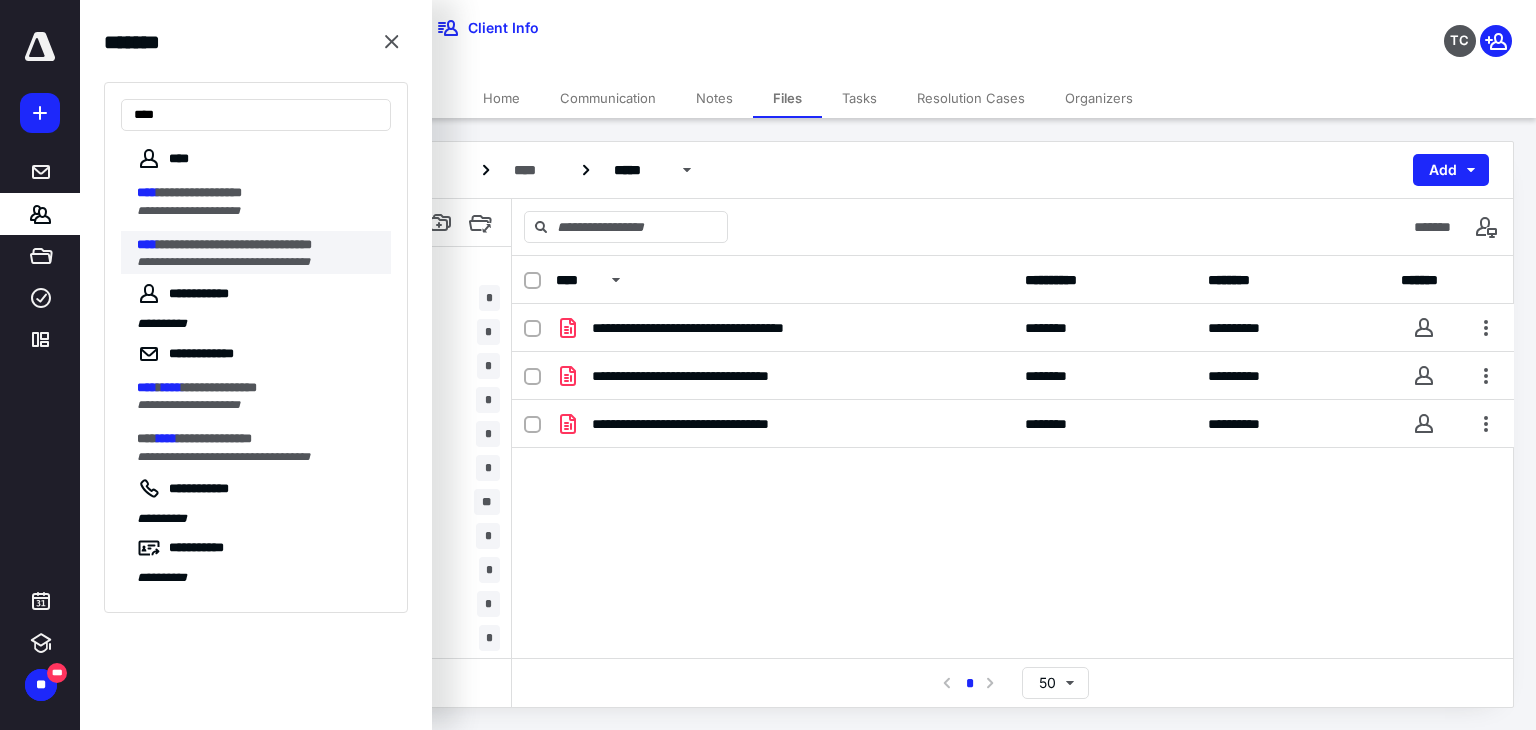 click on "**********" at bounding box center [234, 244] 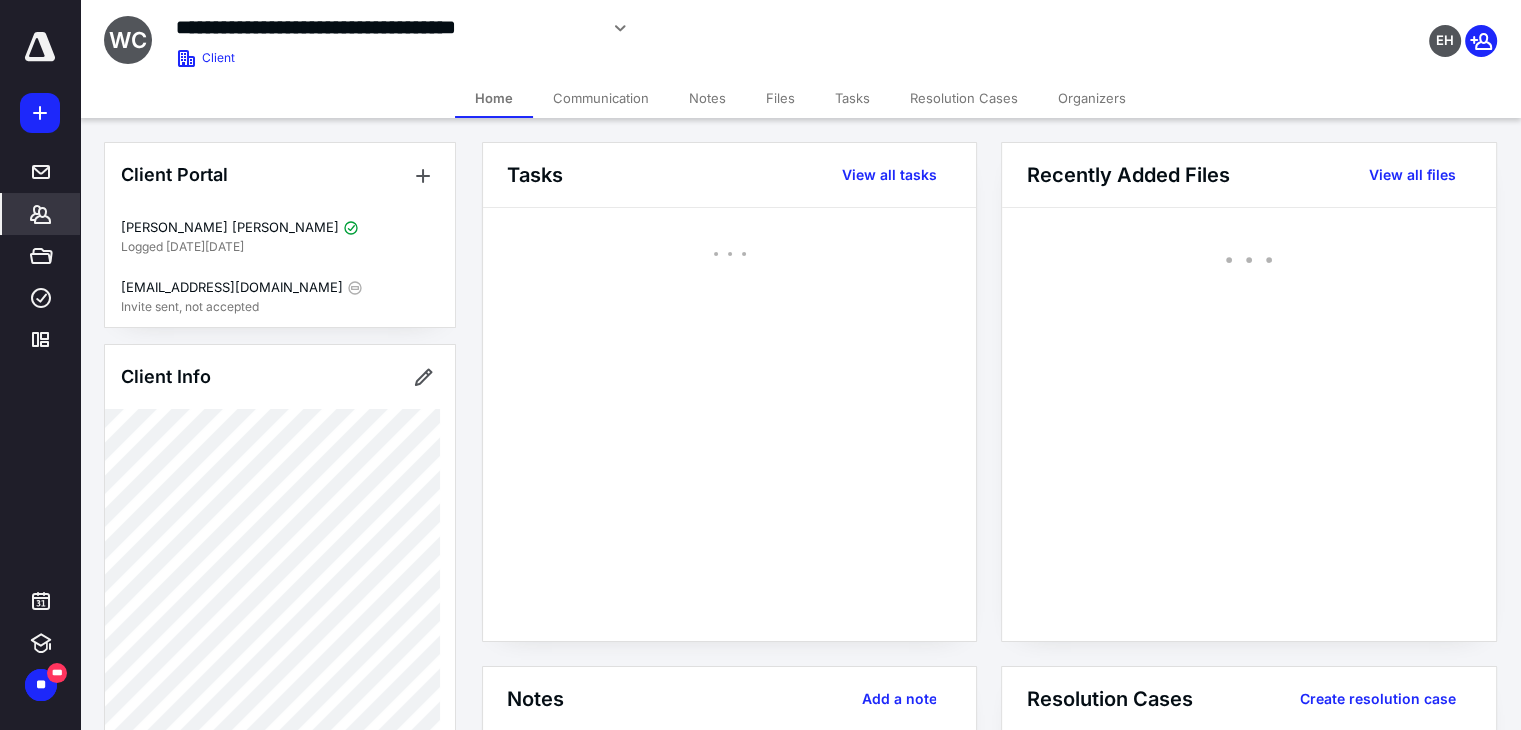 click on "Files" at bounding box center (780, 98) 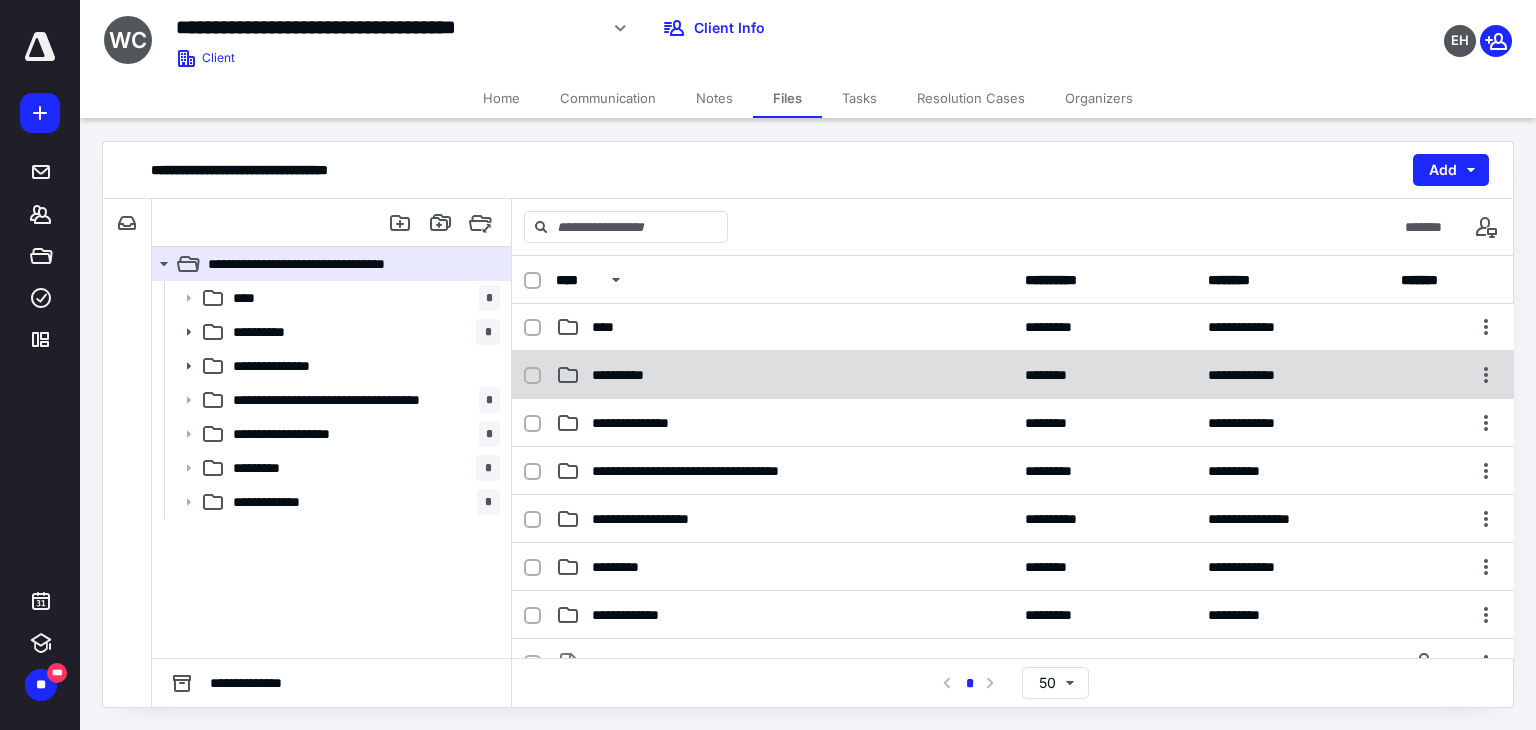 scroll, scrollTop: 0, scrollLeft: 0, axis: both 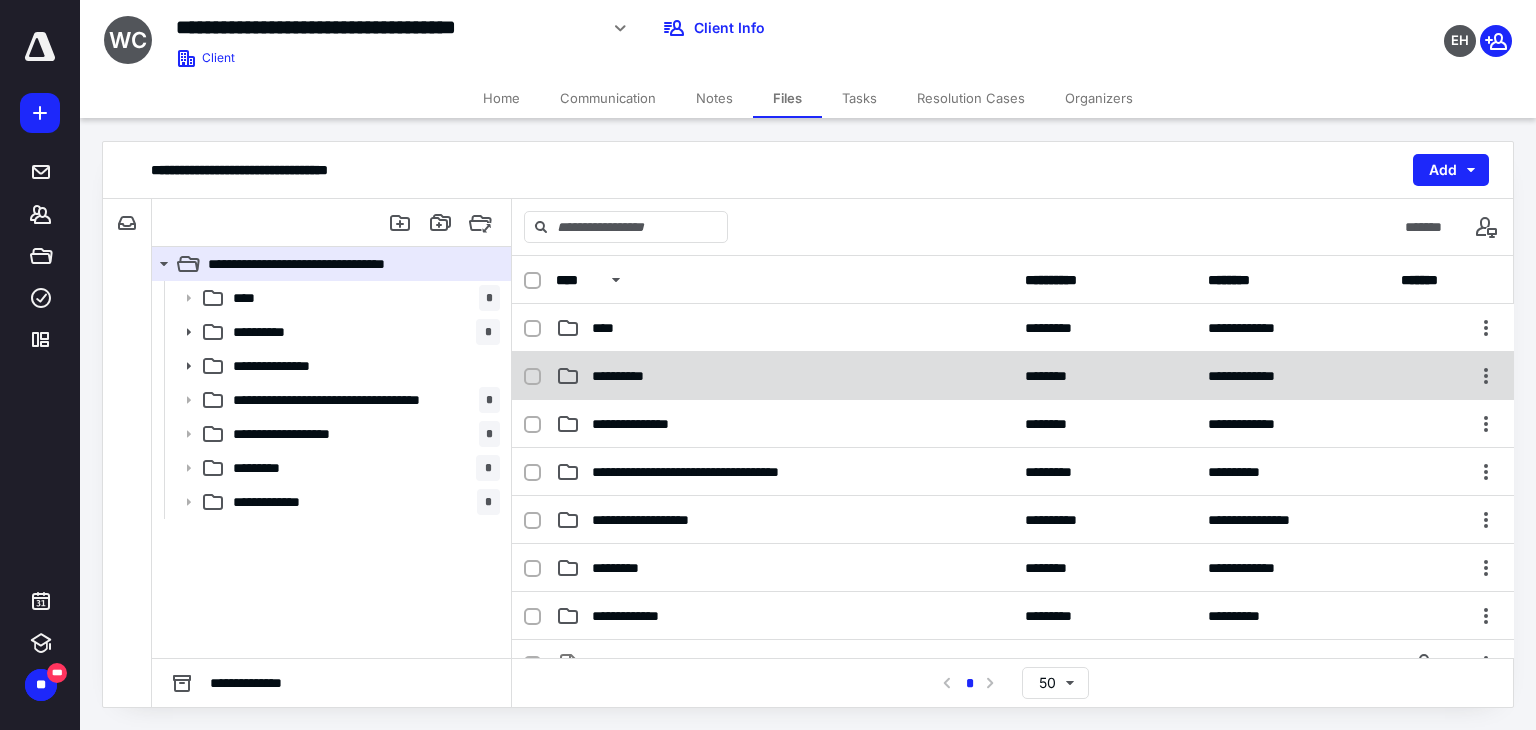 click on "**********" at bounding box center (1013, 376) 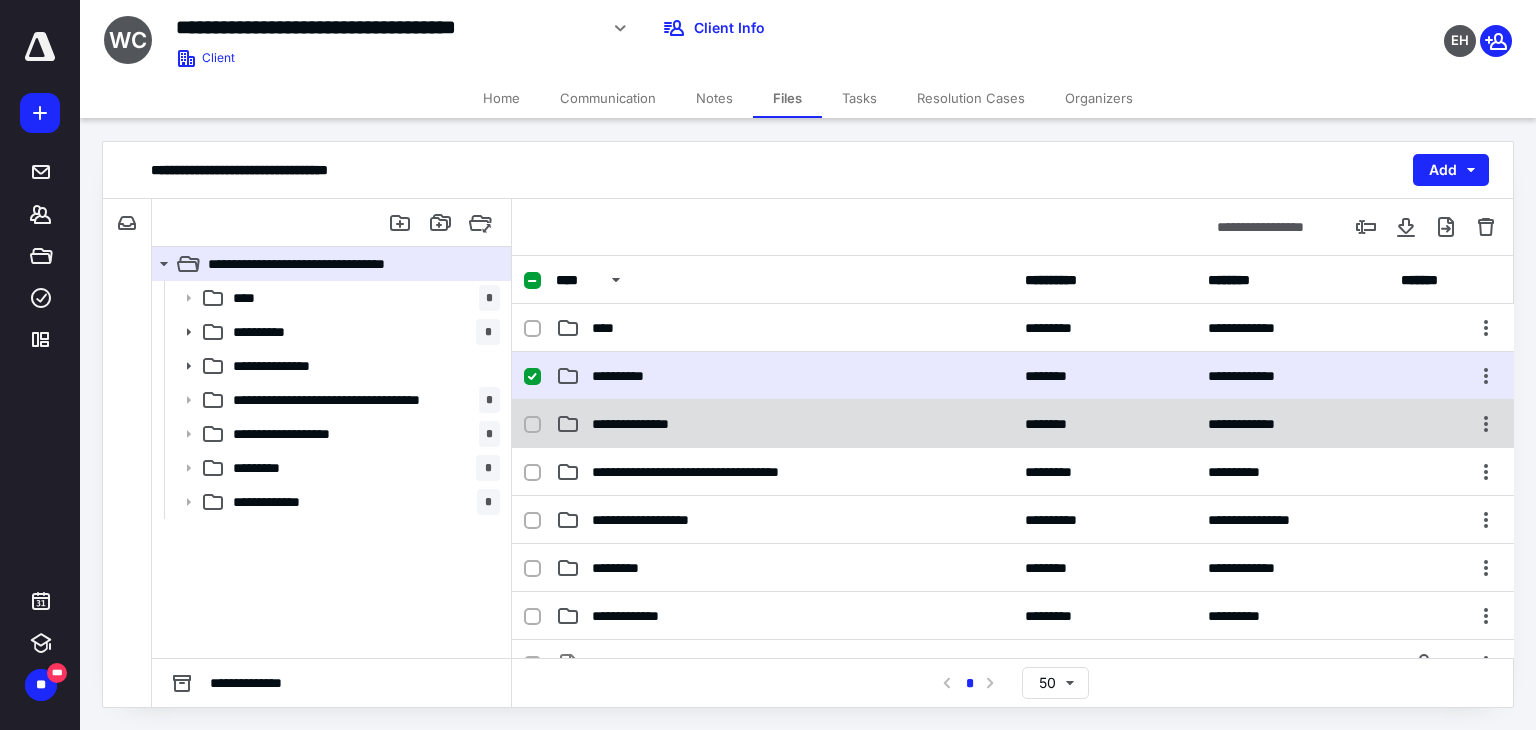 click on "**********" at bounding box center (784, 424) 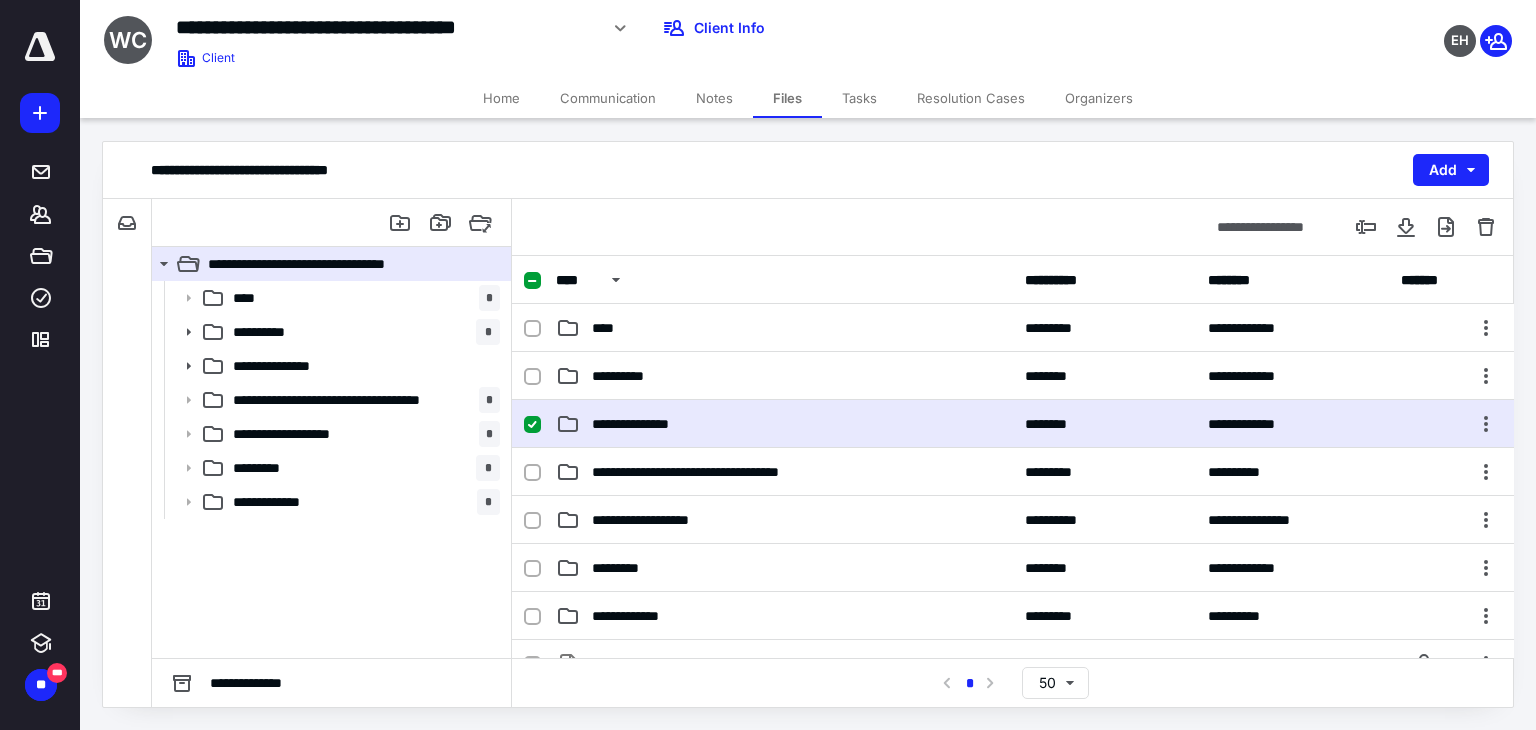 click on "**********" at bounding box center (784, 424) 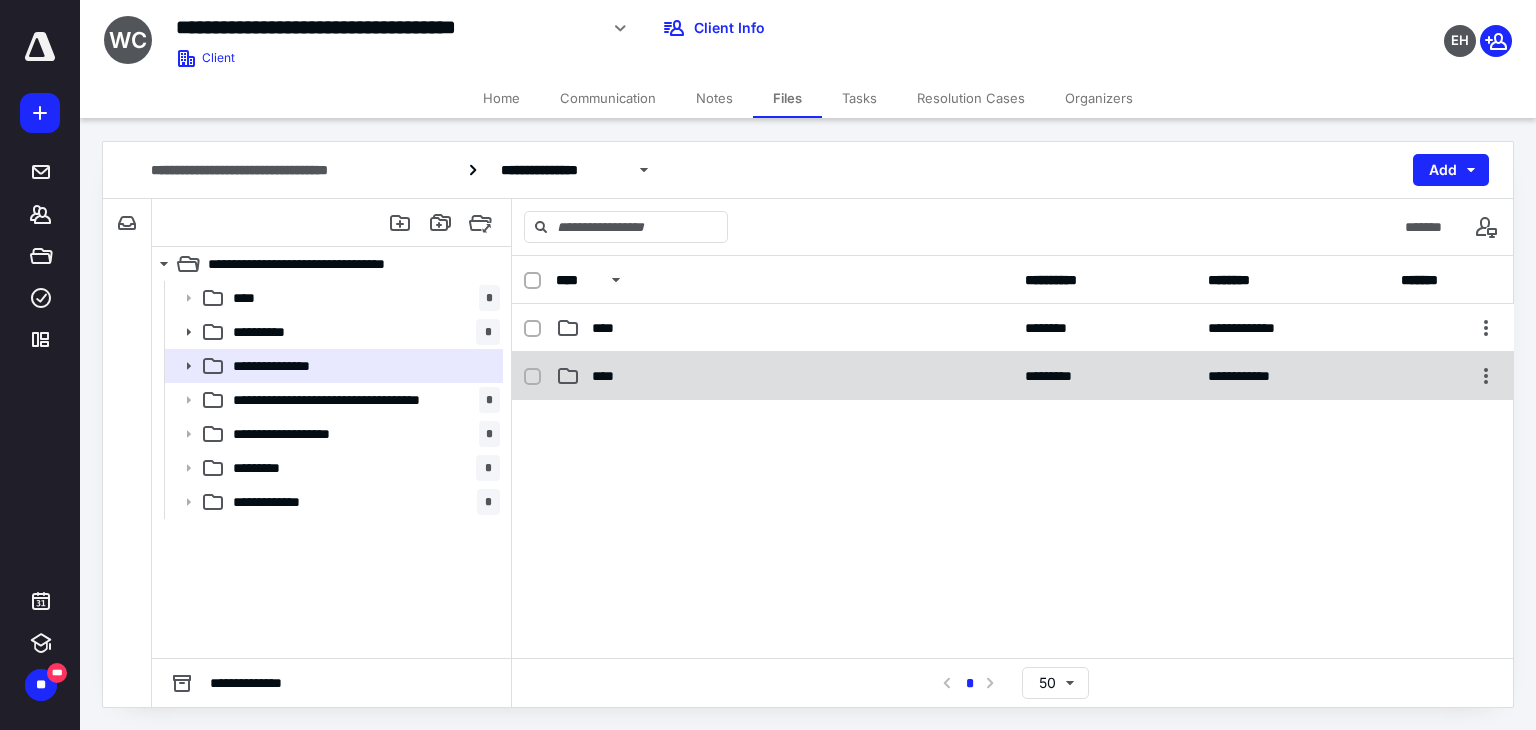 click on "**********" at bounding box center [1013, 376] 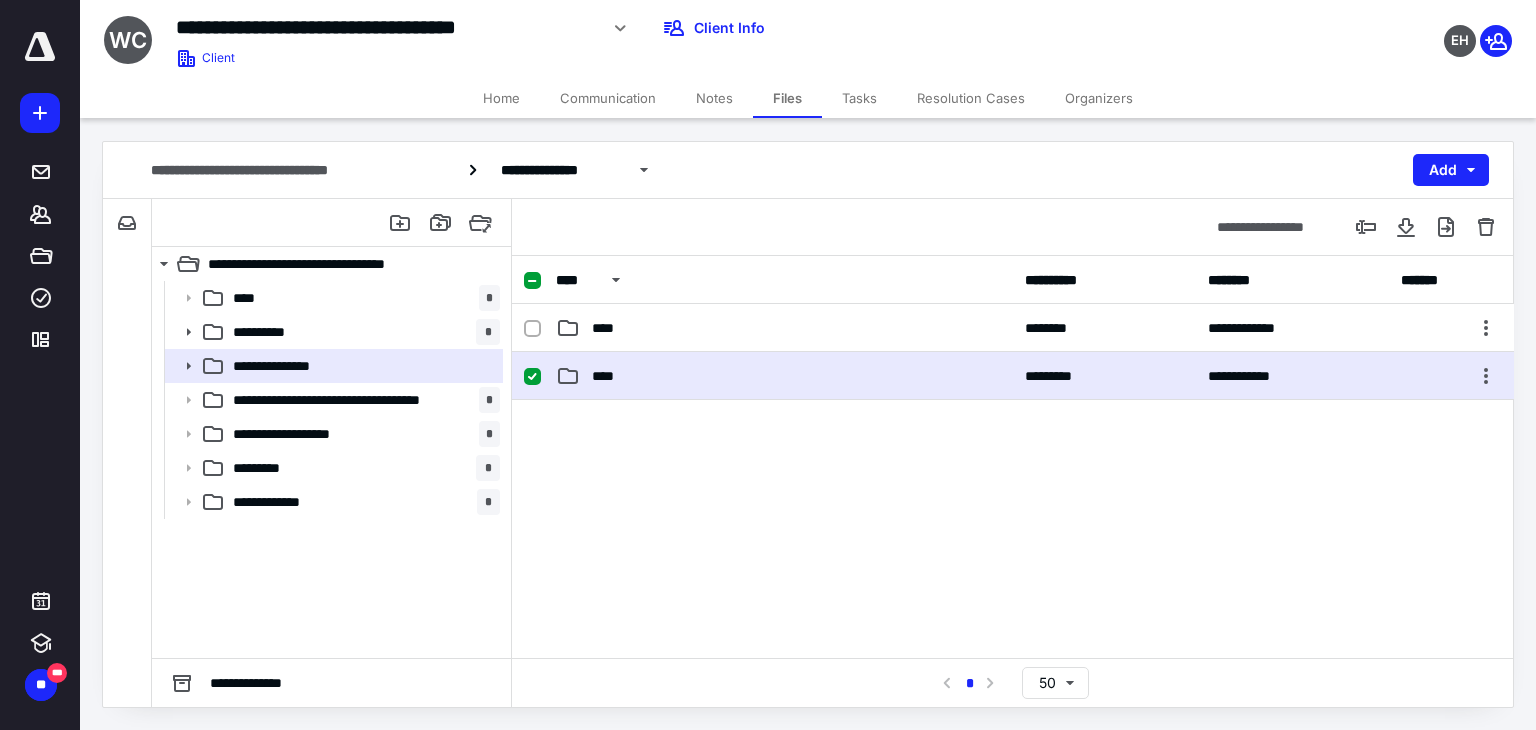 click on "**********" at bounding box center (1013, 376) 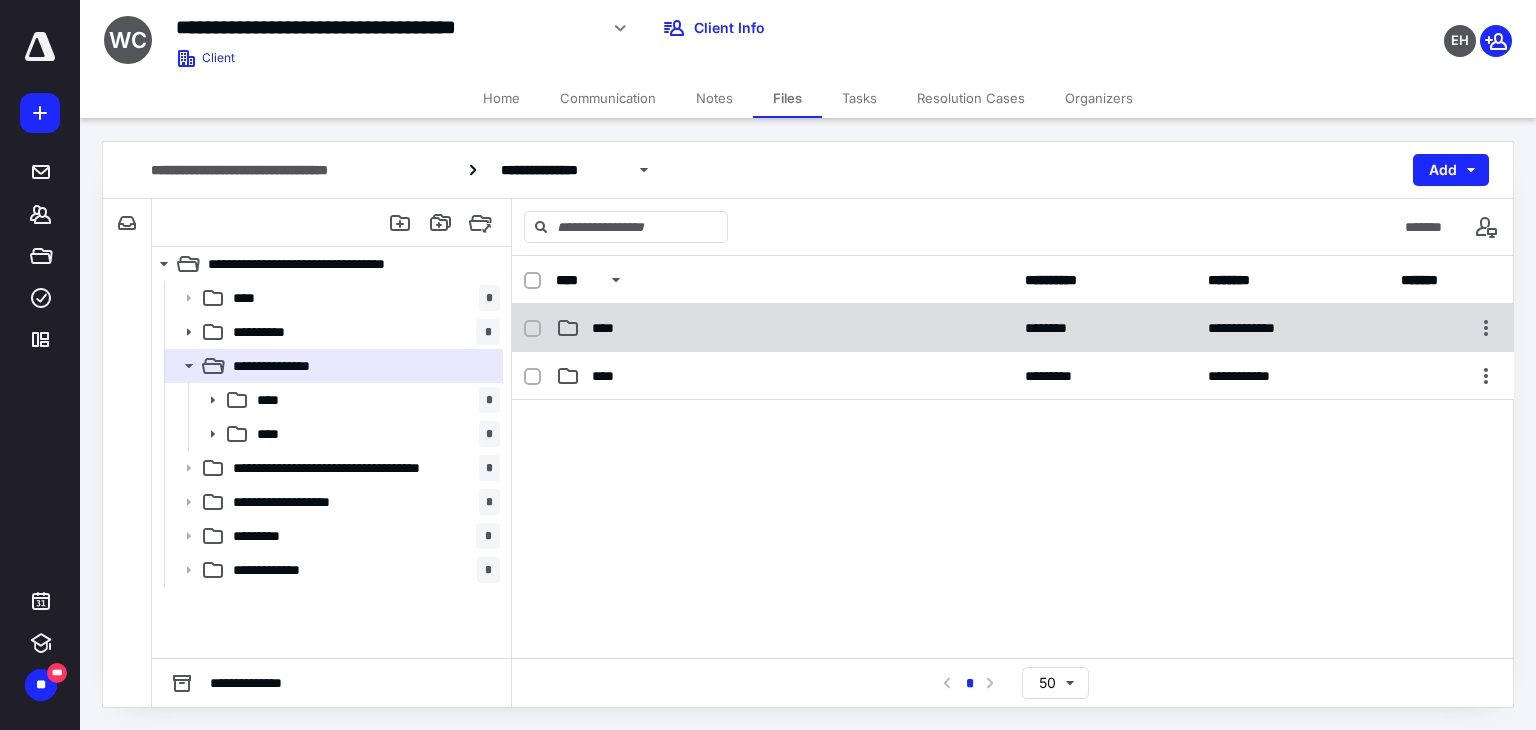 click on "****" at bounding box center (784, 328) 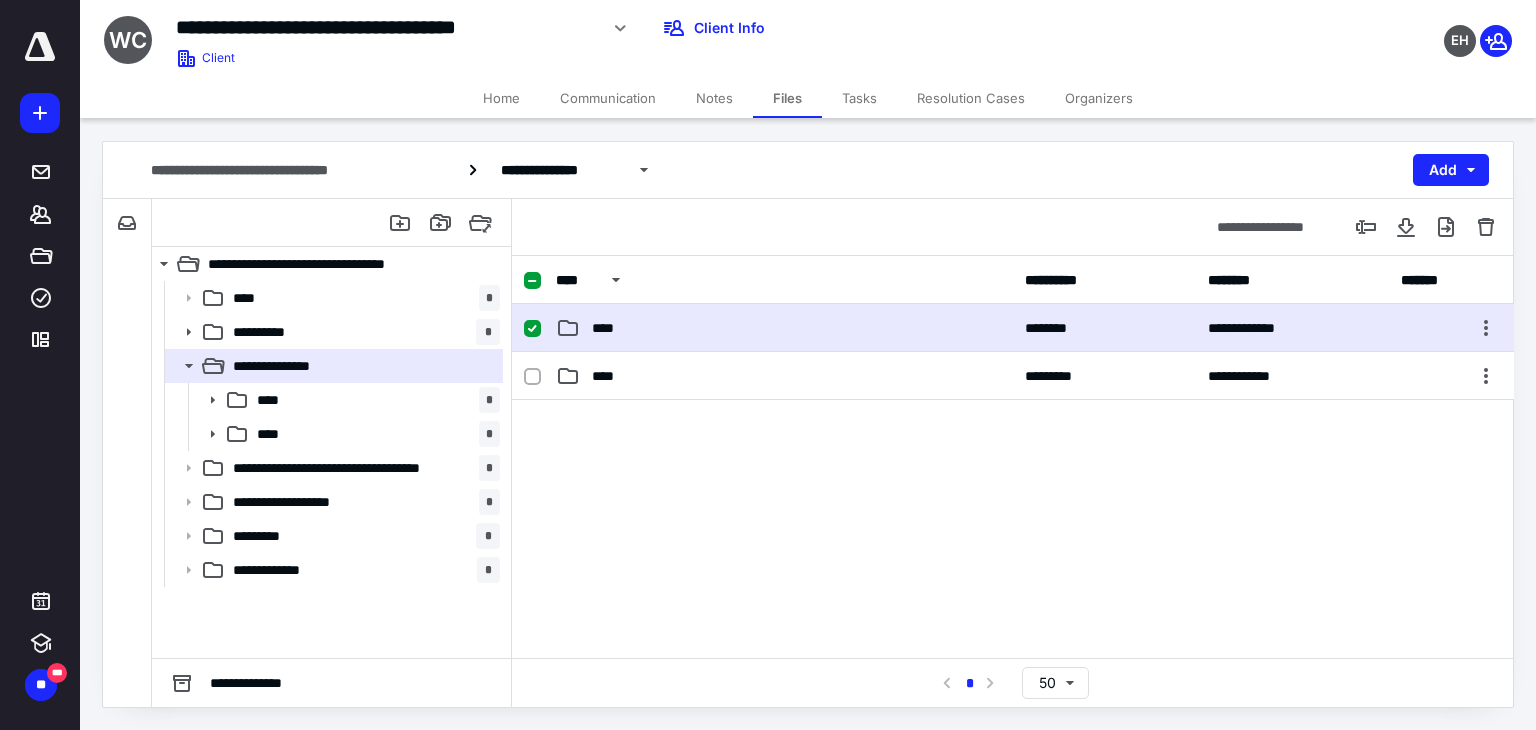 click on "****" at bounding box center [784, 328] 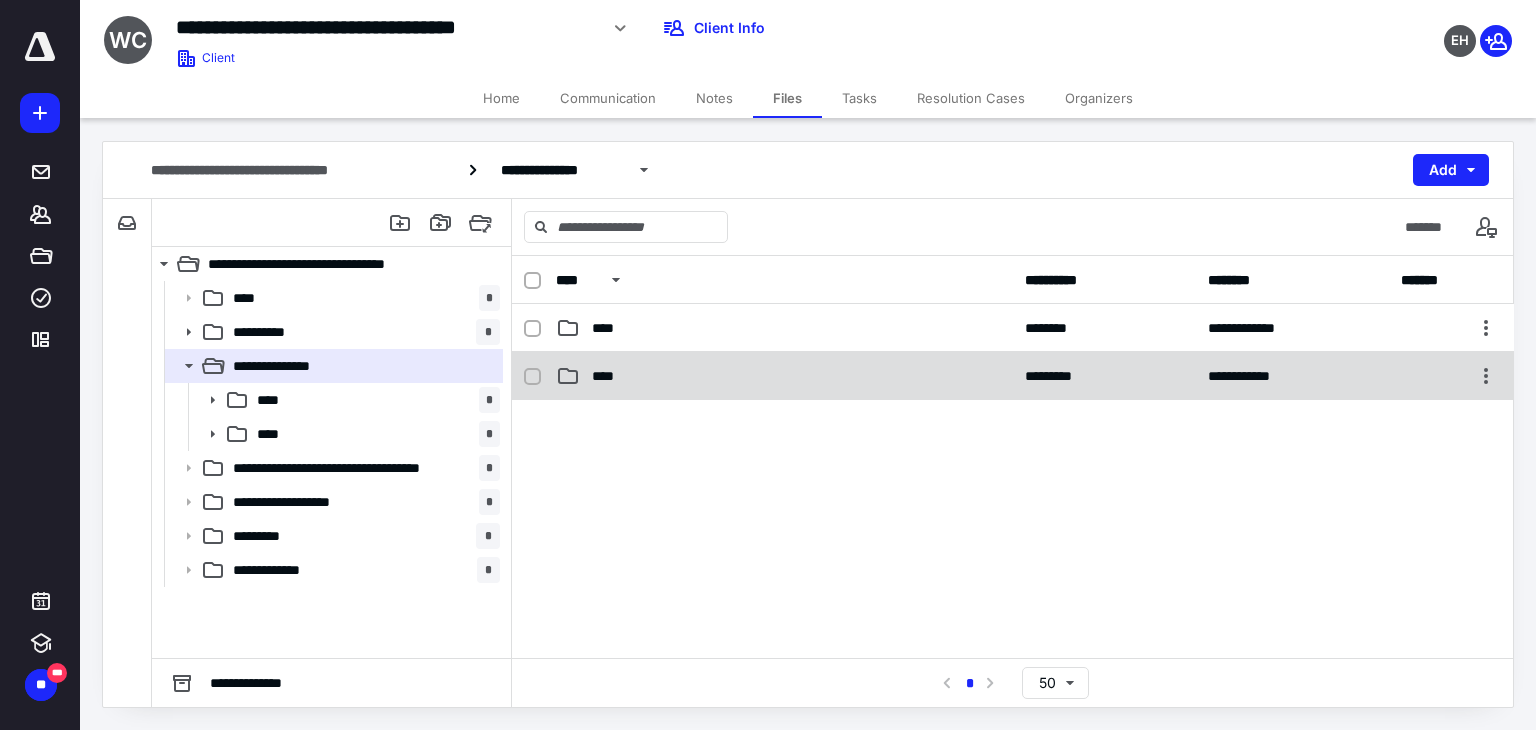 click on "**********" at bounding box center [1013, 376] 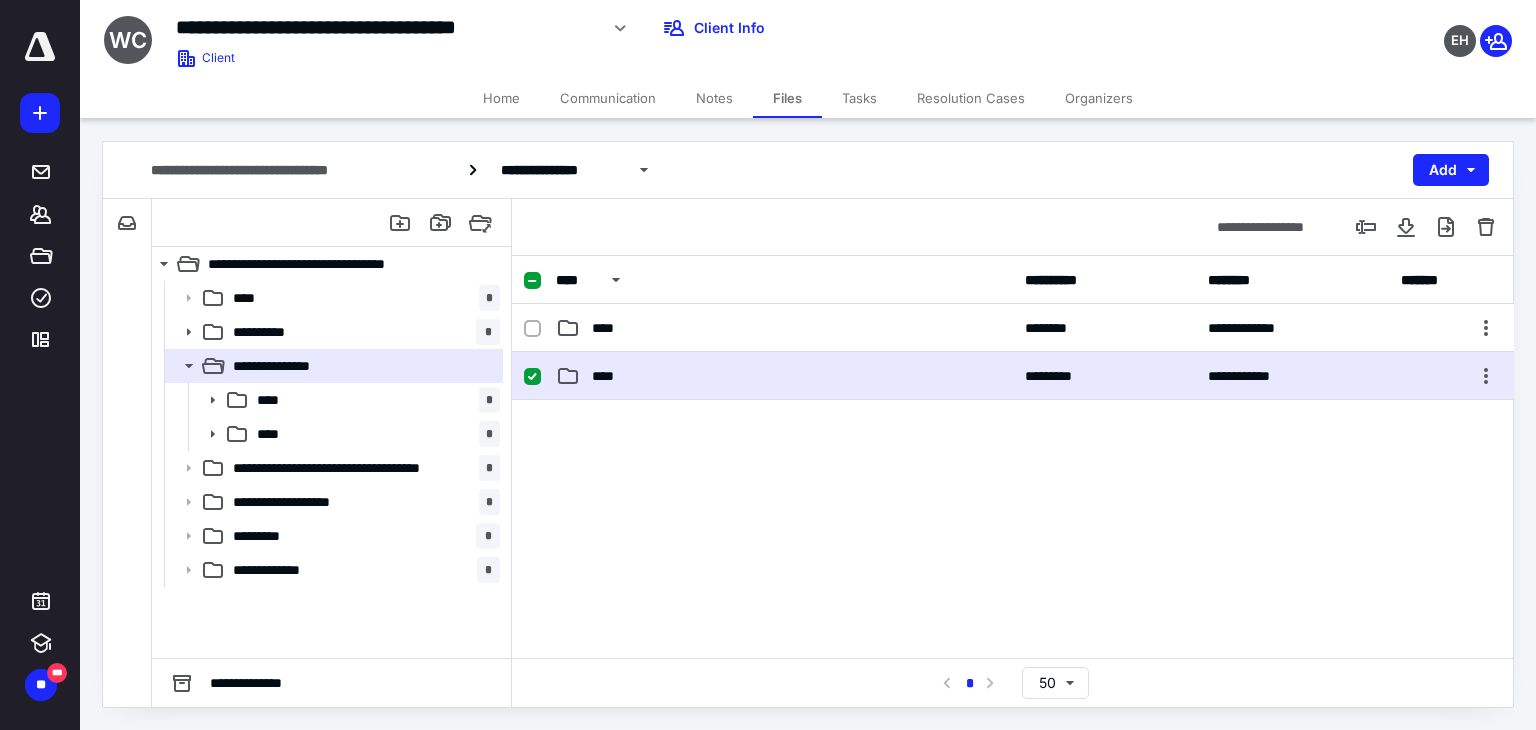 click on "**********" at bounding box center (1013, 376) 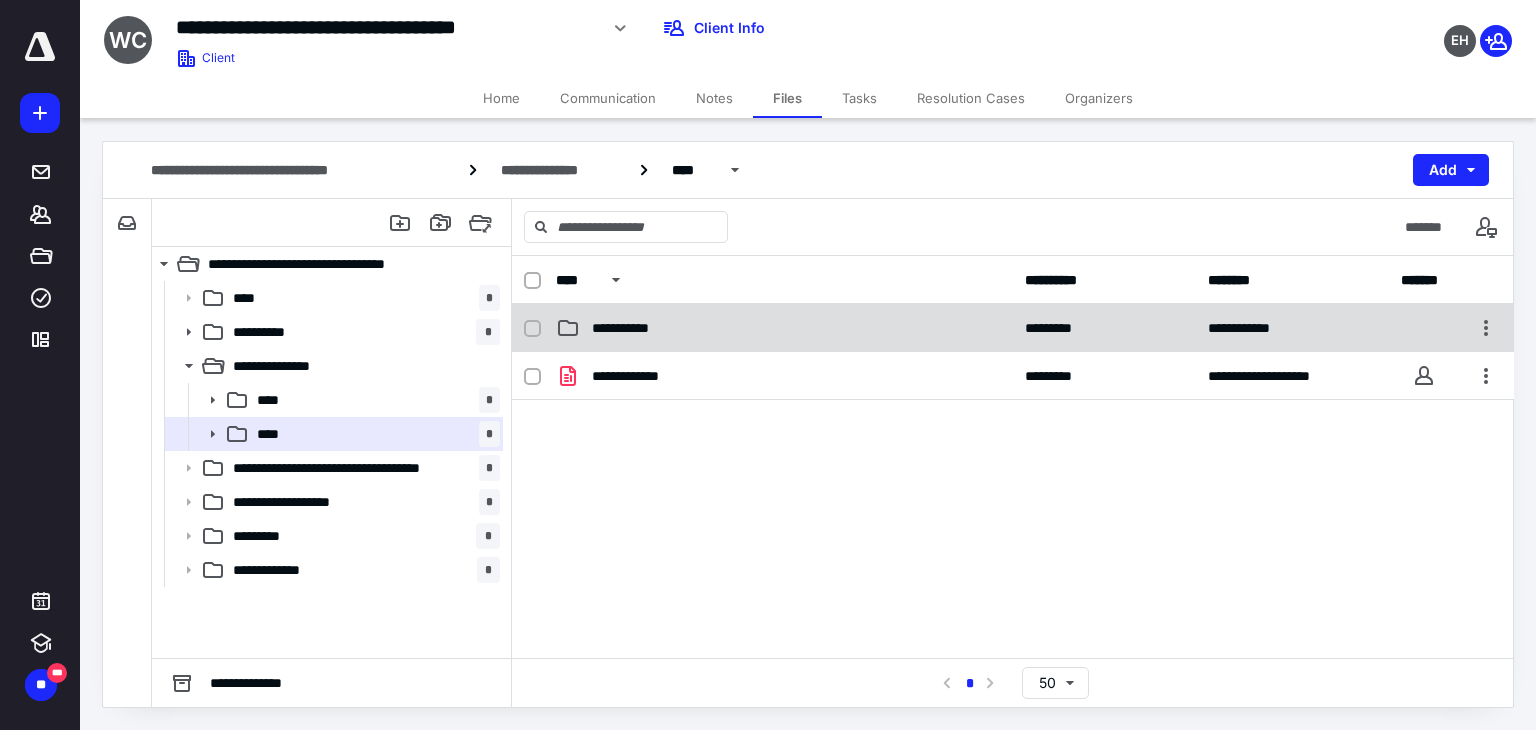 click on "**********" at bounding box center [636, 328] 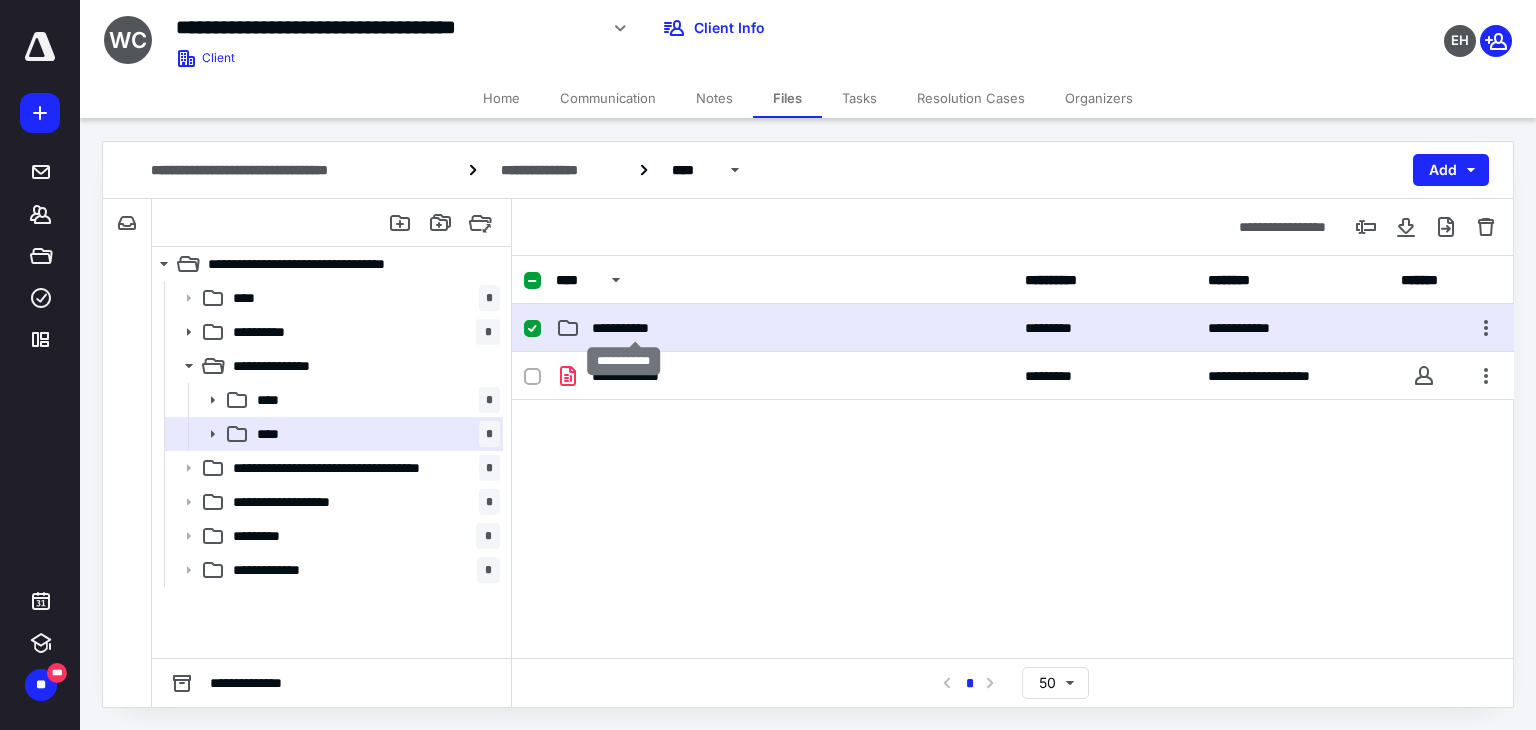 click on "**********" at bounding box center [636, 328] 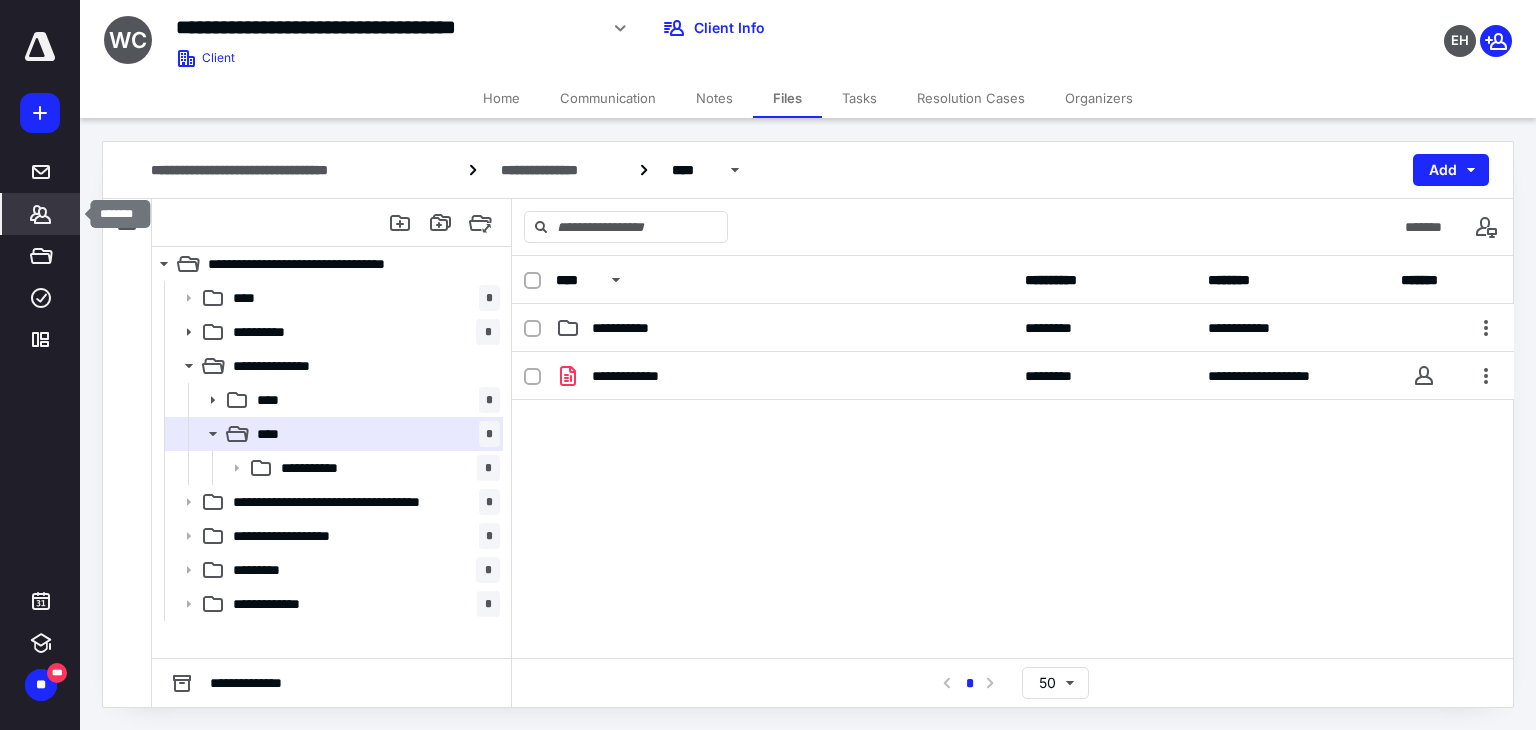 click on "*******" at bounding box center (41, 214) 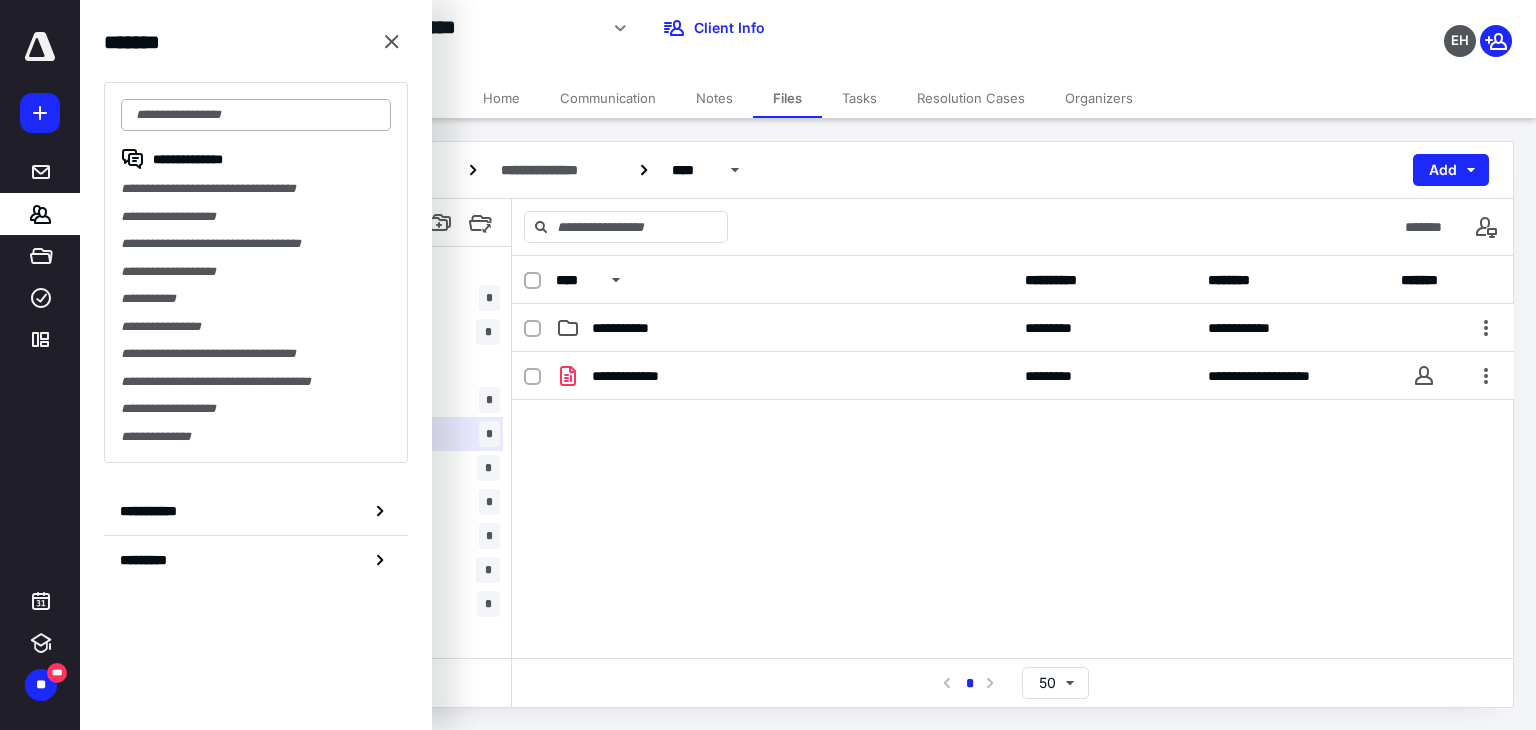 click at bounding box center [256, 115] 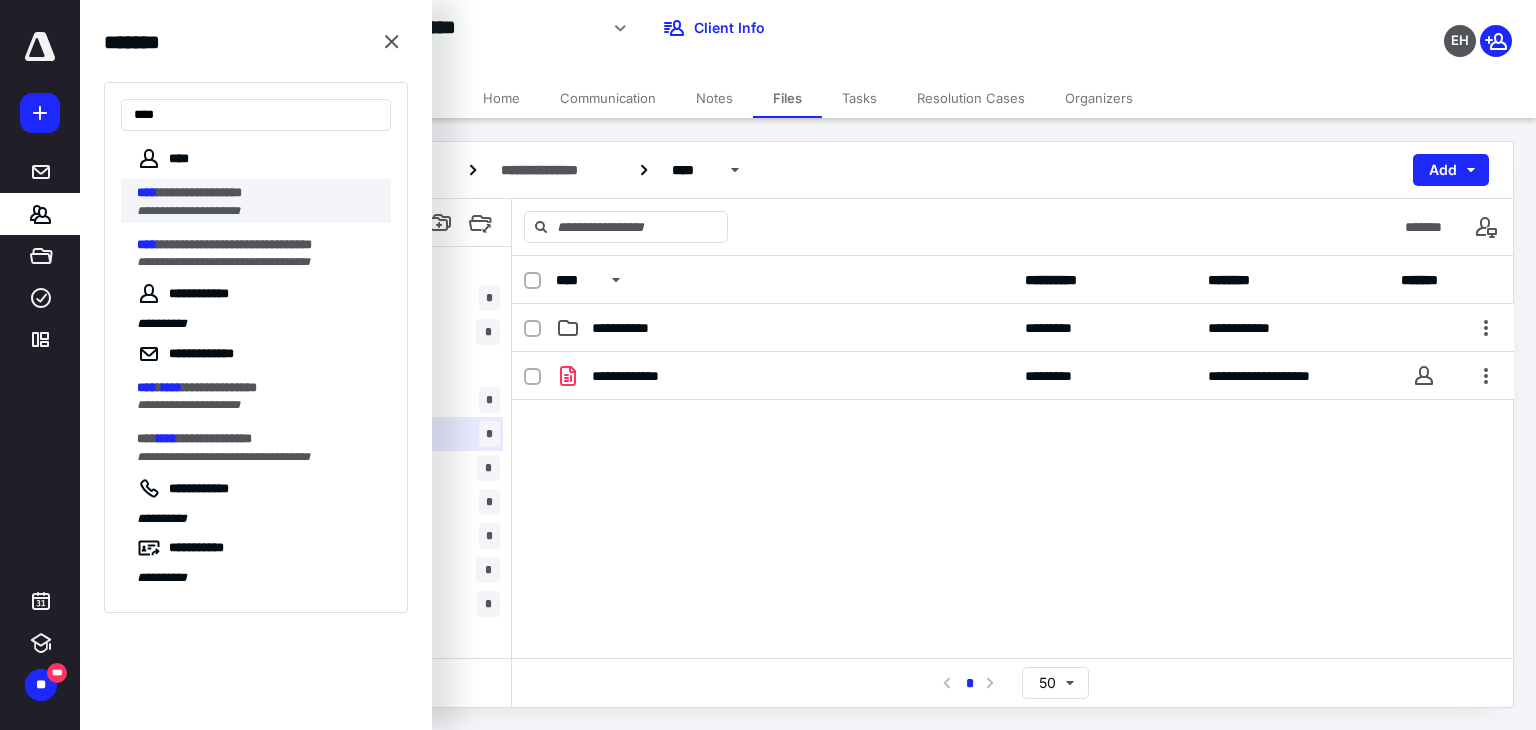 type on "****" 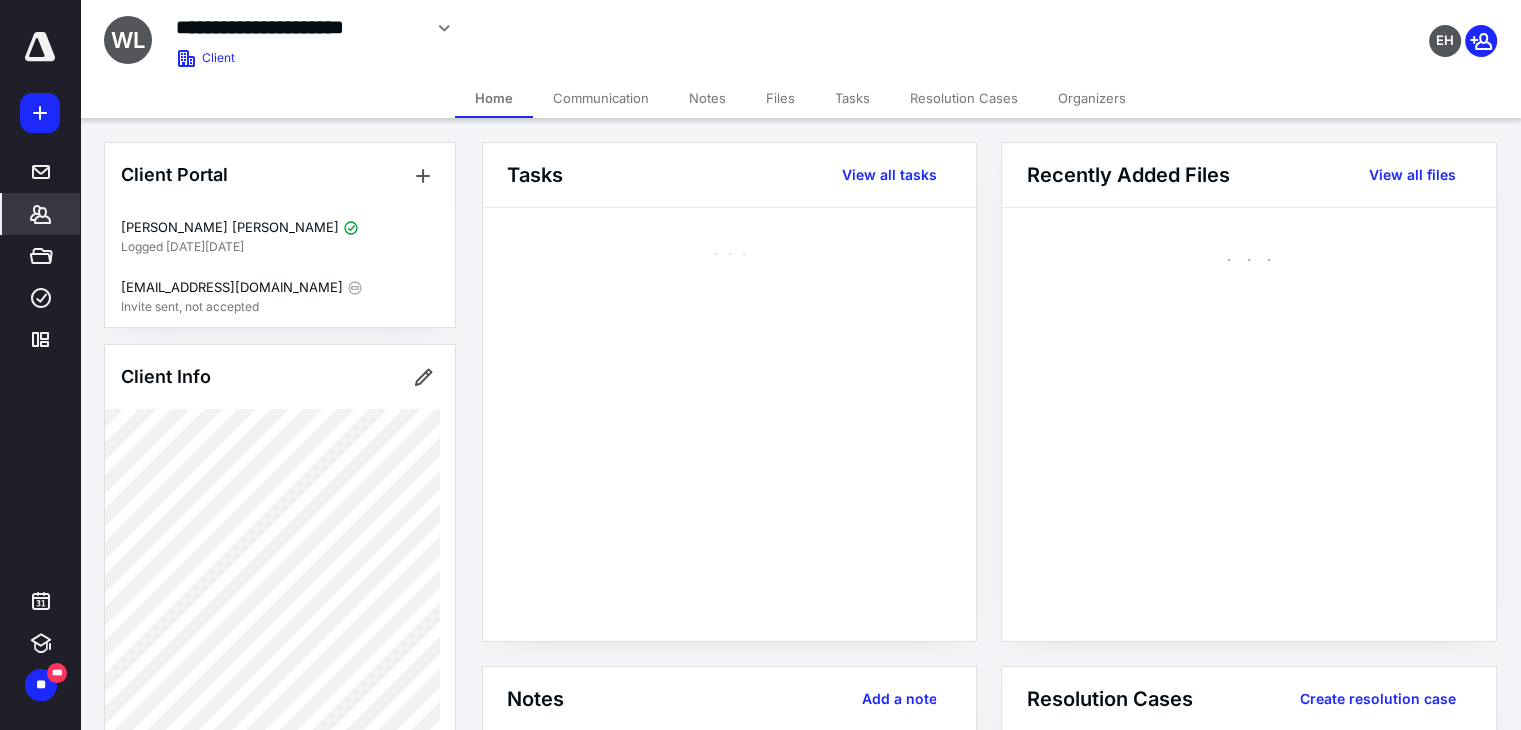 click on "Files" at bounding box center (780, 98) 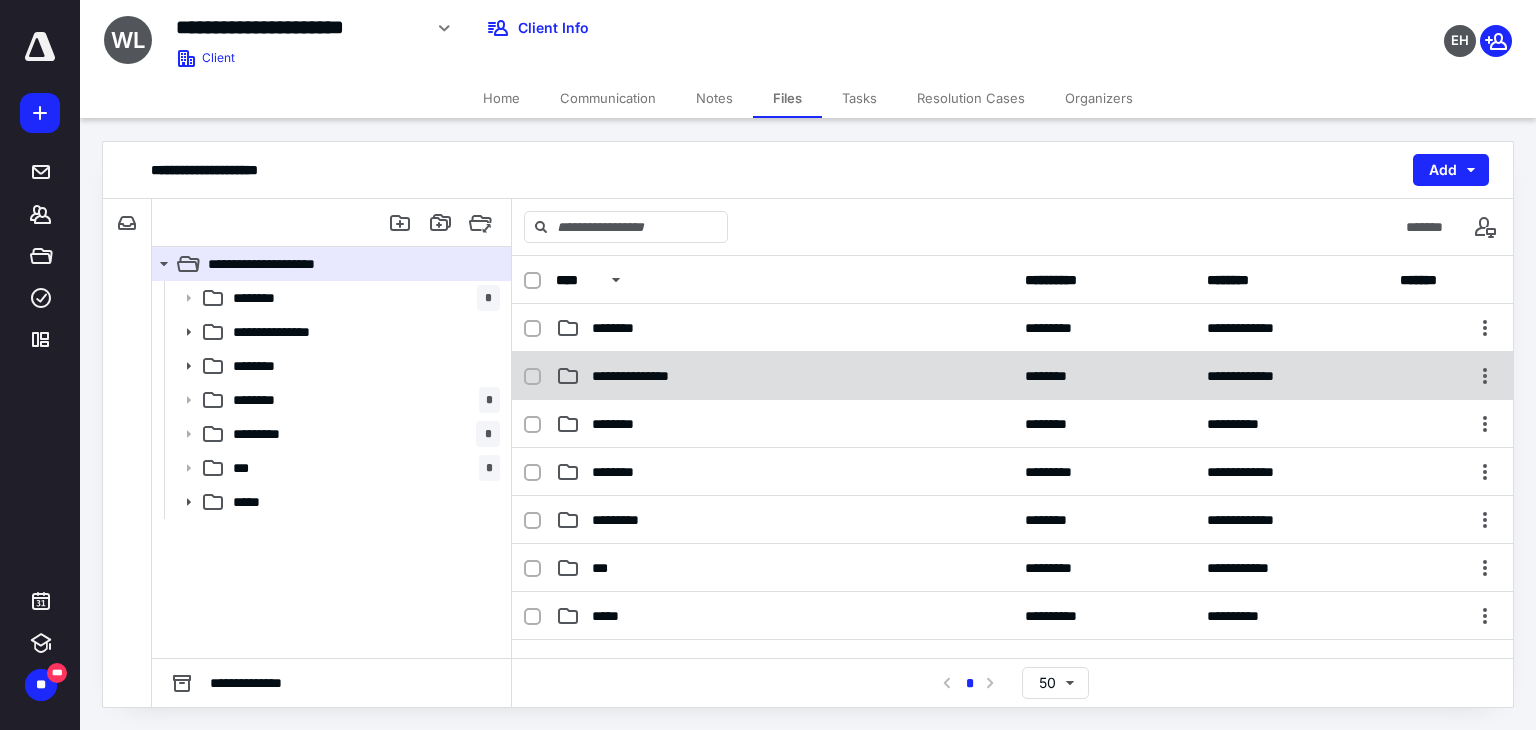 click on "**********" at bounding box center [1012, 376] 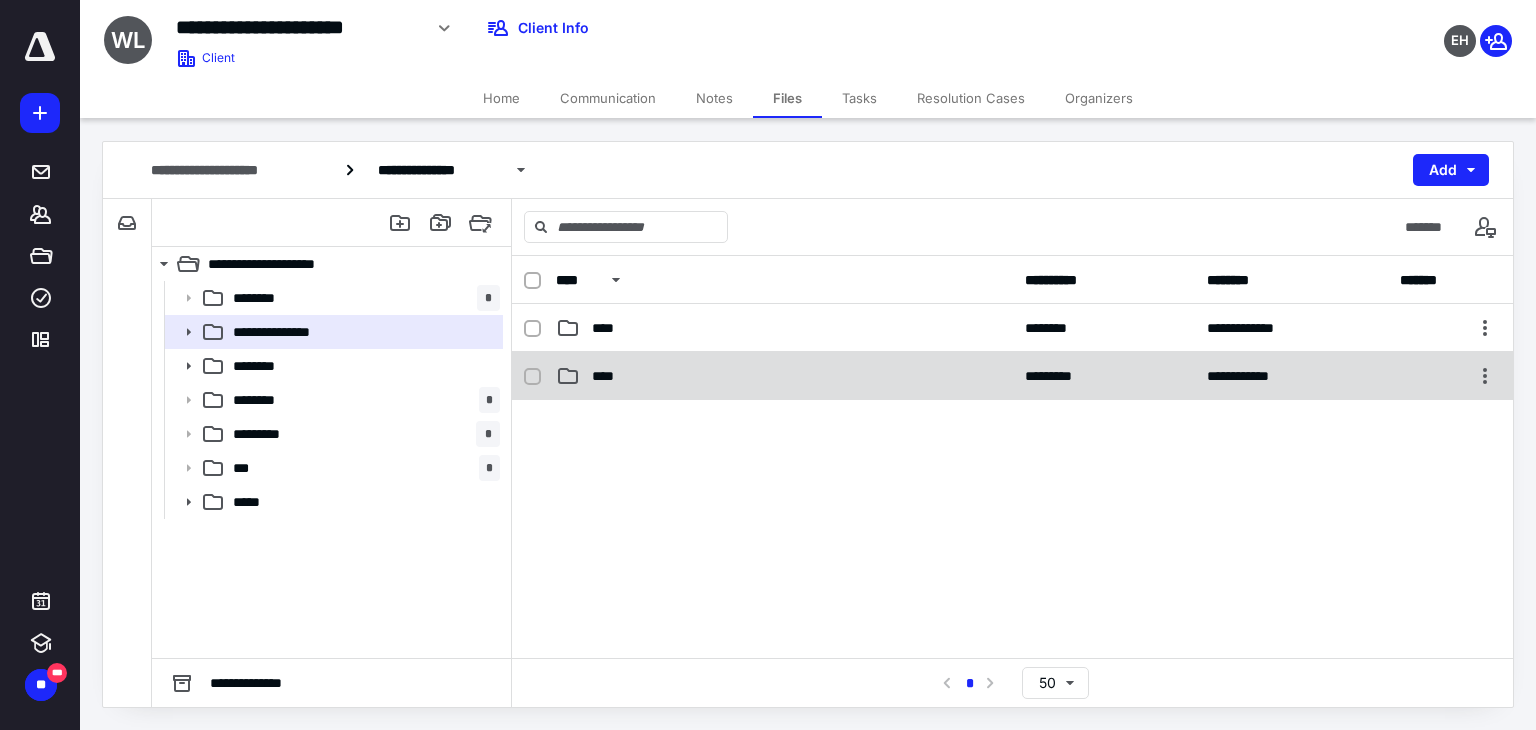 click on "****" at bounding box center [784, 376] 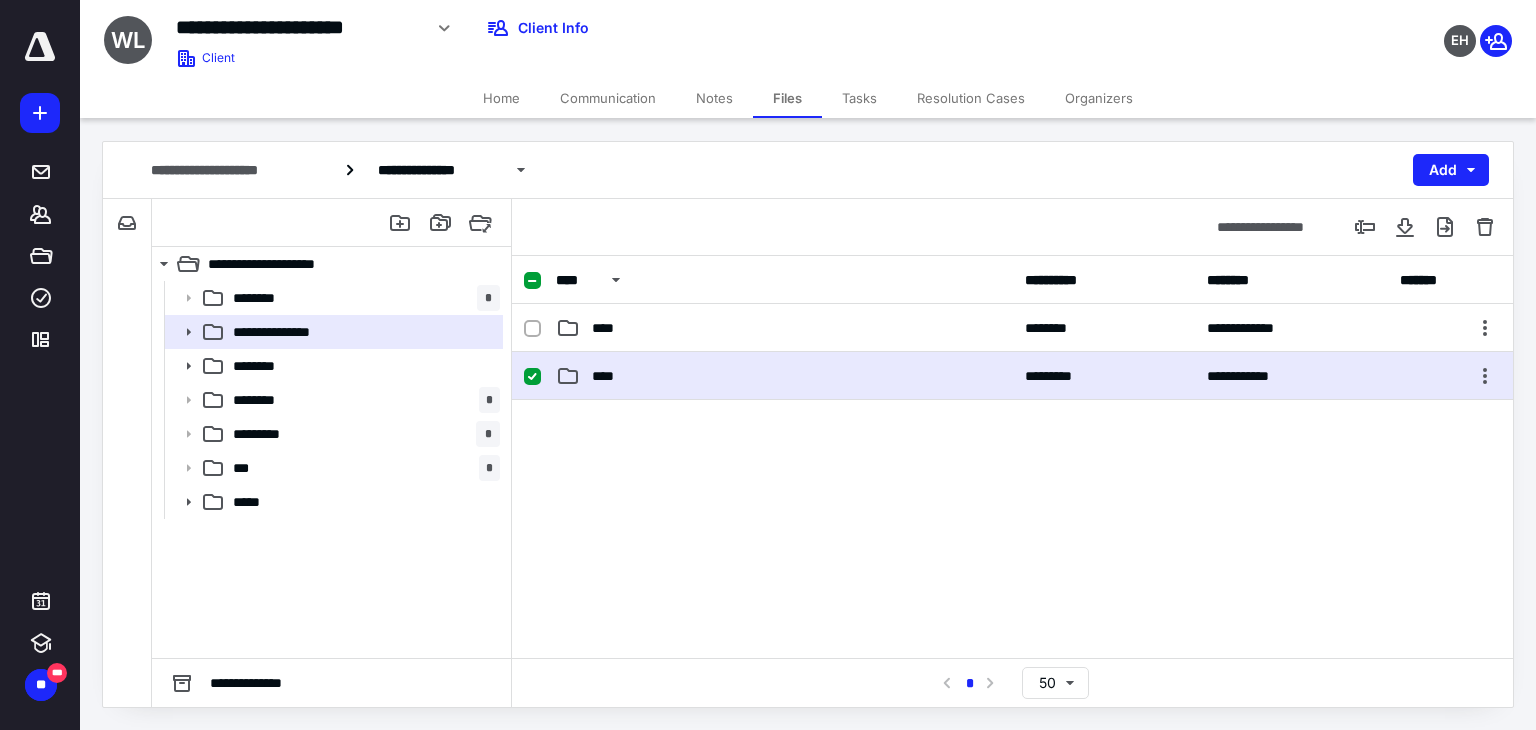 click on "****" at bounding box center (784, 376) 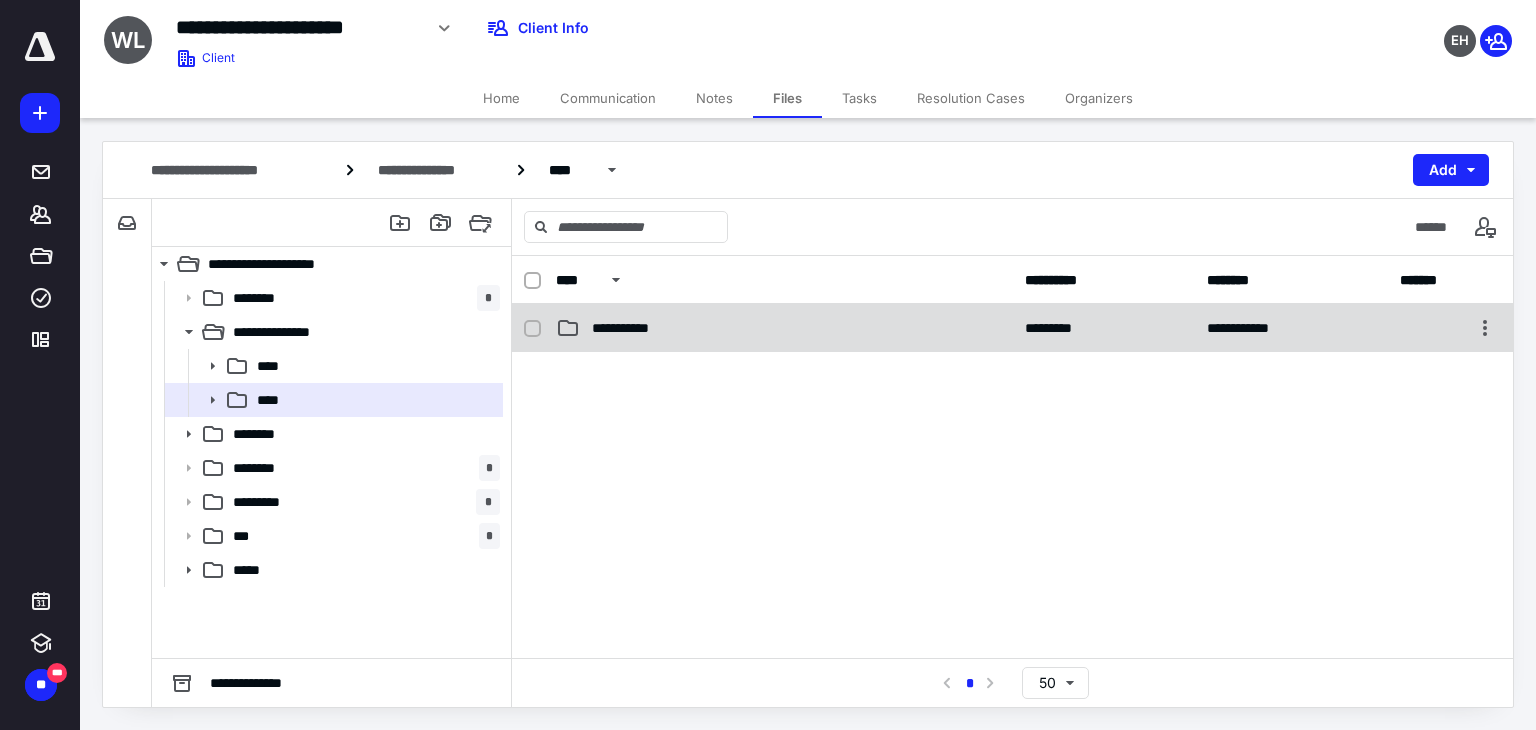 click on "**********" at bounding box center [784, 328] 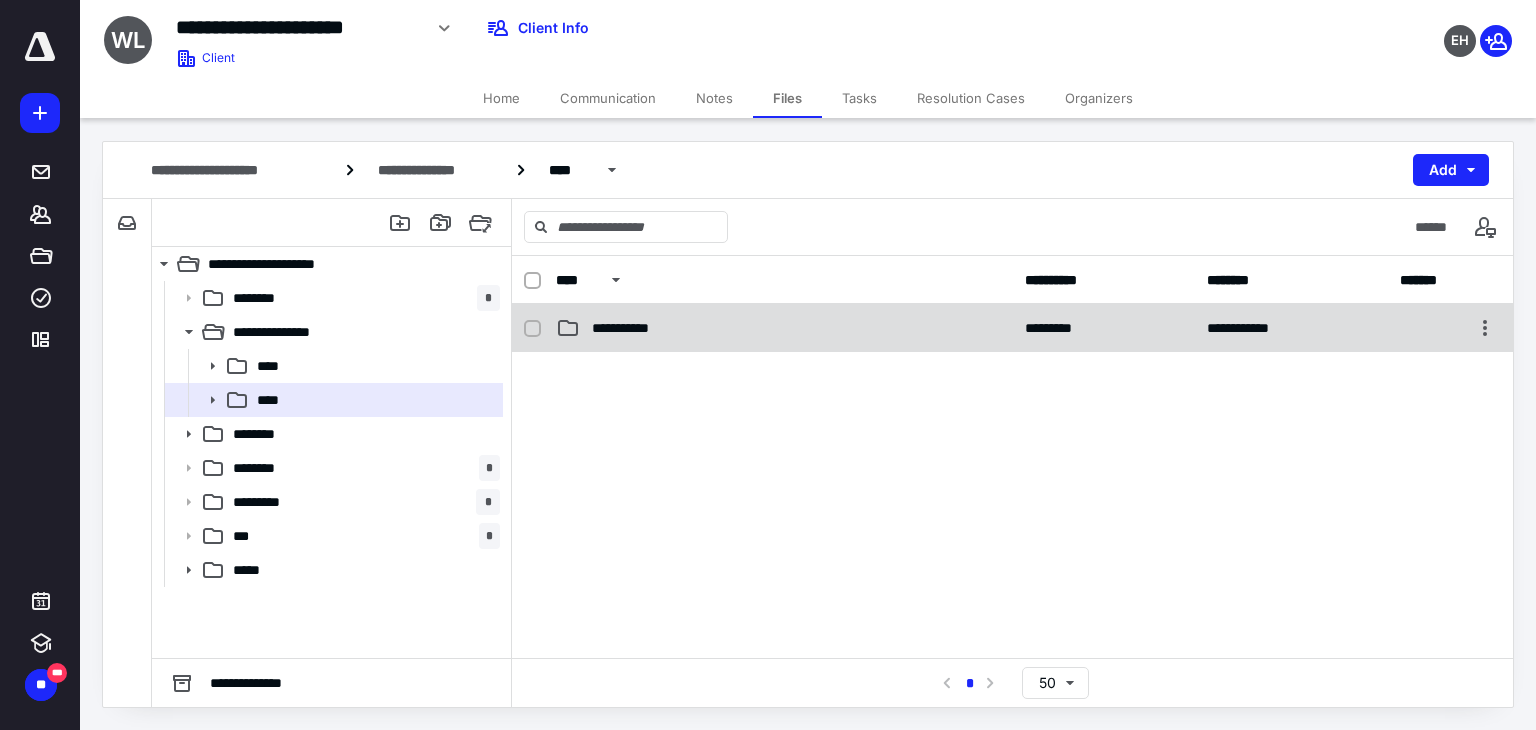 checkbox on "false" 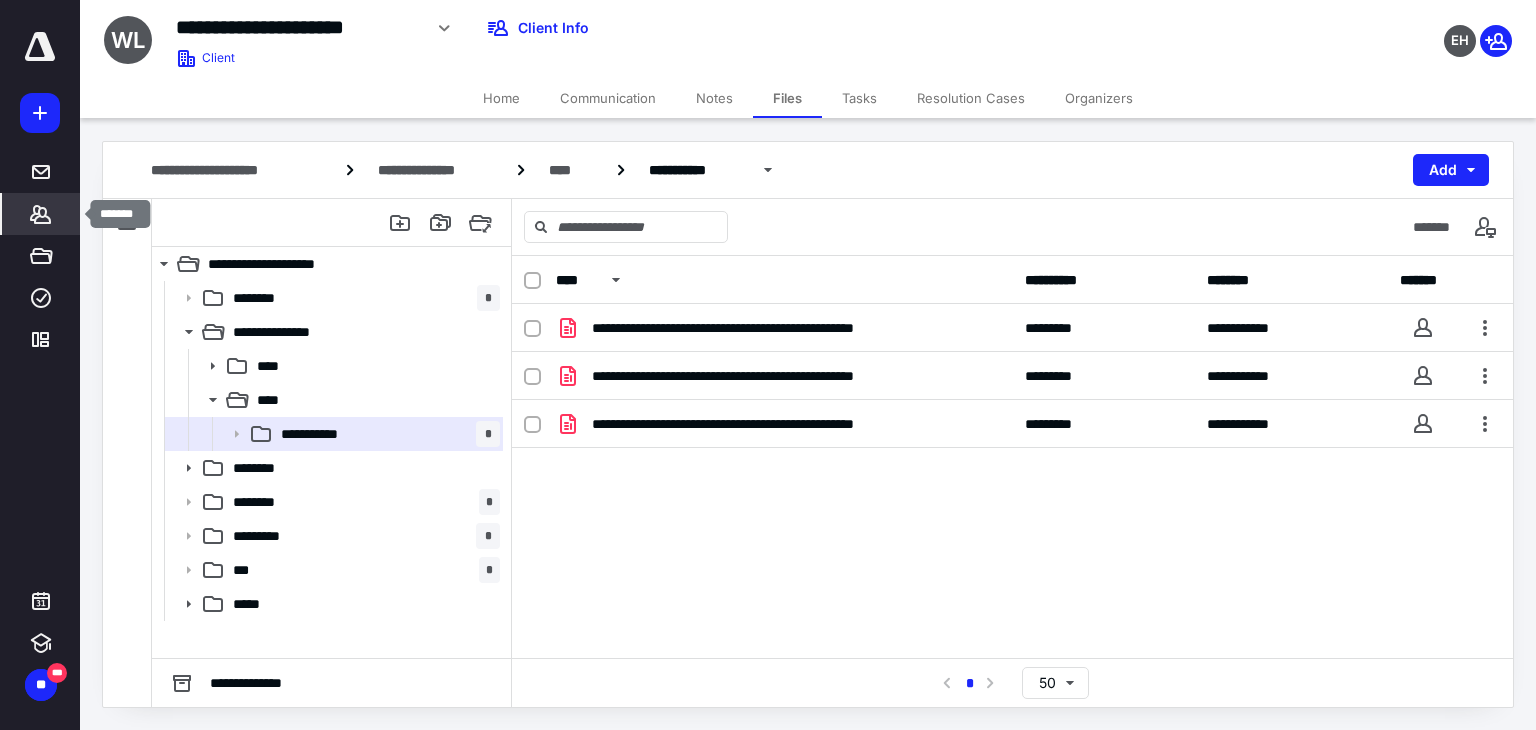 click on "*******" at bounding box center [41, 214] 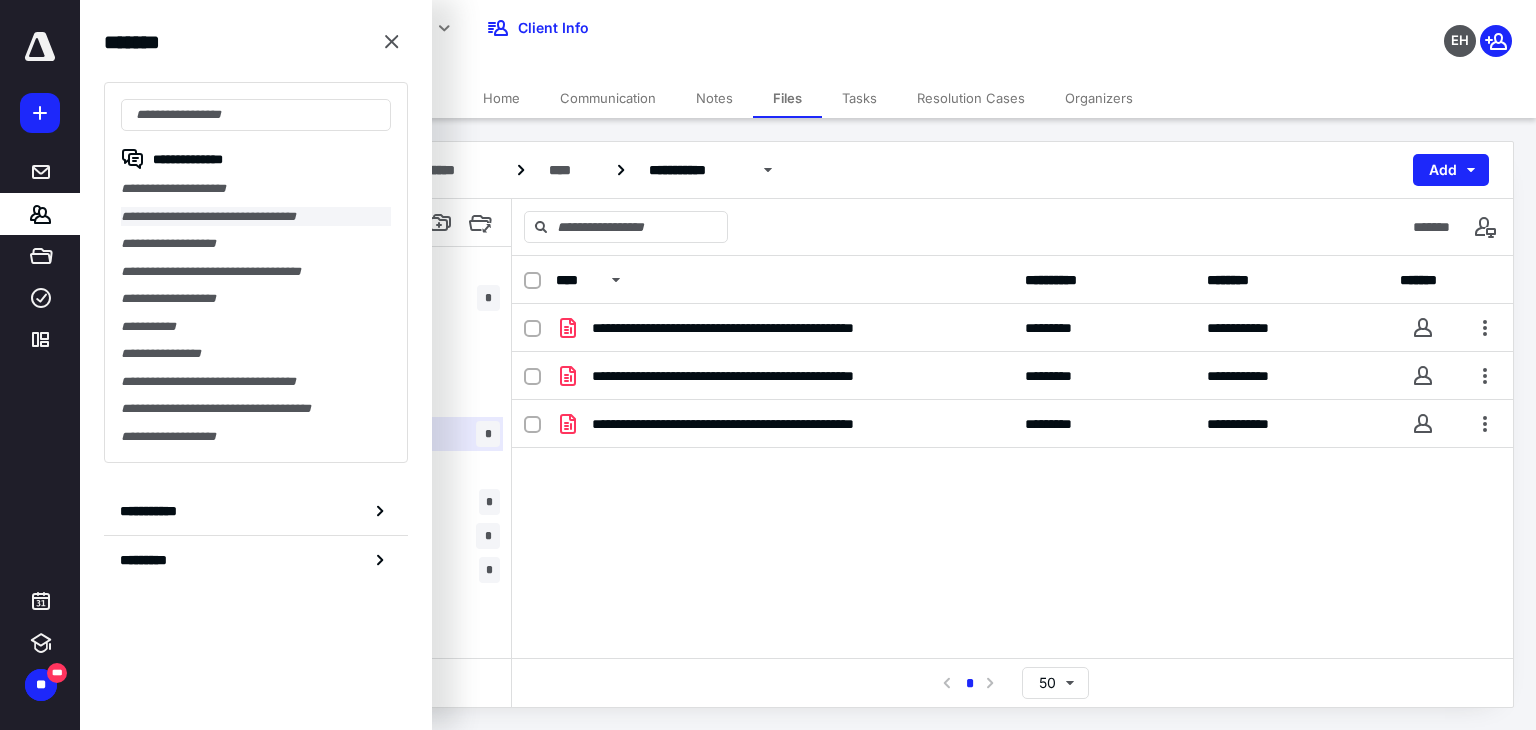 click on "**********" at bounding box center (256, 217) 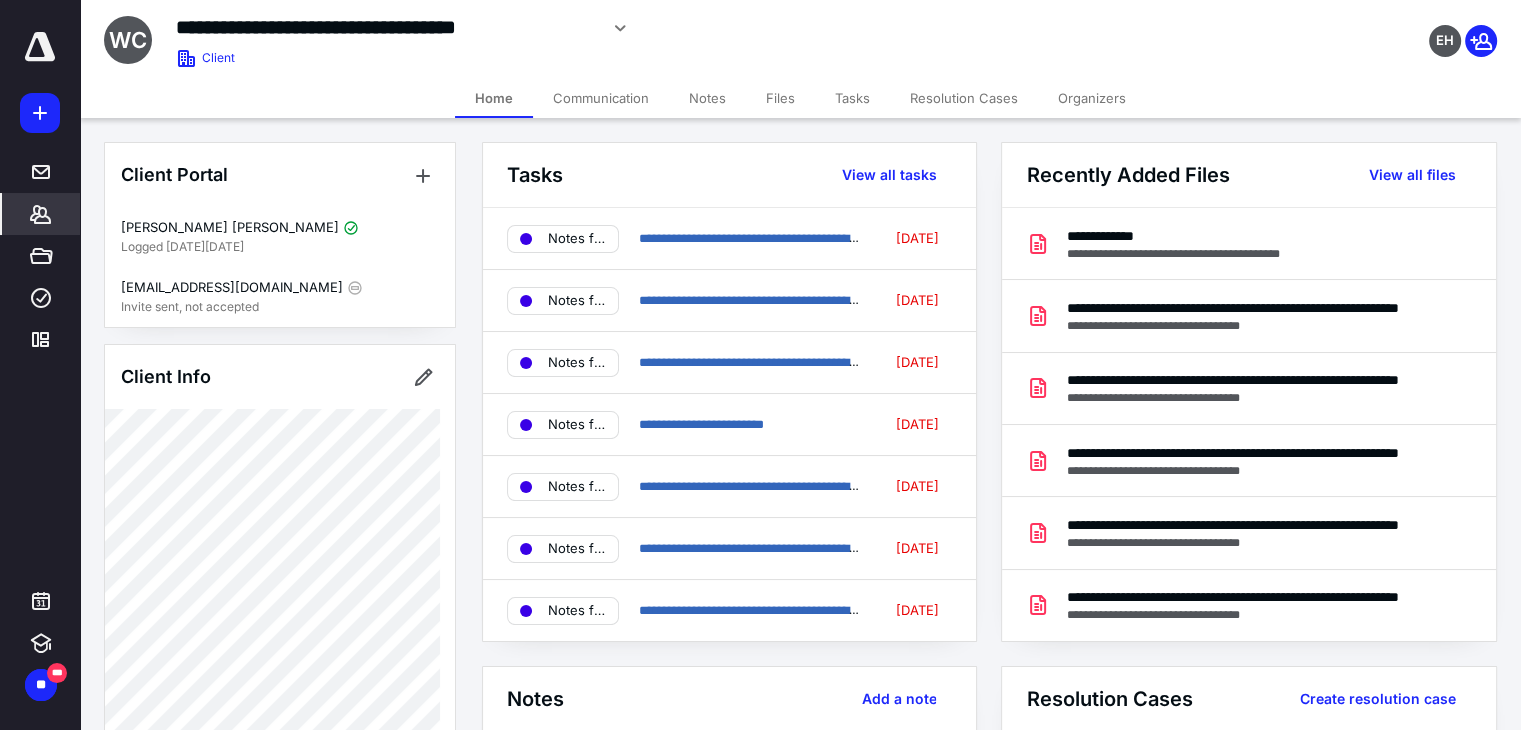 click on "Files" at bounding box center (780, 98) 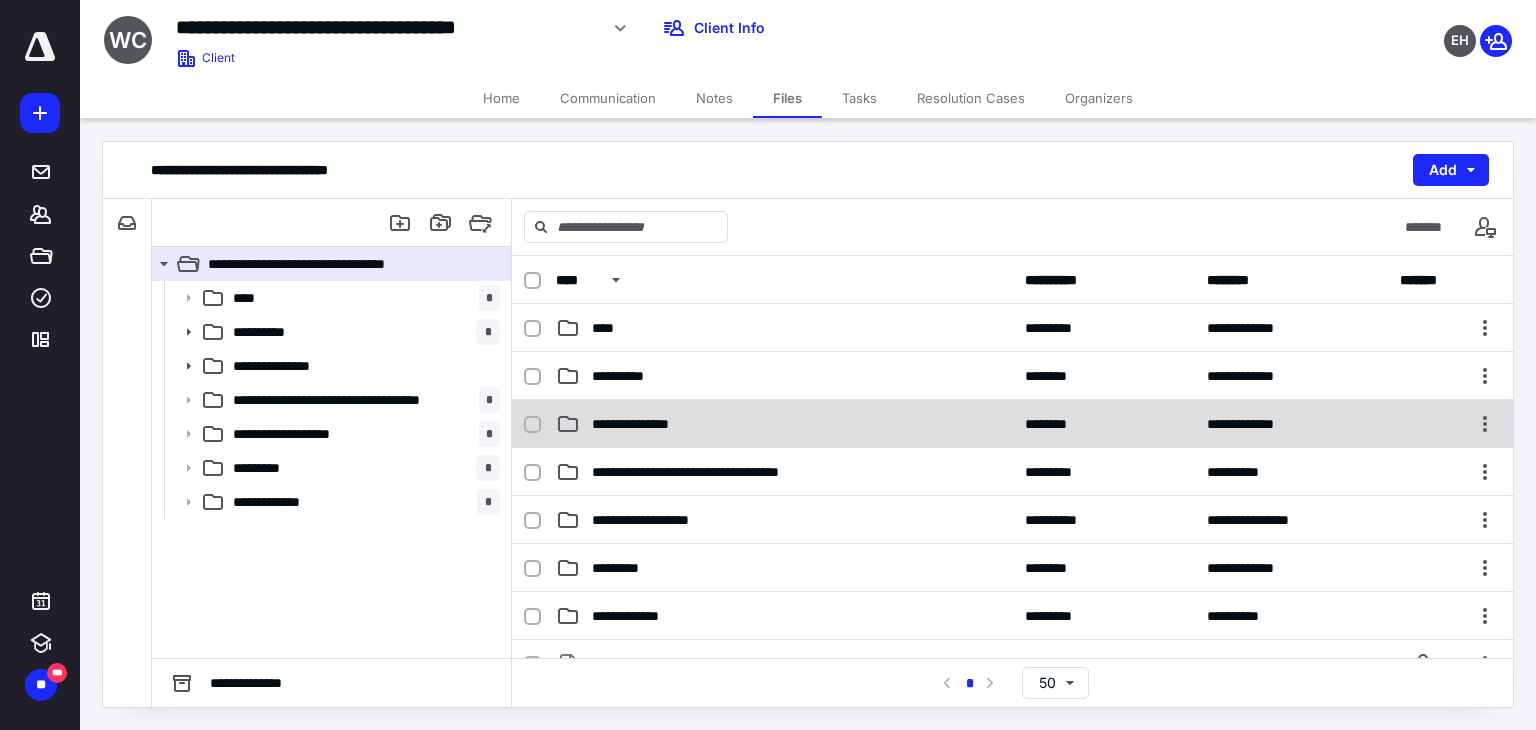 click on "**********" at bounding box center (648, 424) 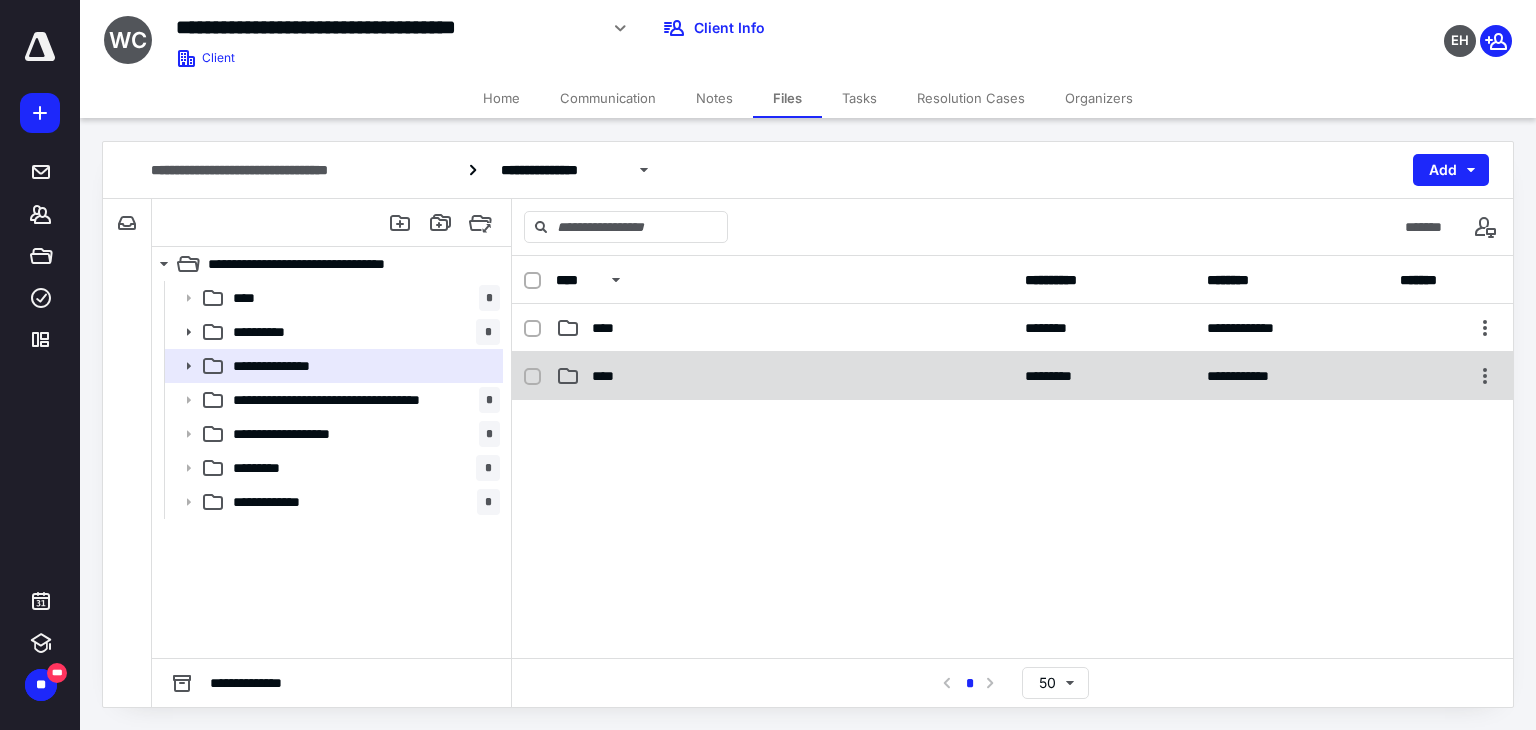 click on "****" at bounding box center (784, 376) 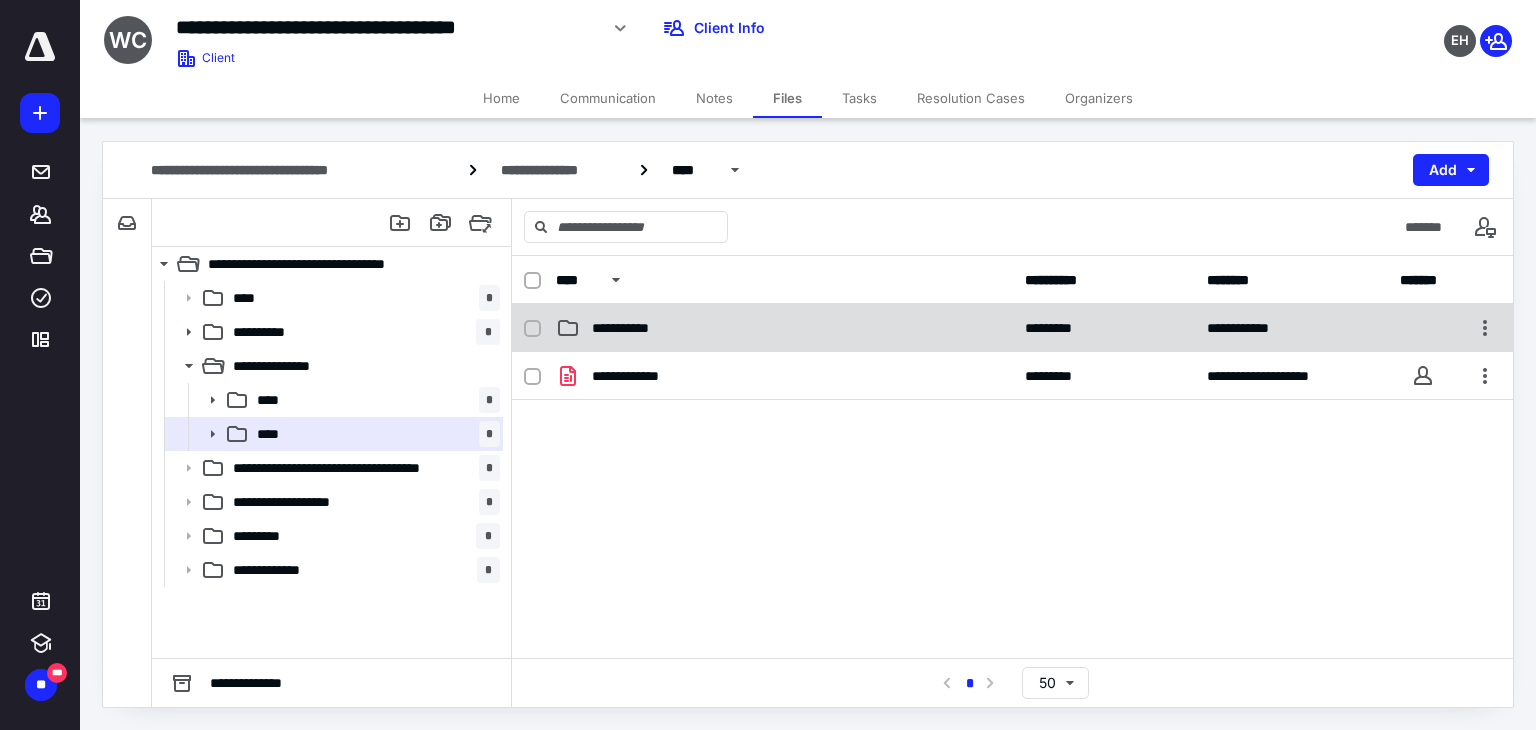 click on "**********" at bounding box center (784, 328) 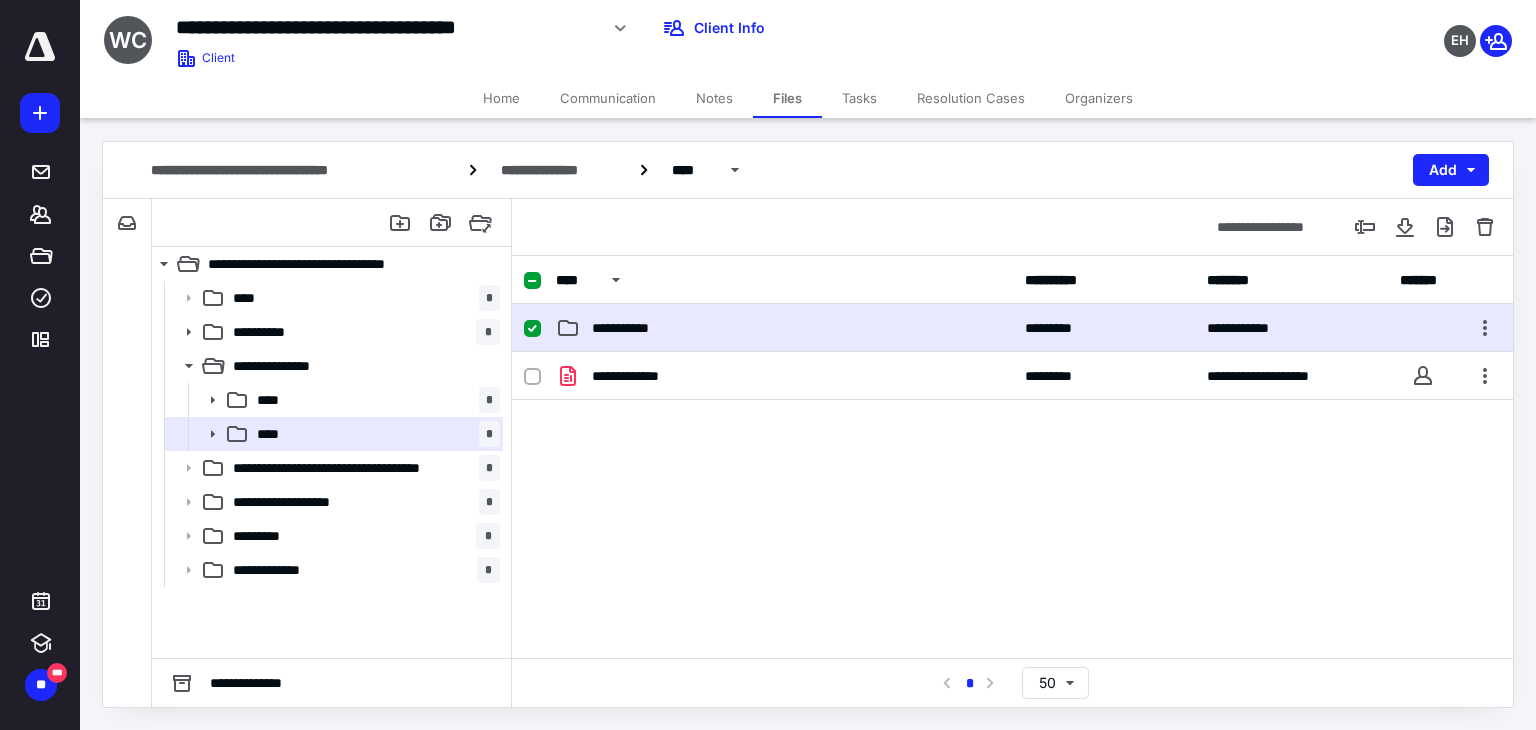 click on "**********" at bounding box center [784, 328] 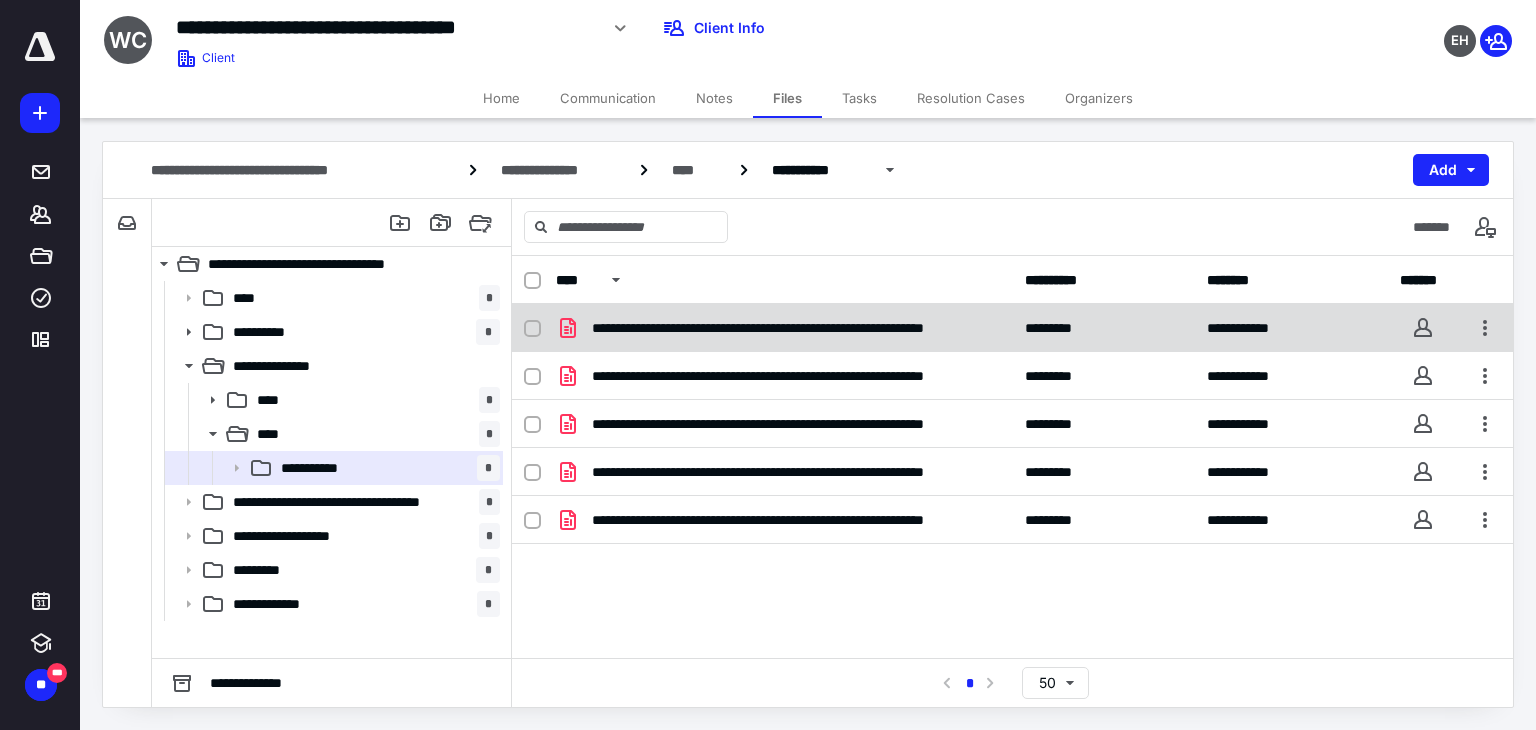 click 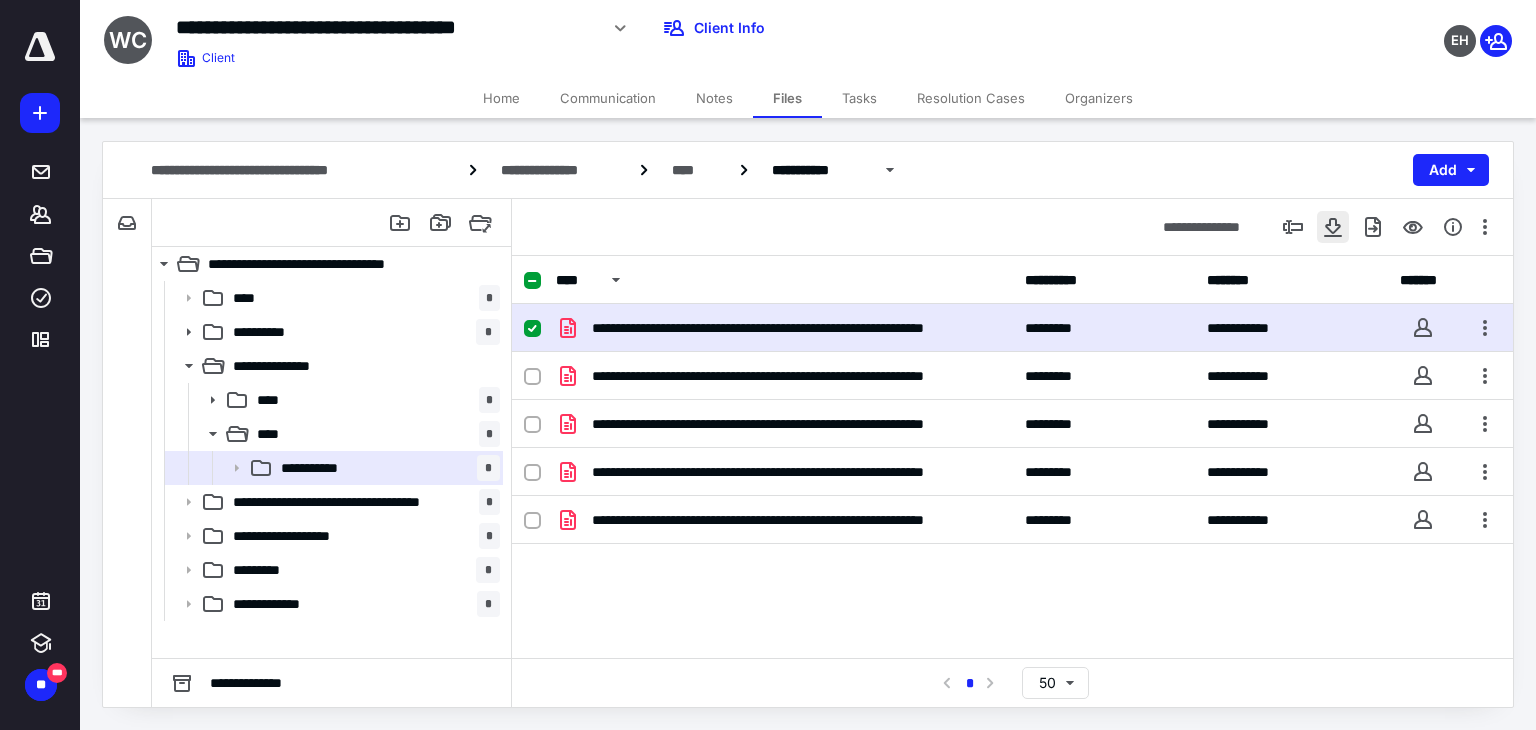 click at bounding box center (1333, 227) 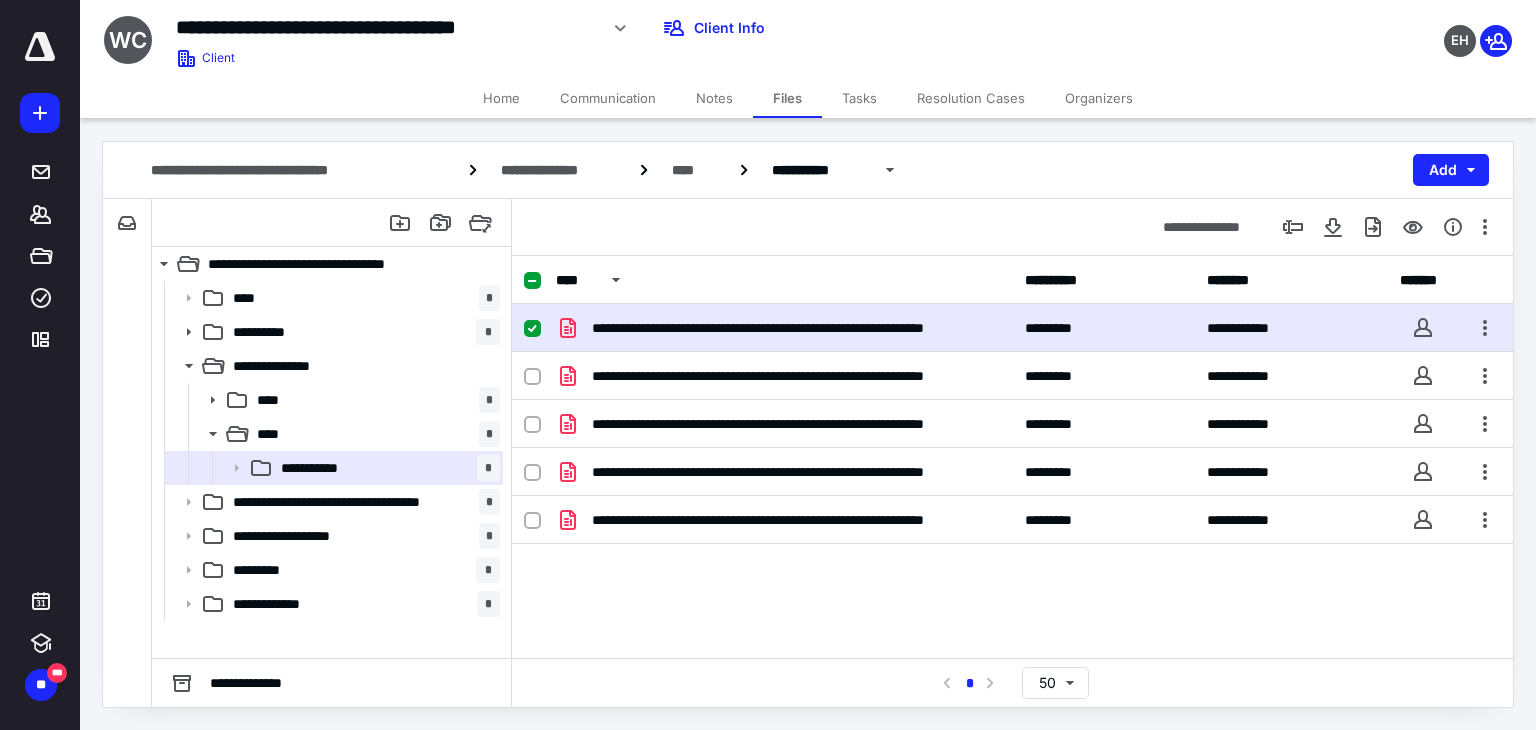click 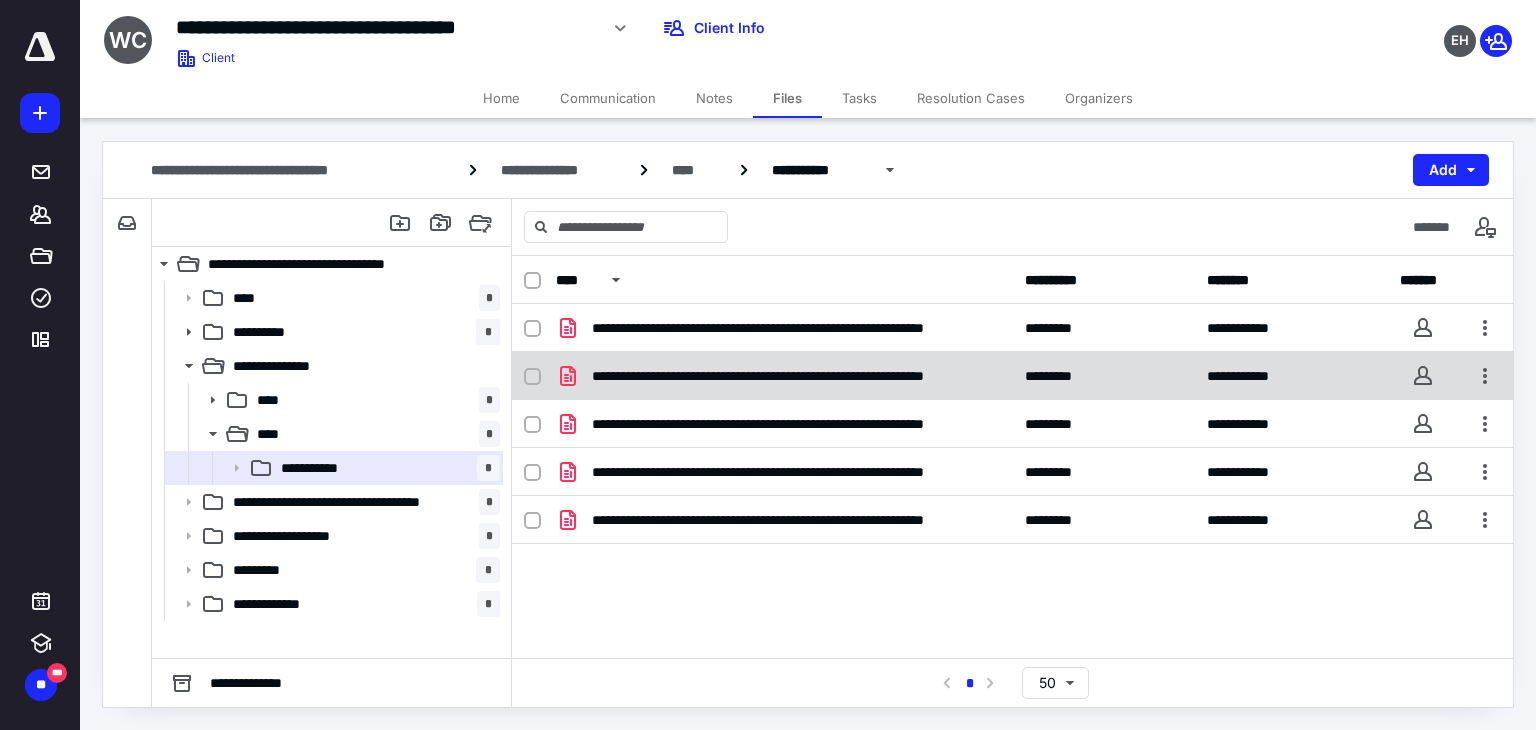 click at bounding box center [532, 377] 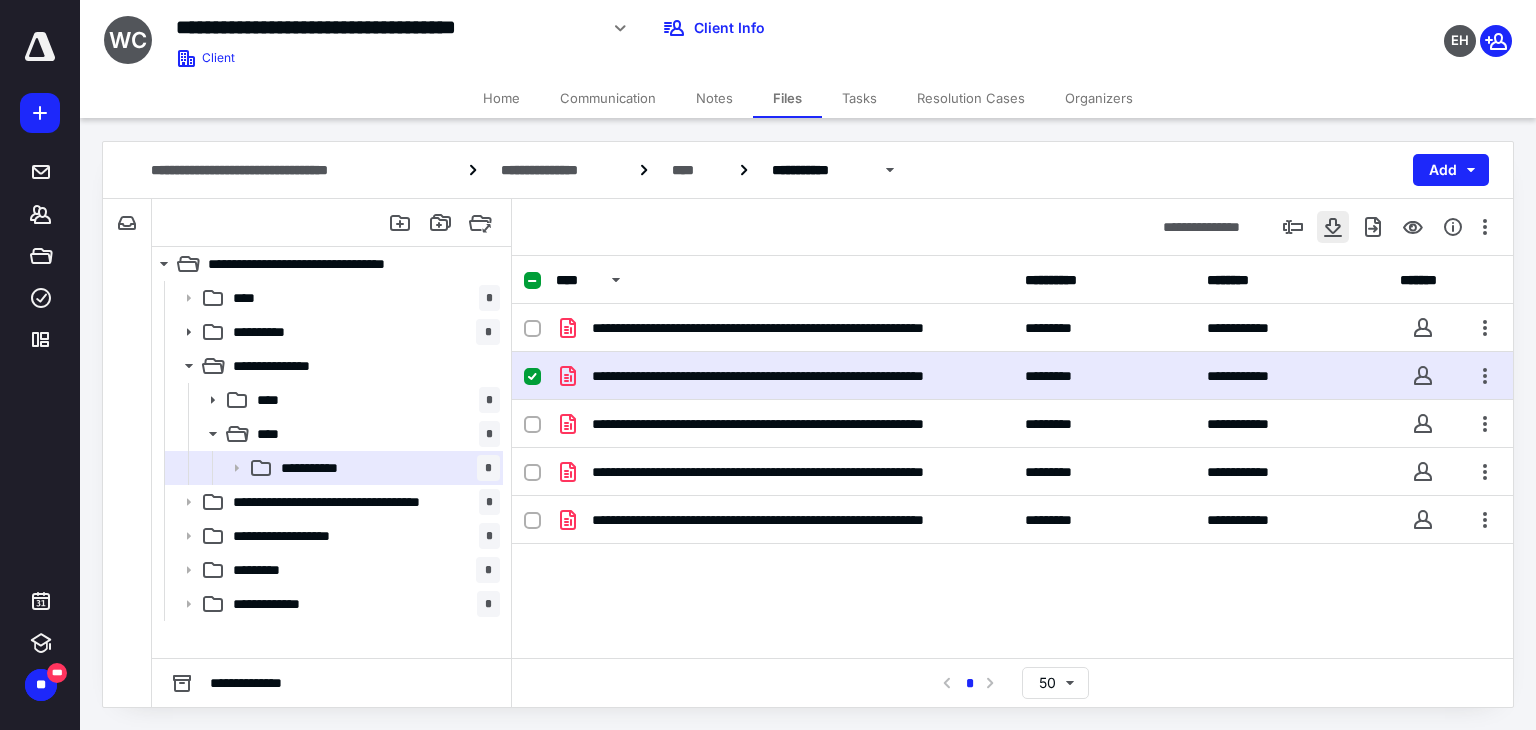 click at bounding box center [1333, 227] 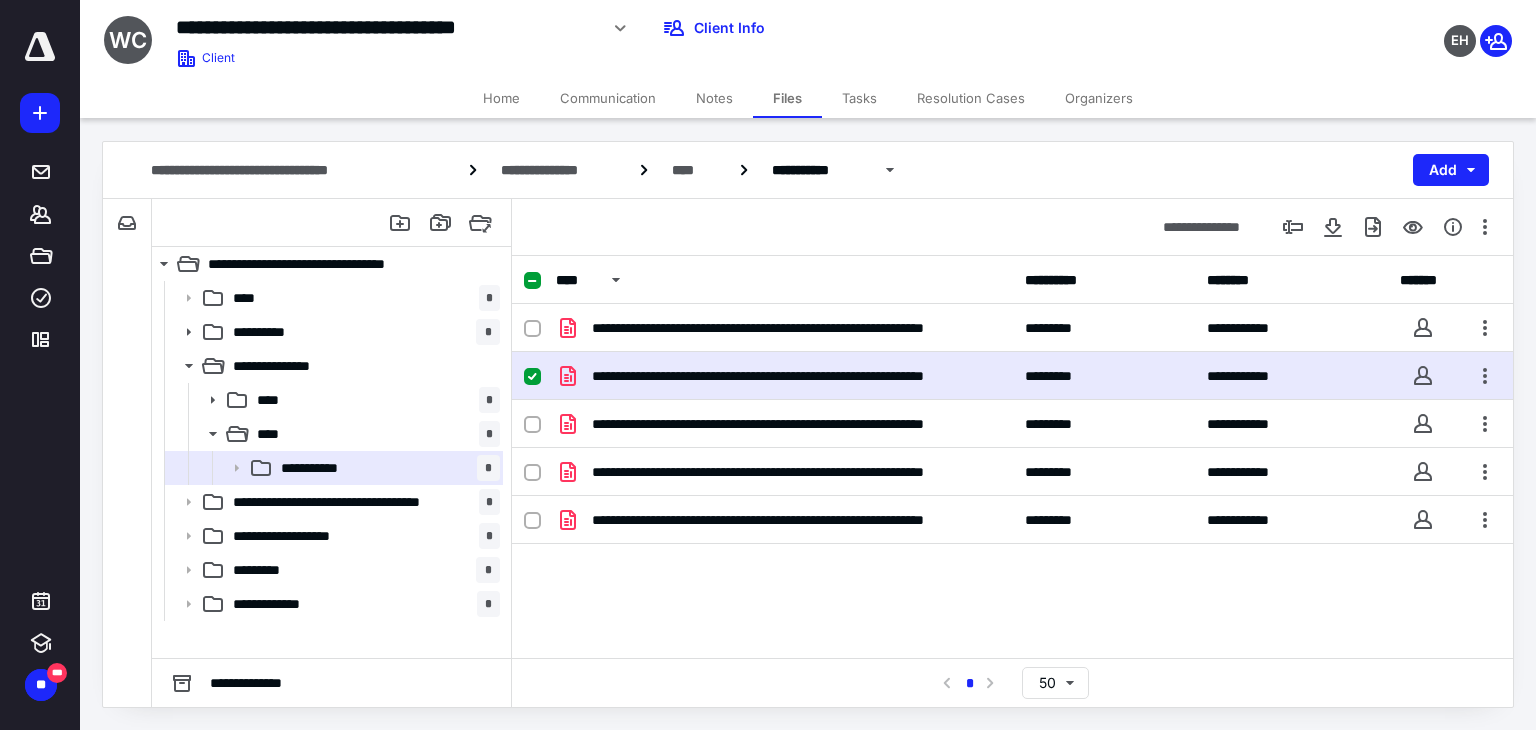 click 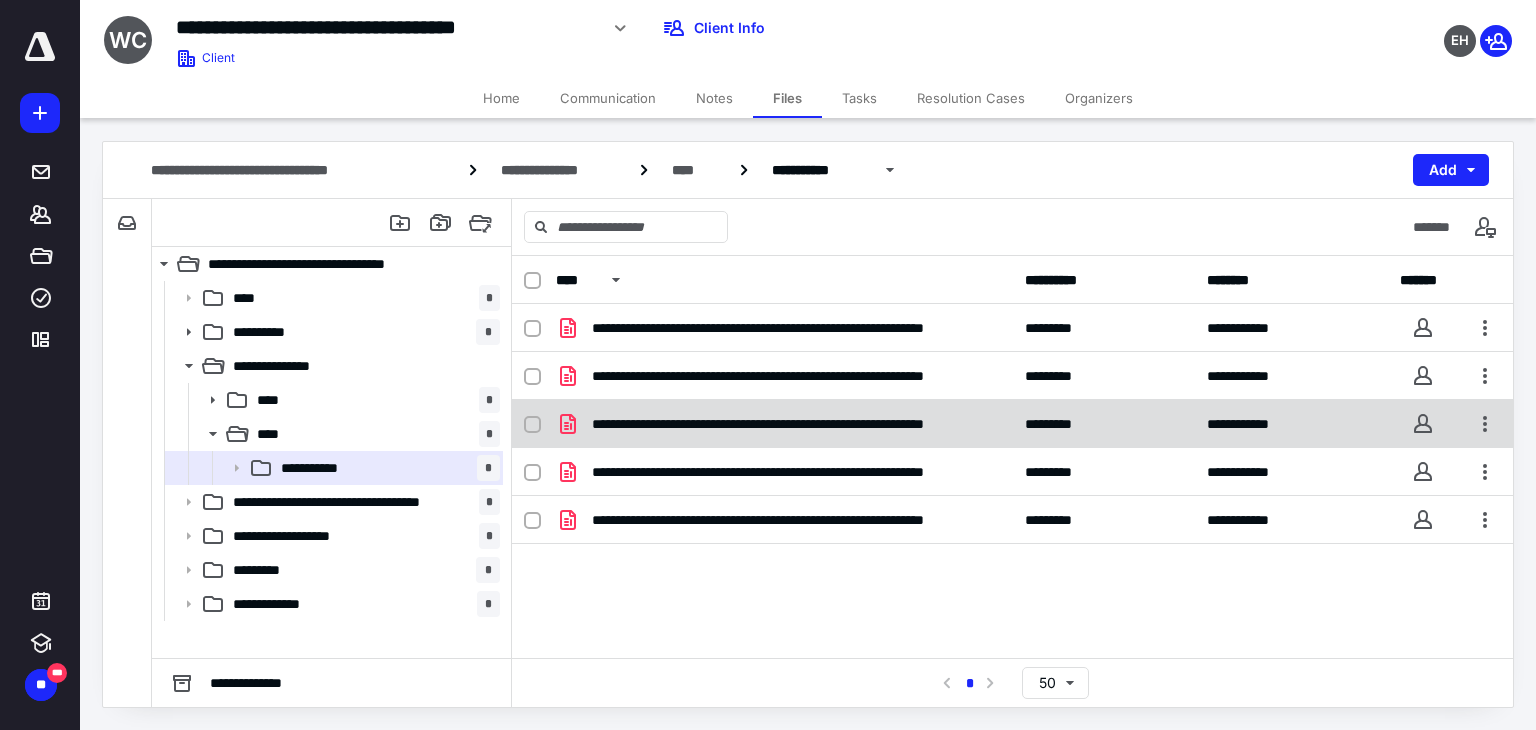 click 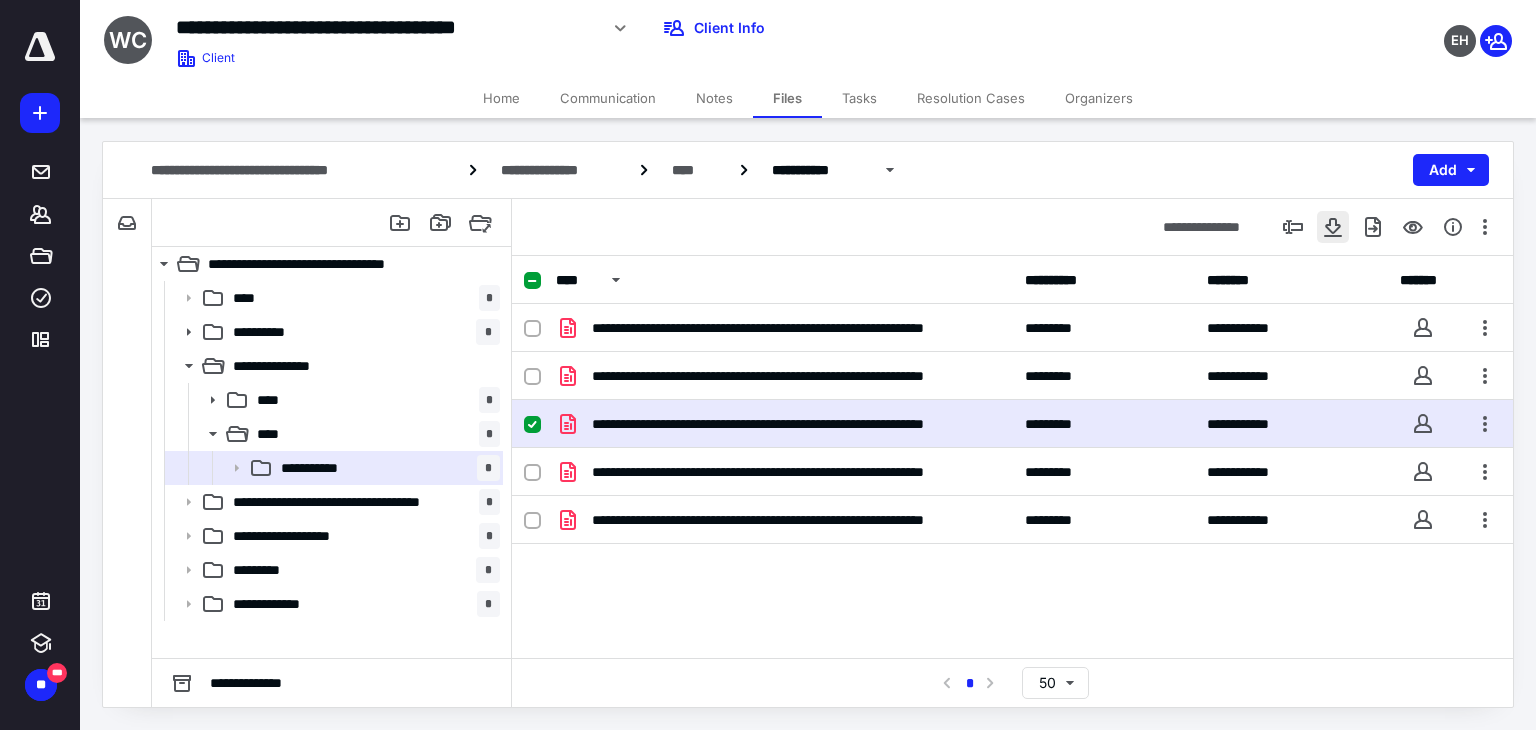 click at bounding box center (1333, 227) 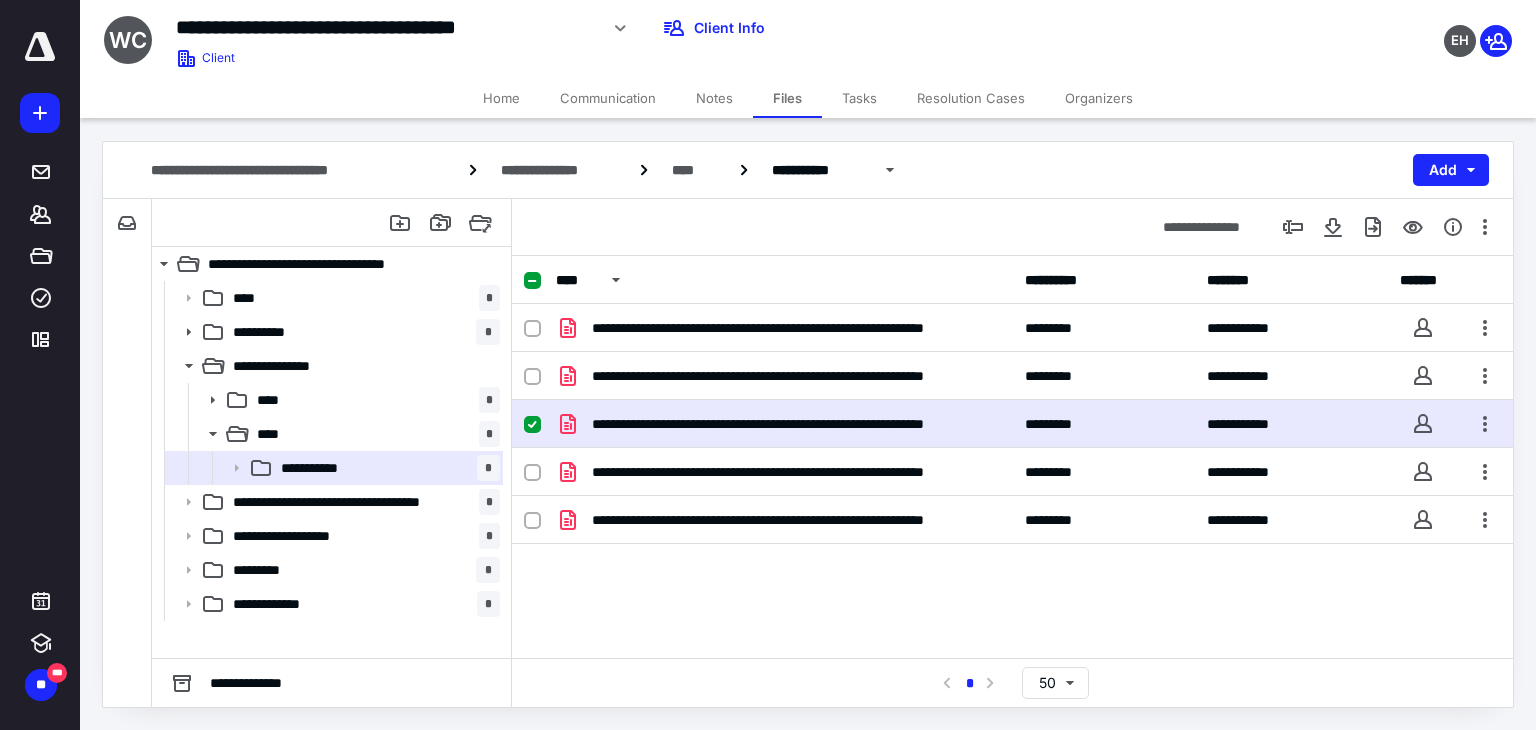 click 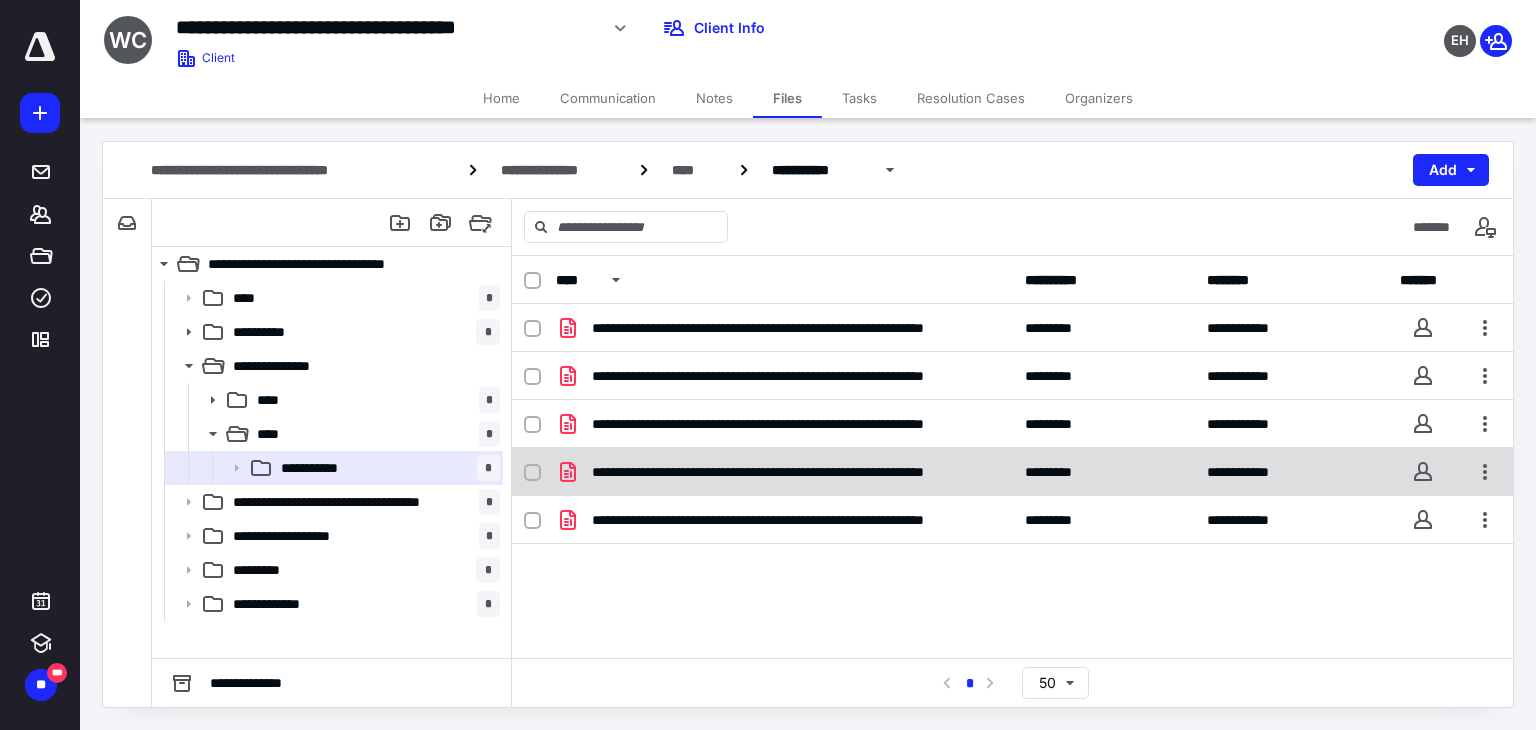 click at bounding box center [532, 473] 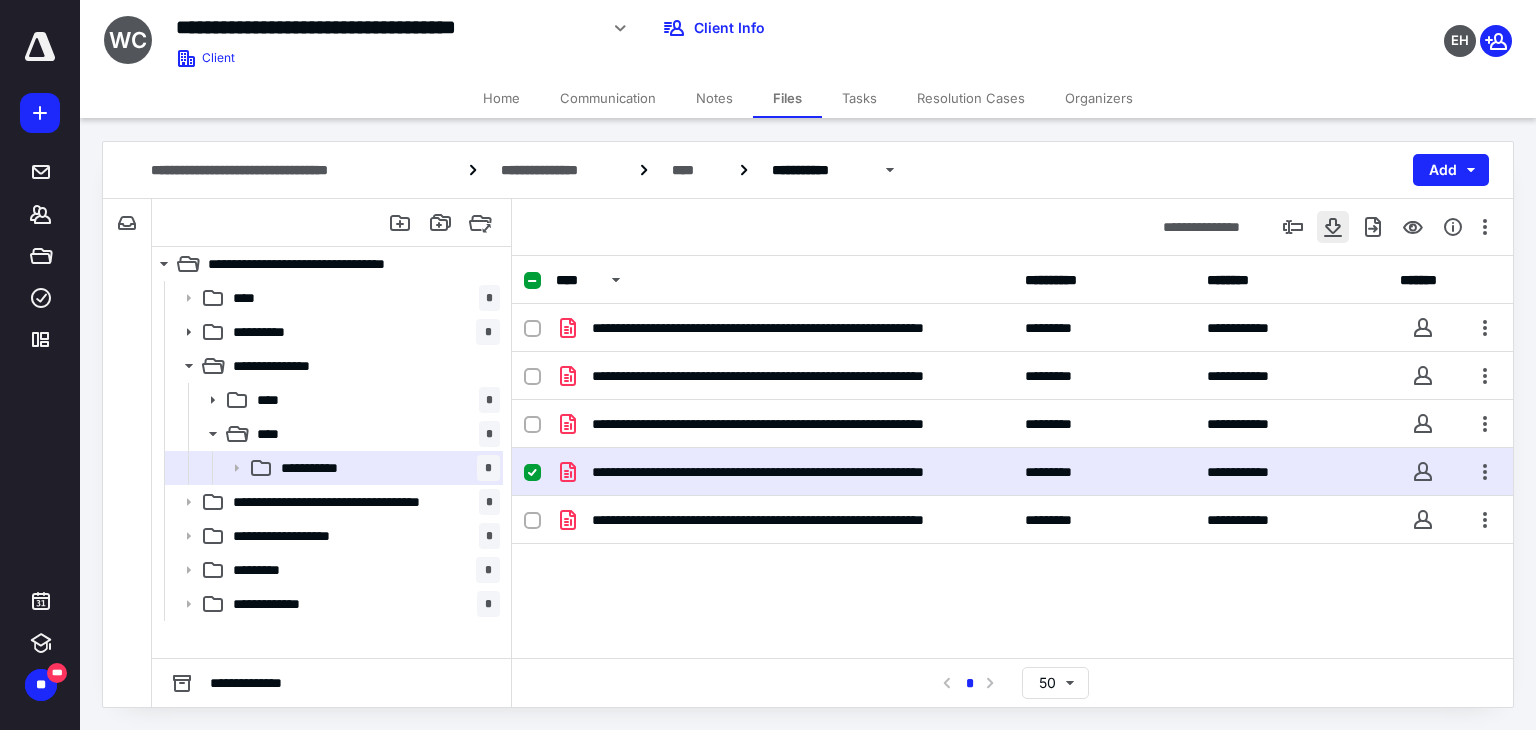 click at bounding box center [1333, 227] 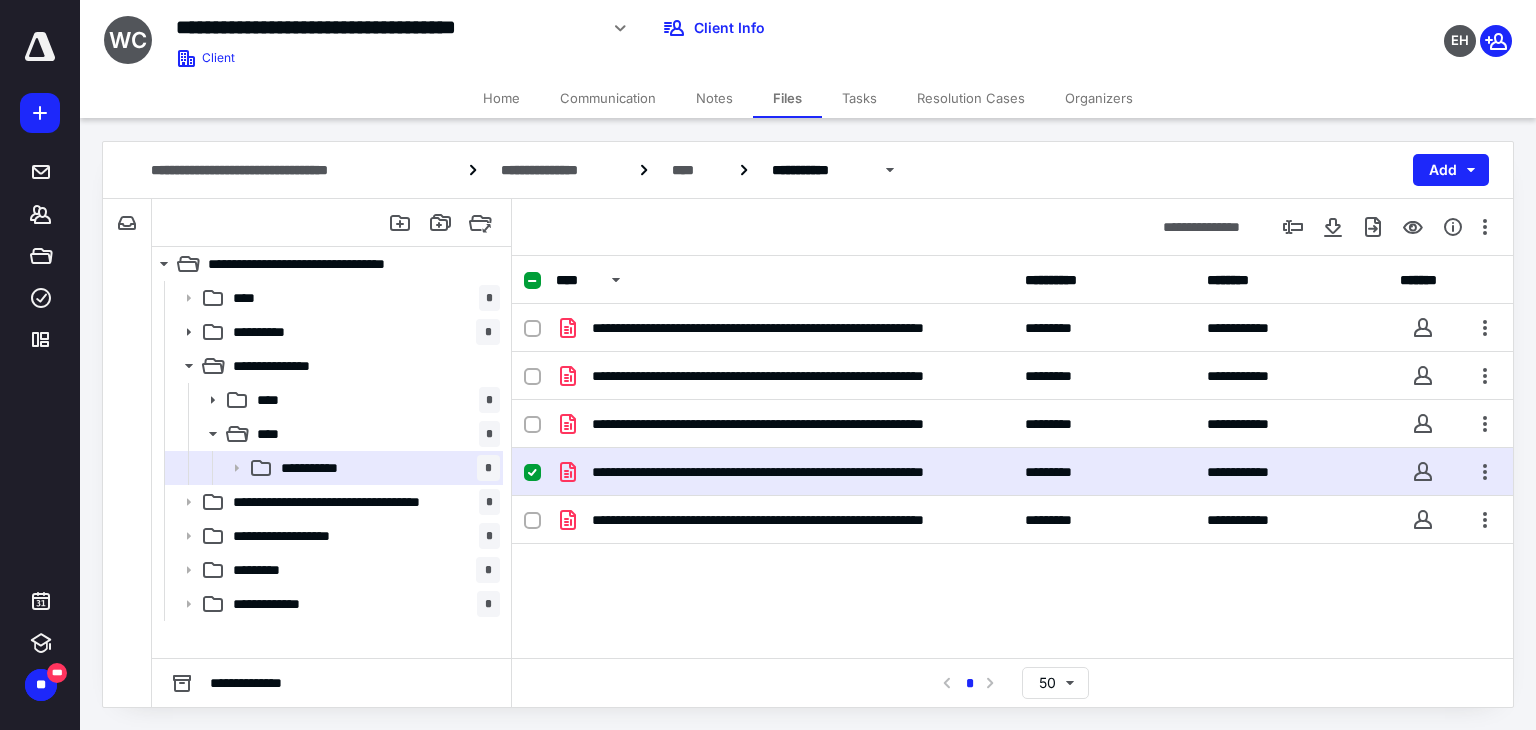 click 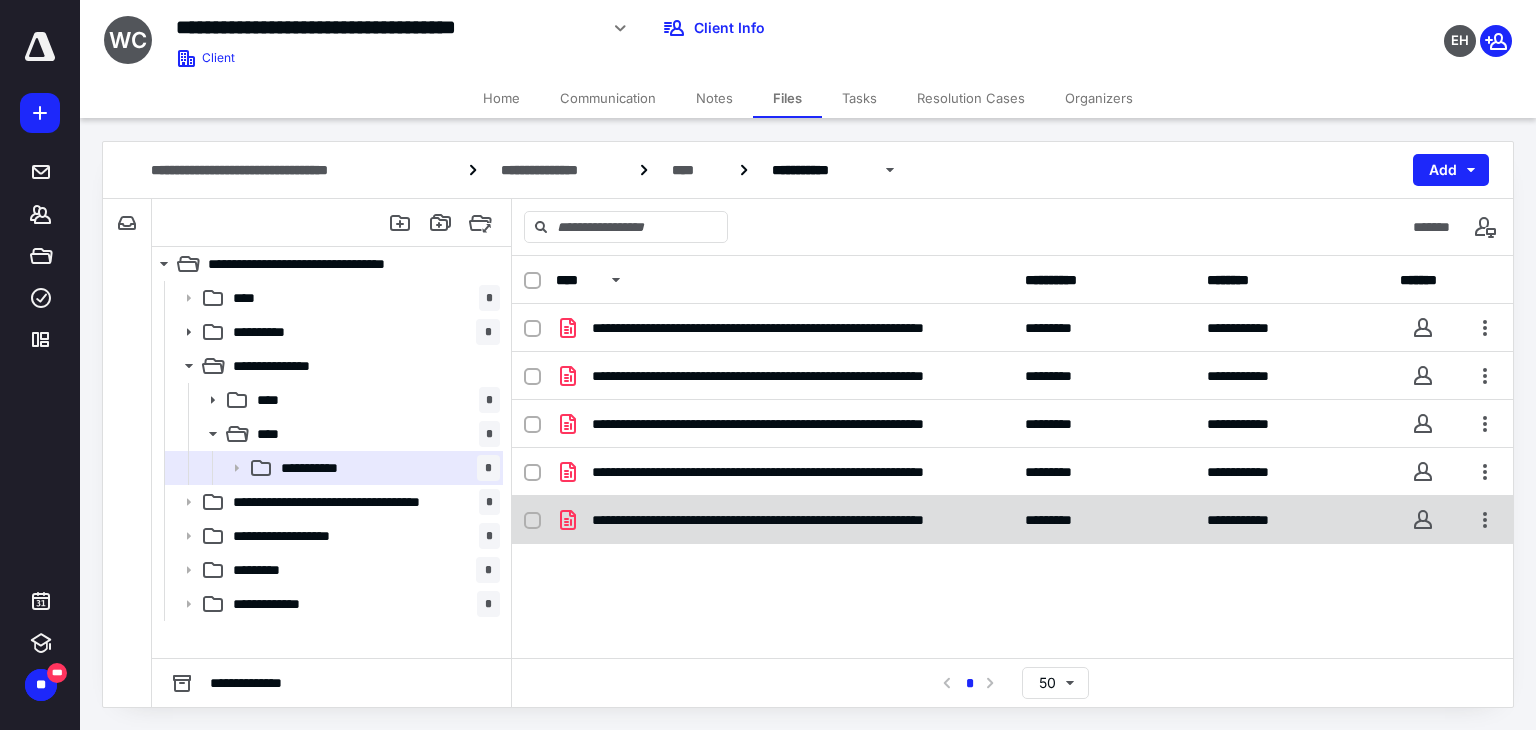 click 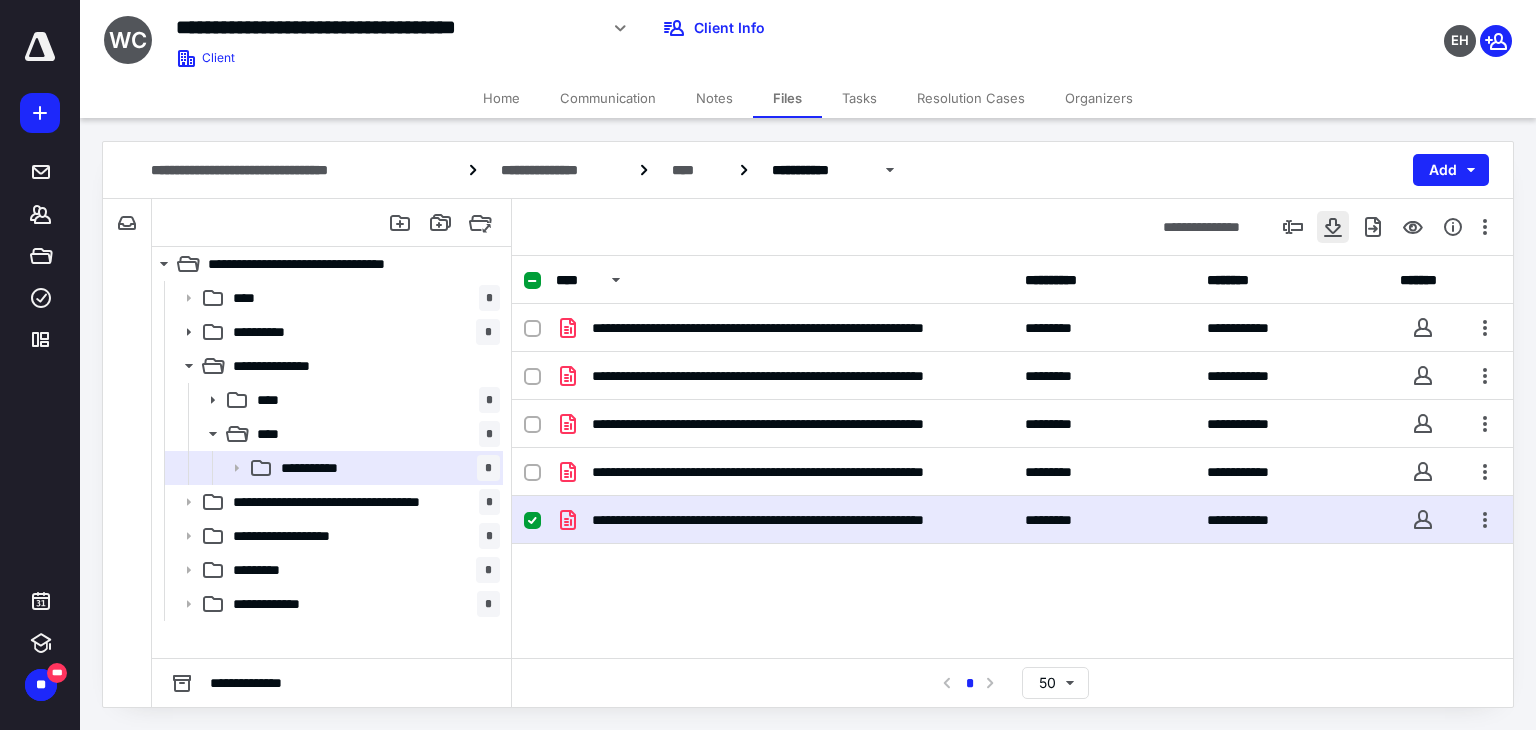click at bounding box center [1333, 227] 